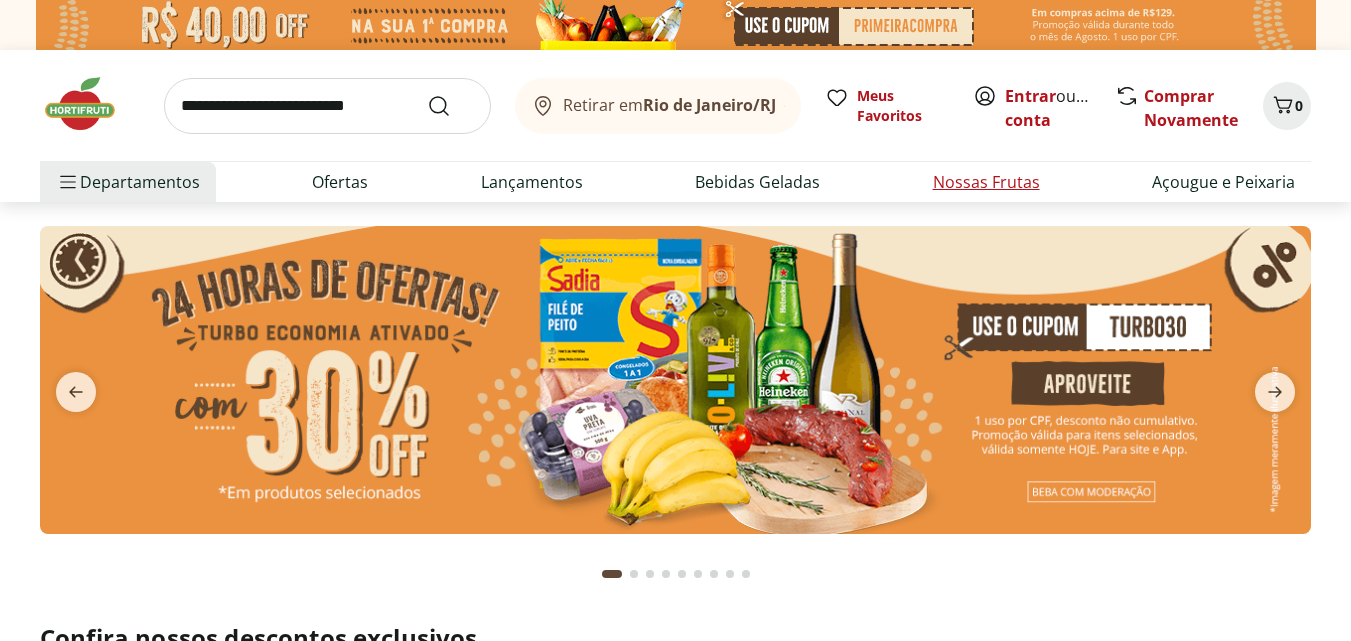 scroll, scrollTop: 0, scrollLeft: 0, axis: both 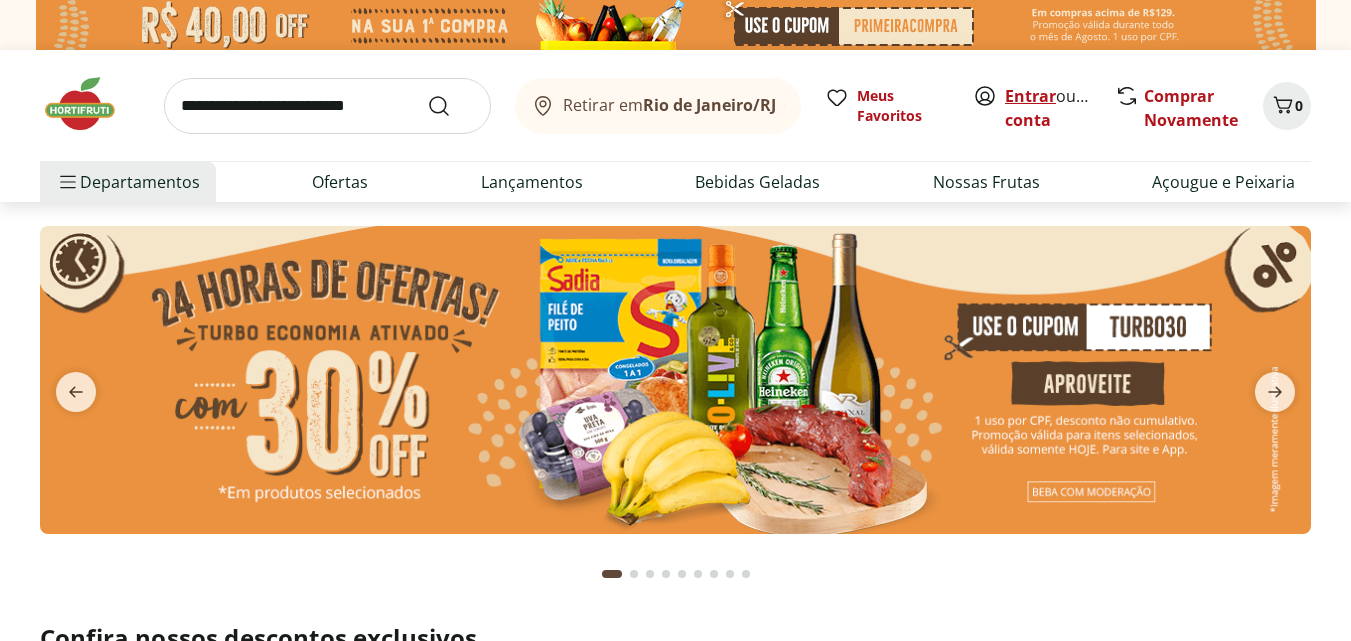 click on "Entrar" at bounding box center (1030, 96) 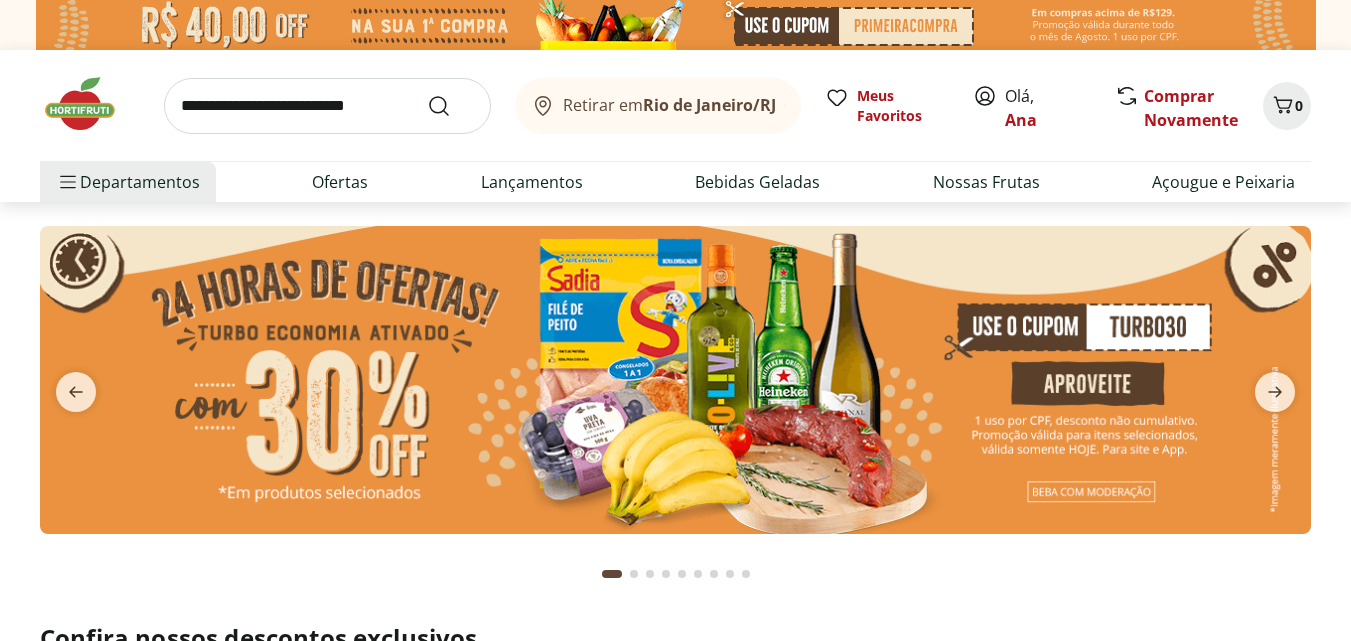scroll, scrollTop: 0, scrollLeft: 0, axis: both 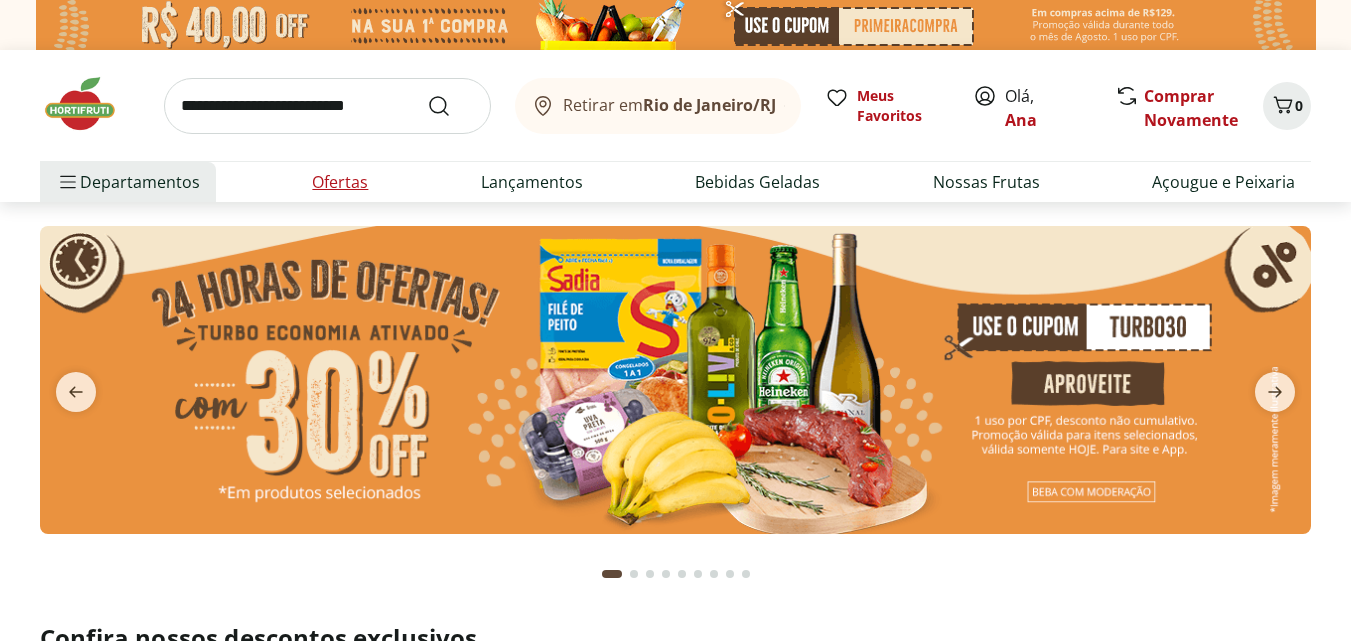 click on "Ofertas" at bounding box center [340, 182] 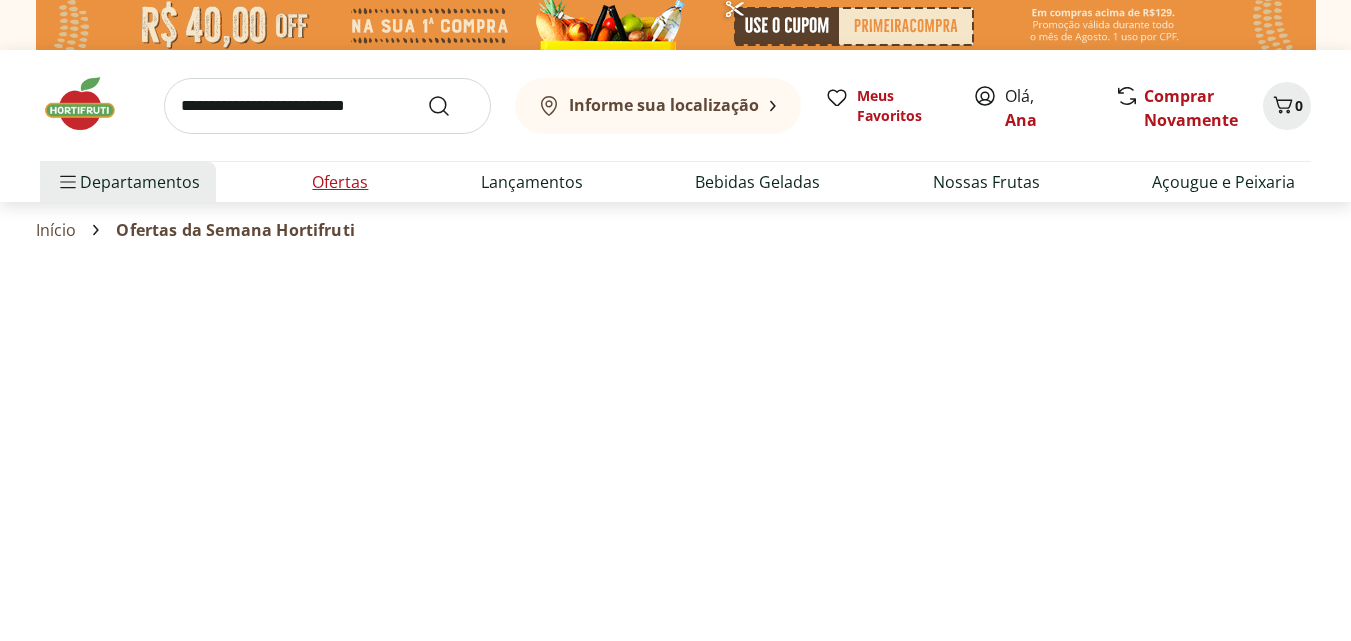 select on "**********" 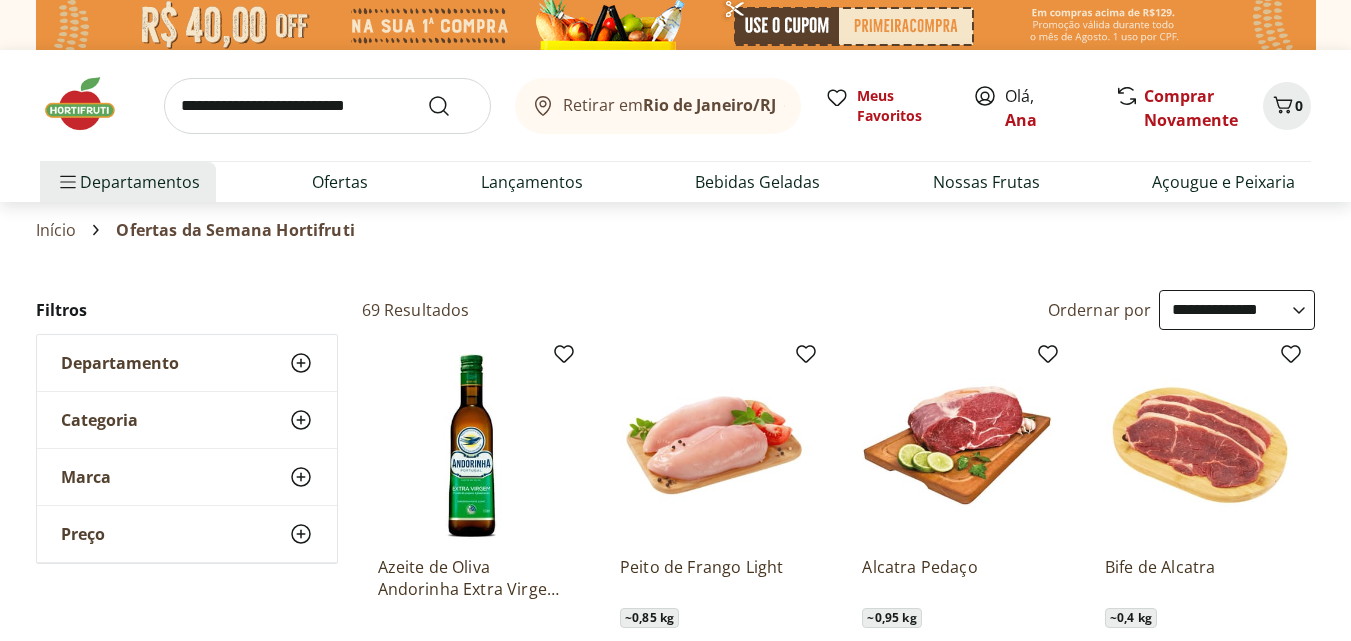 scroll, scrollTop: 100, scrollLeft: 0, axis: vertical 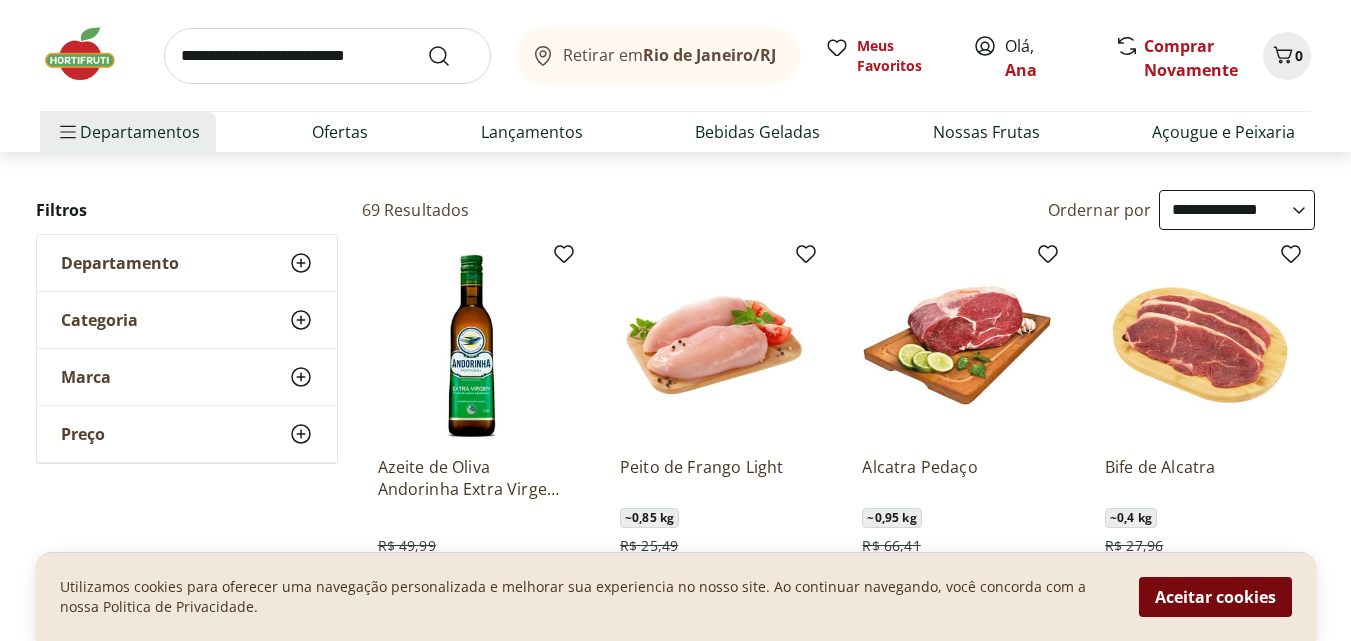 click on "Aceitar cookies" at bounding box center [1215, 597] 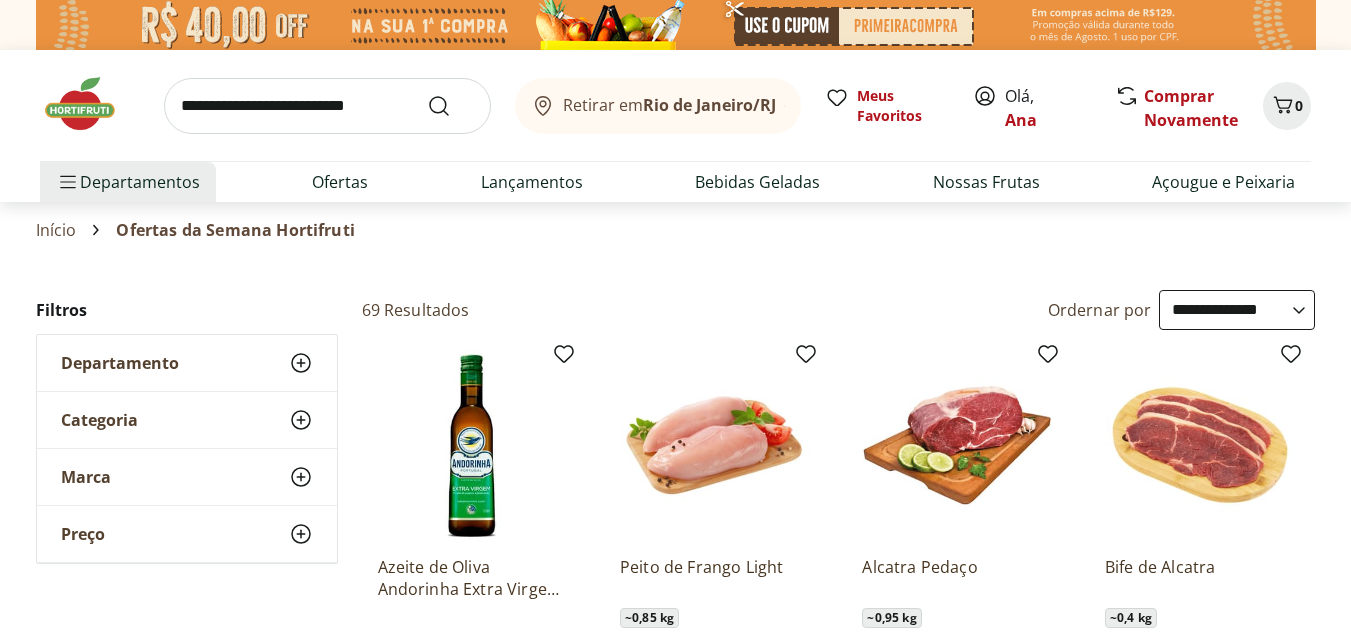 scroll, scrollTop: 200, scrollLeft: 0, axis: vertical 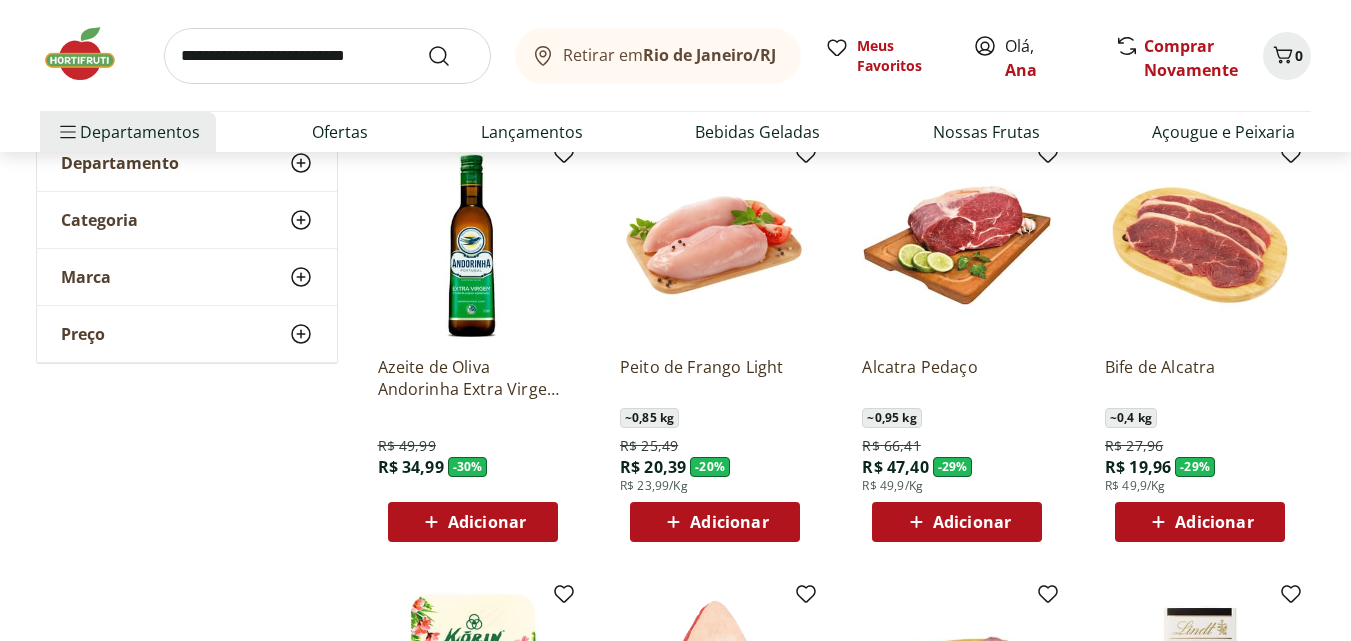 click on "Adicionar" at bounding box center (972, 522) 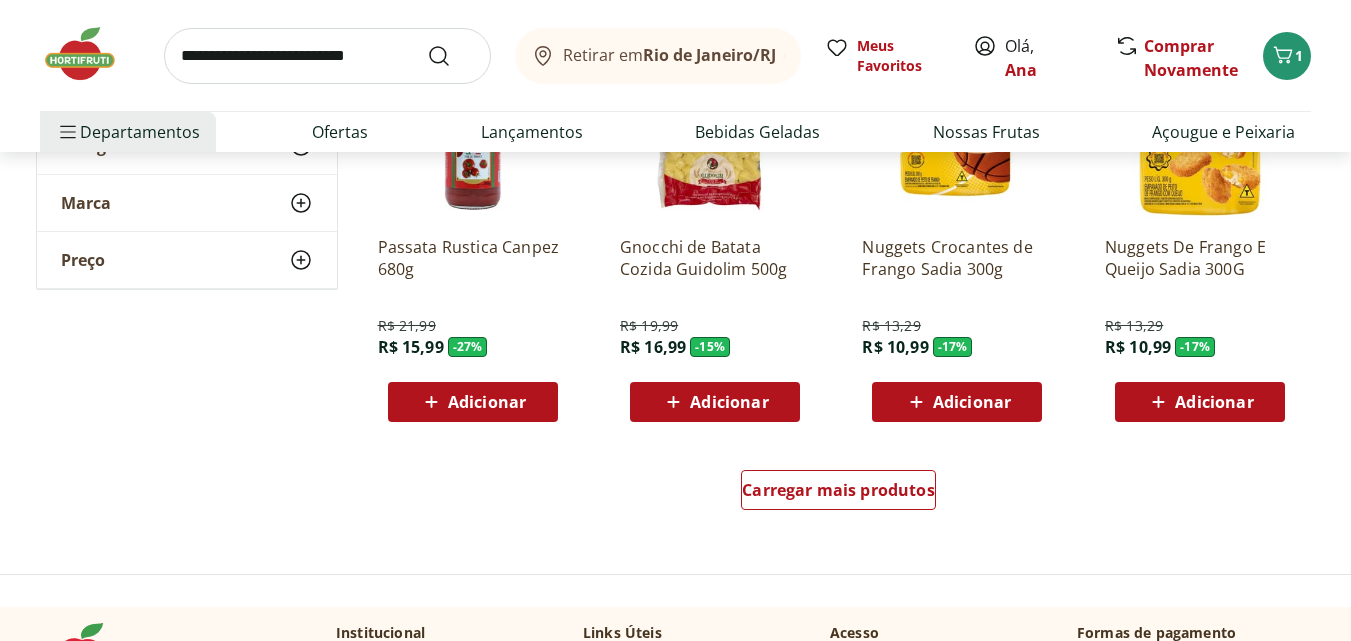 scroll, scrollTop: 1300, scrollLeft: 0, axis: vertical 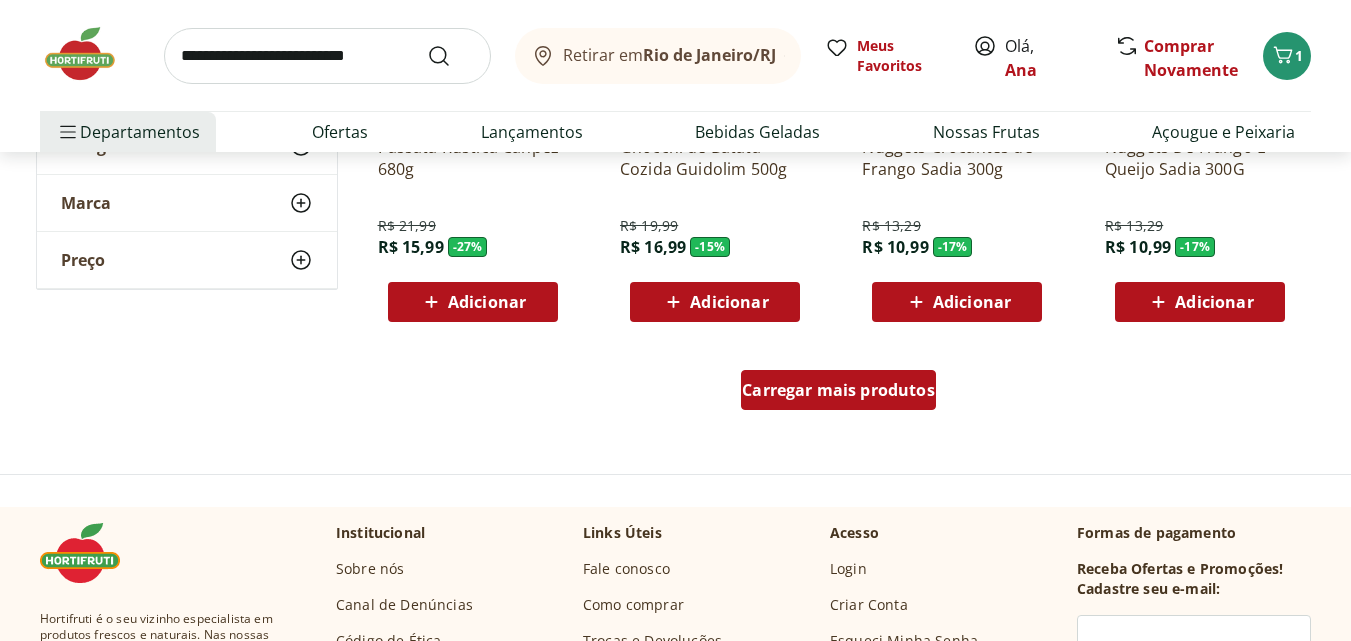click on "Carregar mais produtos" at bounding box center (838, 390) 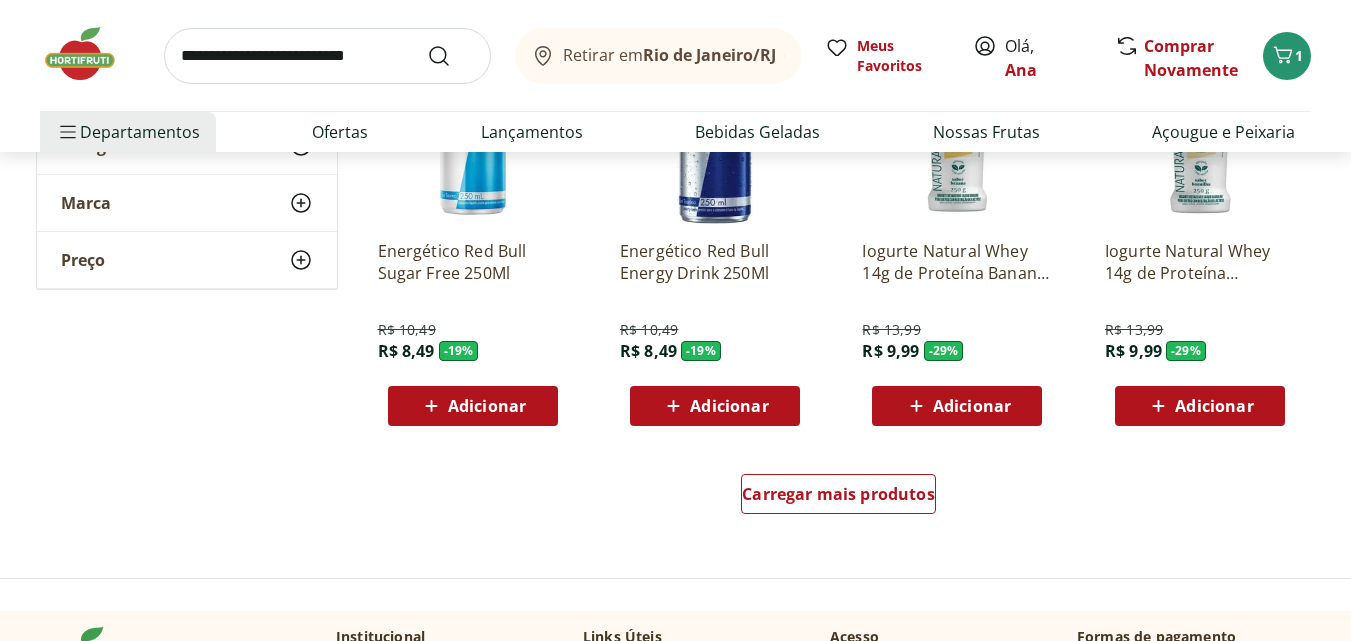 scroll, scrollTop: 2600, scrollLeft: 0, axis: vertical 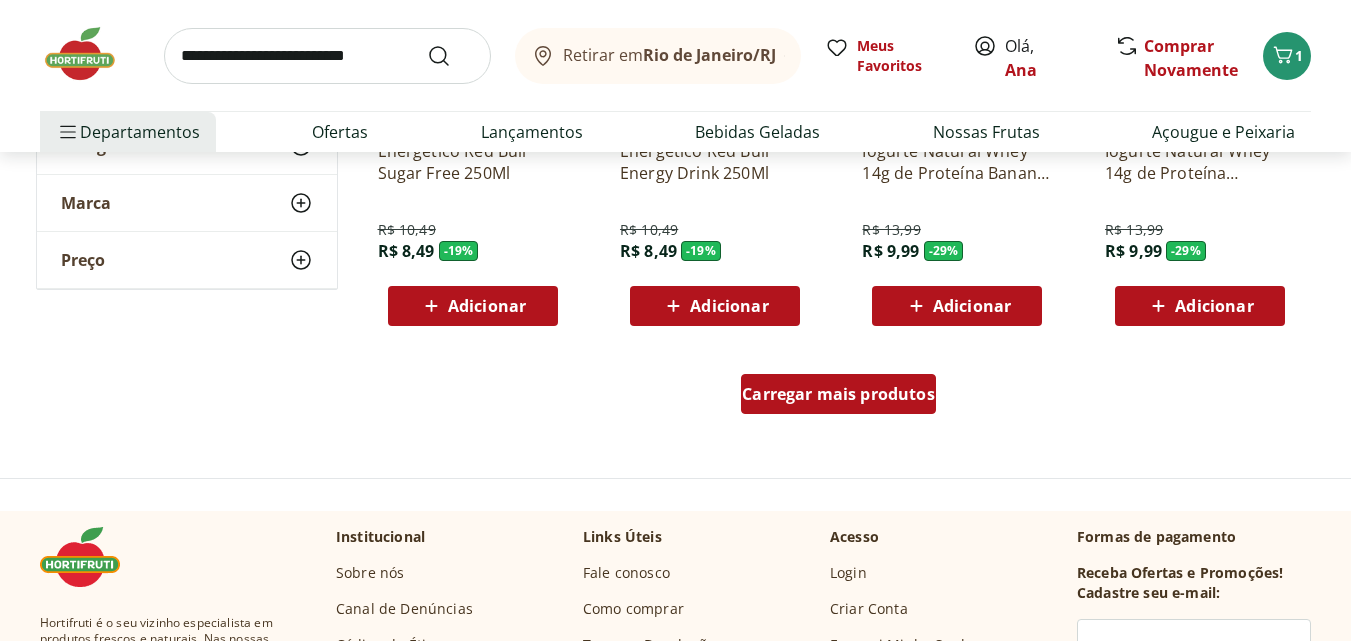 click on "Carregar mais produtos" at bounding box center [838, 394] 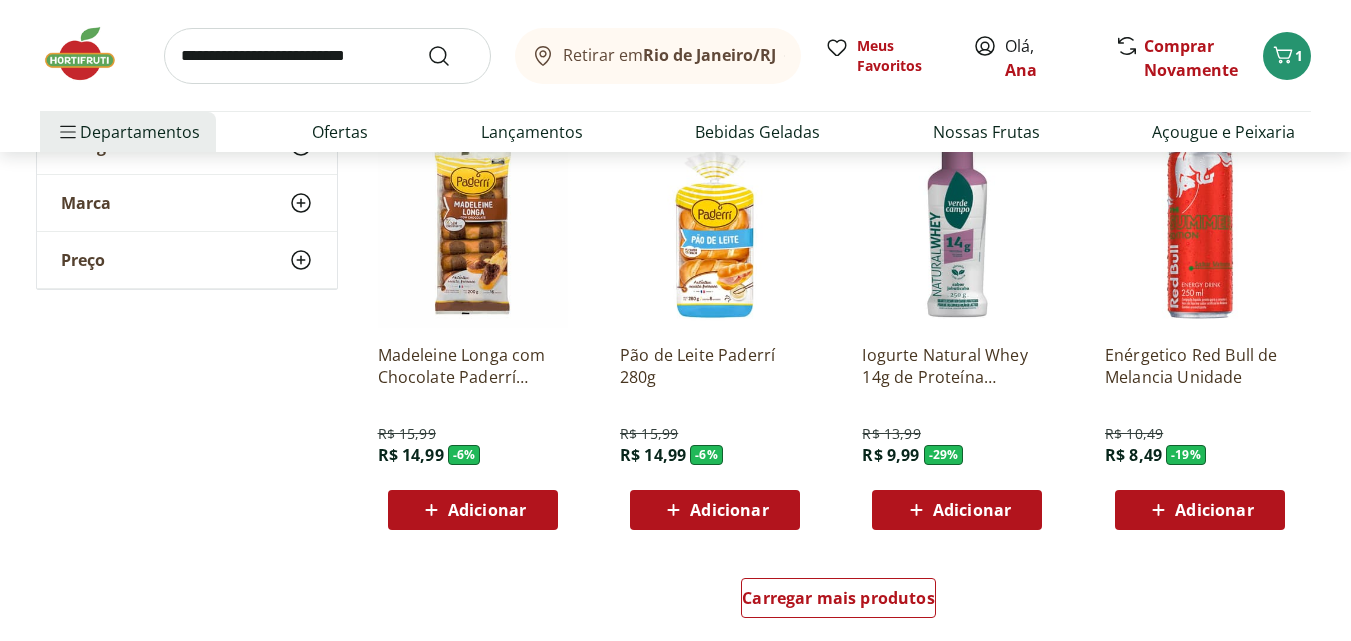 scroll, scrollTop: 3900, scrollLeft: 0, axis: vertical 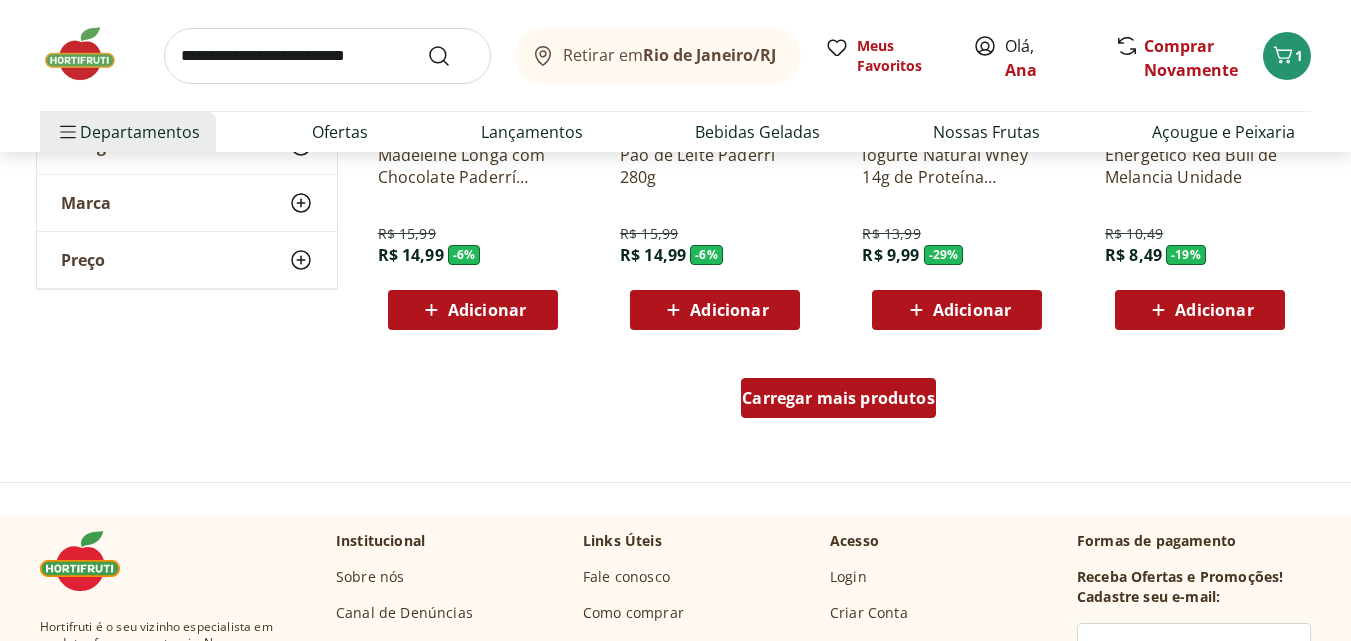 click on "Carregar mais produtos" at bounding box center (838, 398) 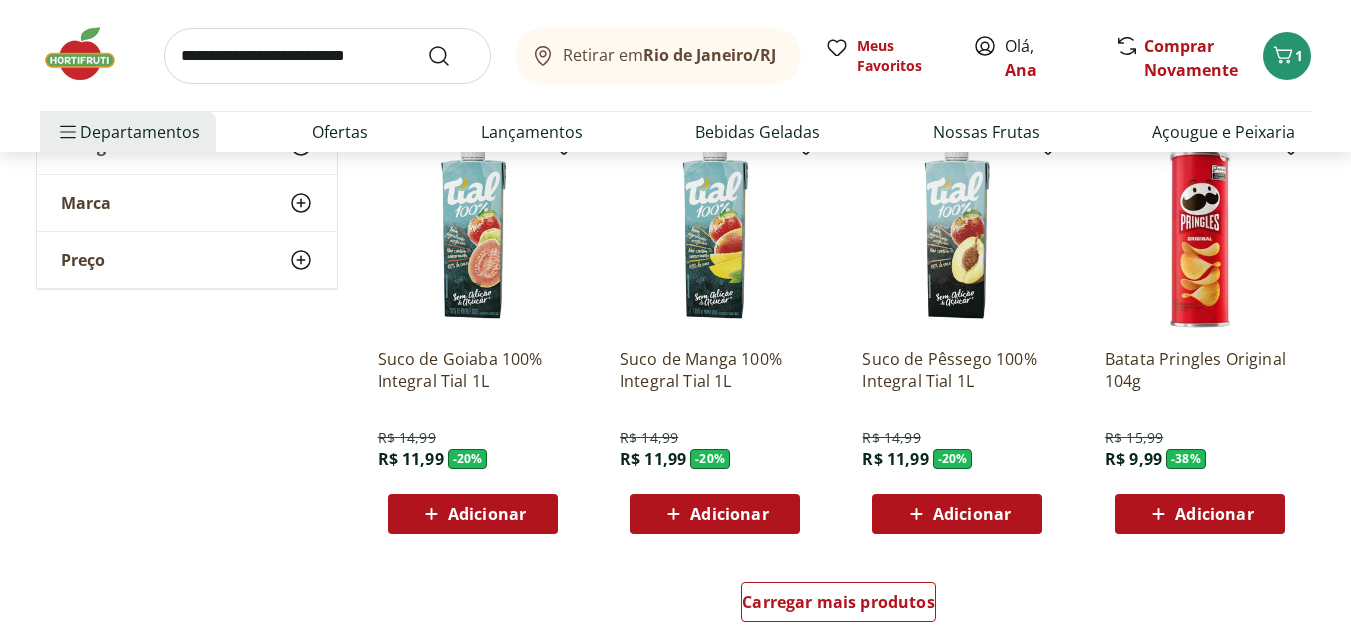 scroll, scrollTop: 5100, scrollLeft: 0, axis: vertical 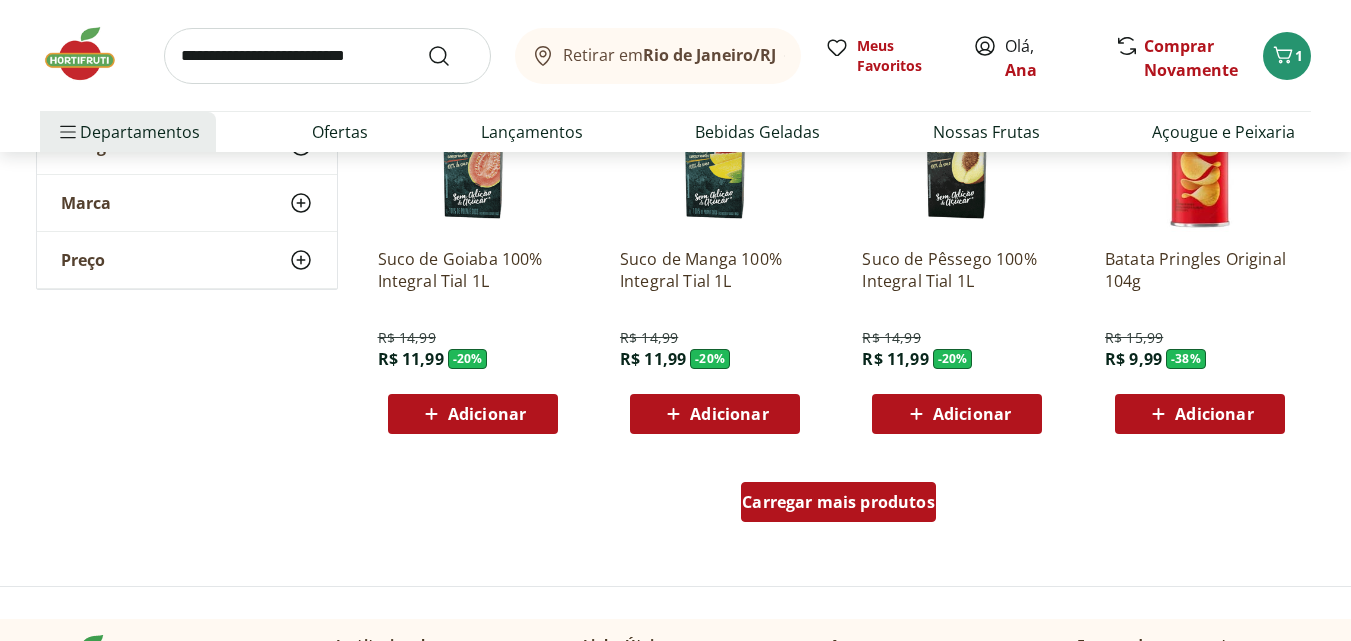 click on "Carregar mais produtos" at bounding box center (838, 502) 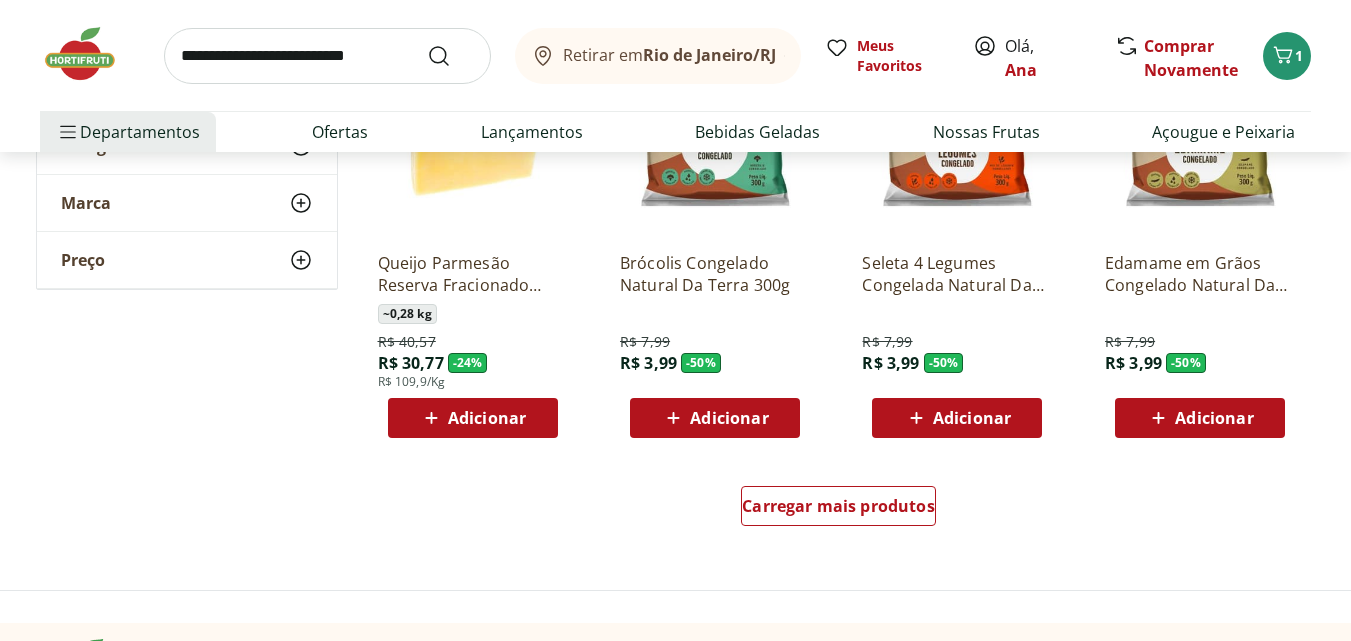 scroll, scrollTop: 6500, scrollLeft: 0, axis: vertical 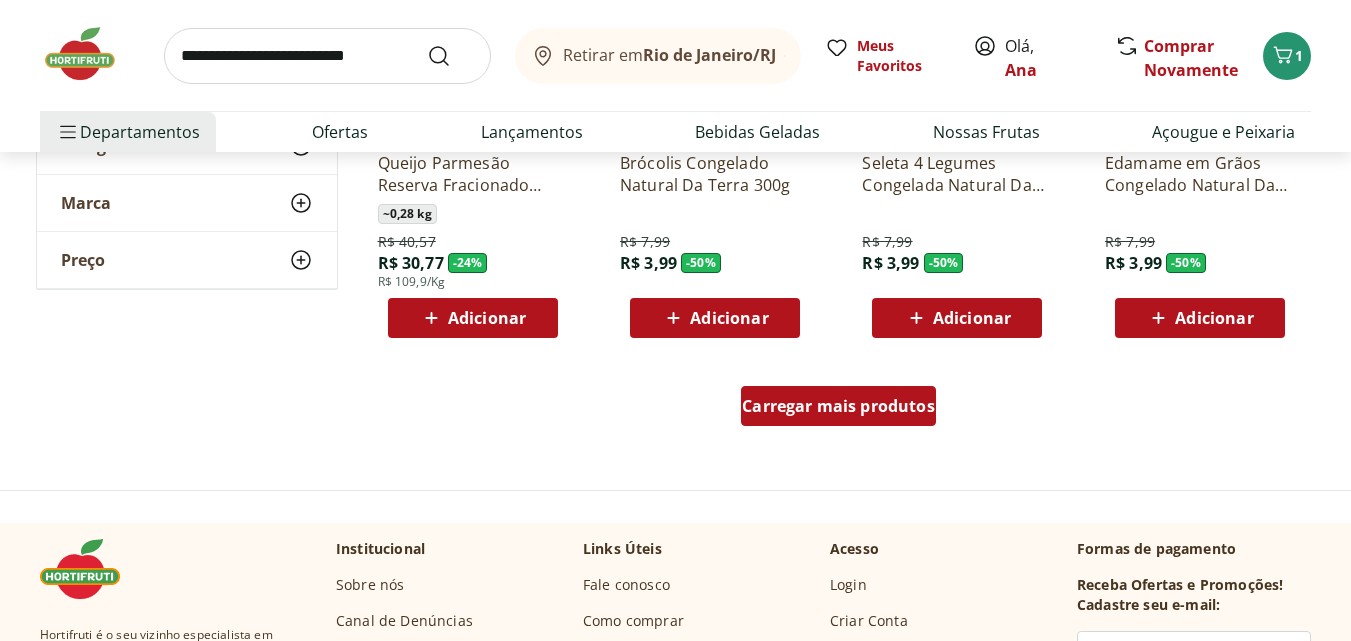 click on "Carregar mais produtos" at bounding box center (838, 410) 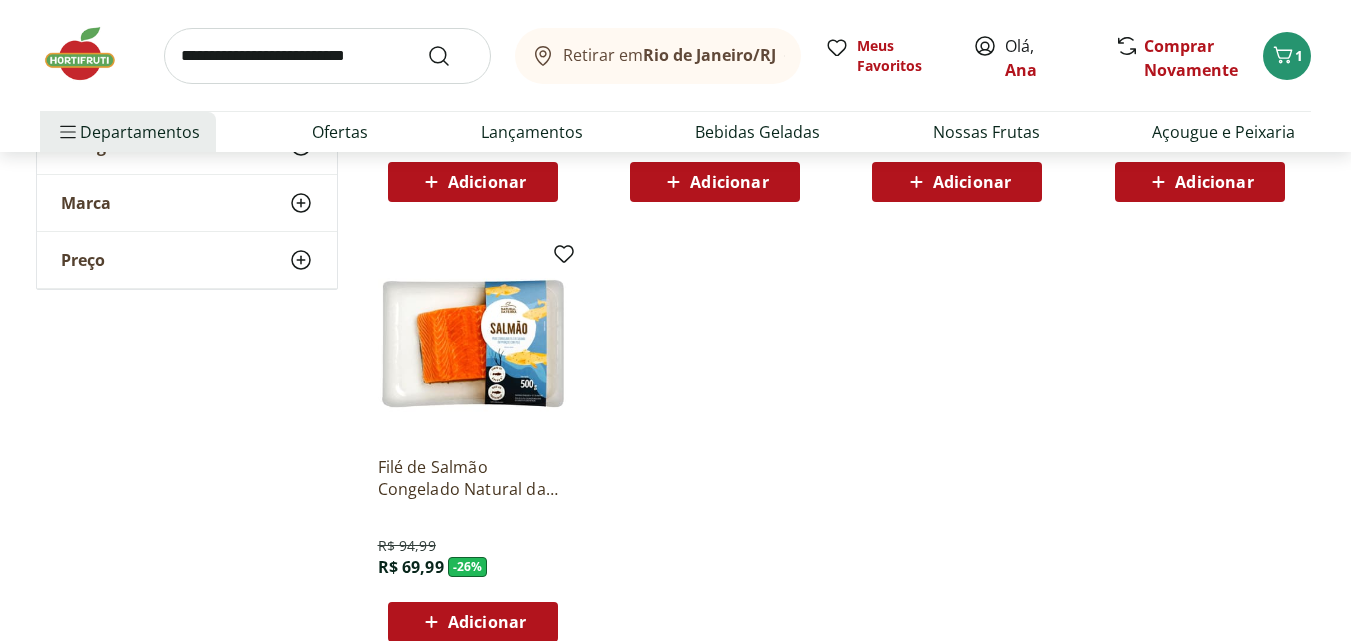 scroll, scrollTop: 7600, scrollLeft: 0, axis: vertical 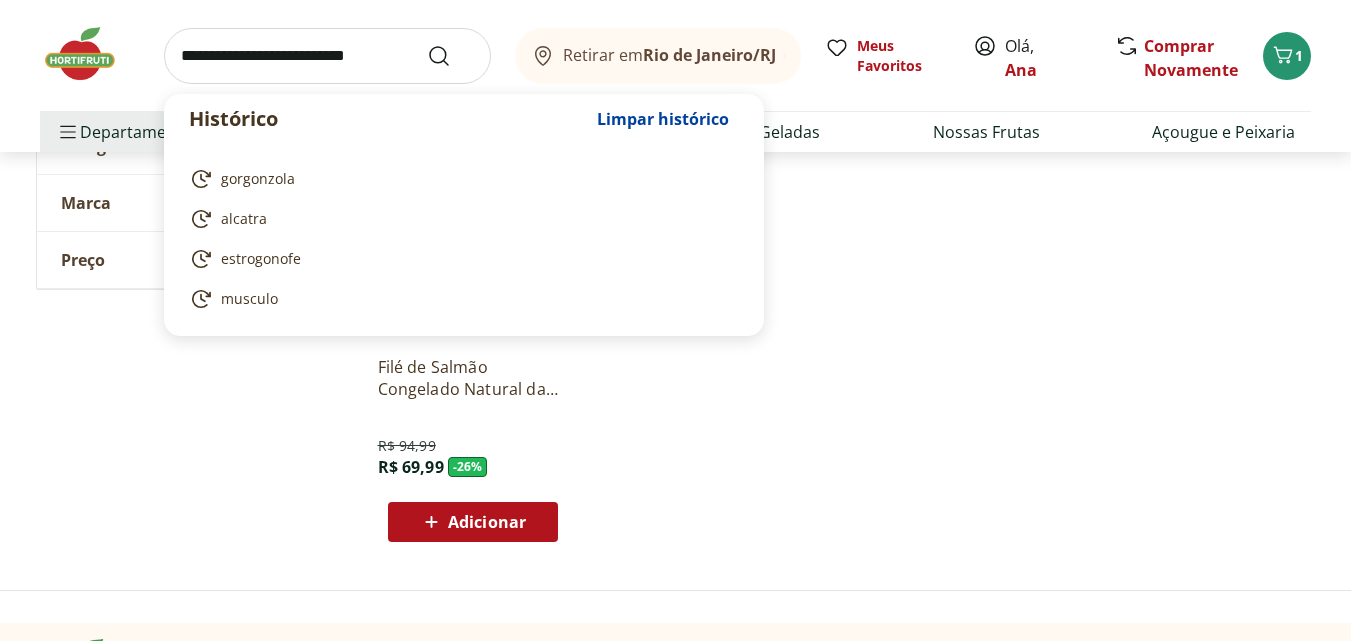 click at bounding box center [327, 56] 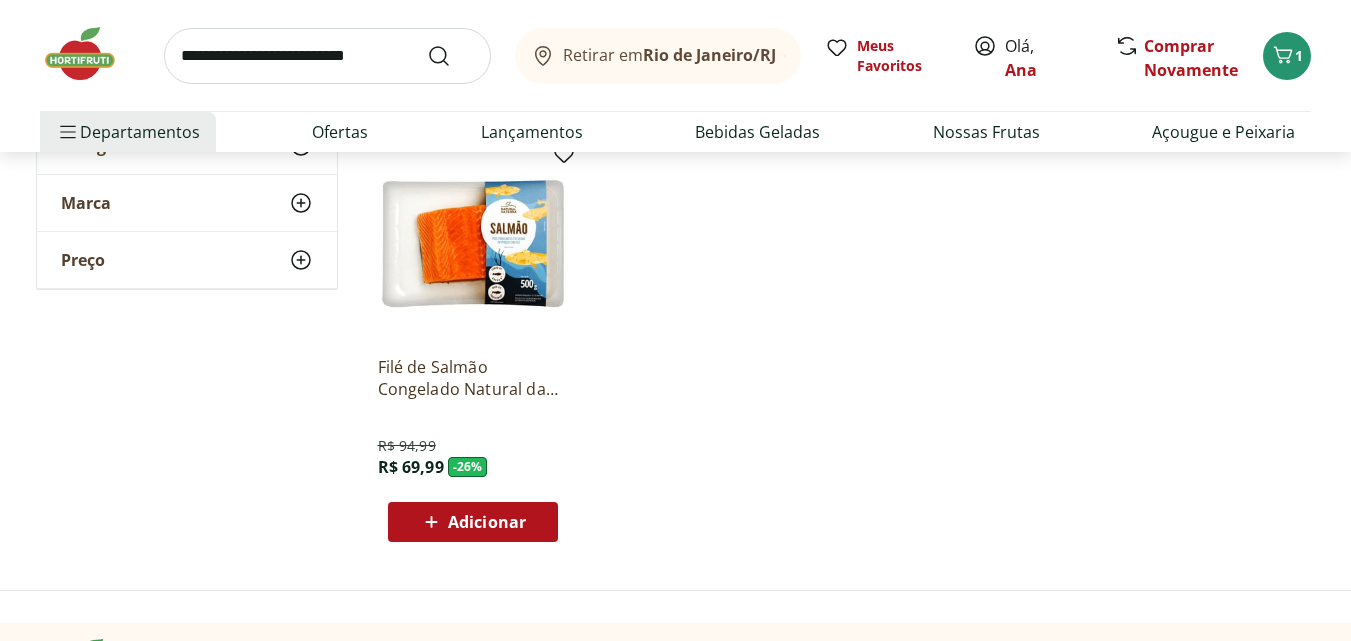 click at bounding box center (90, 54) 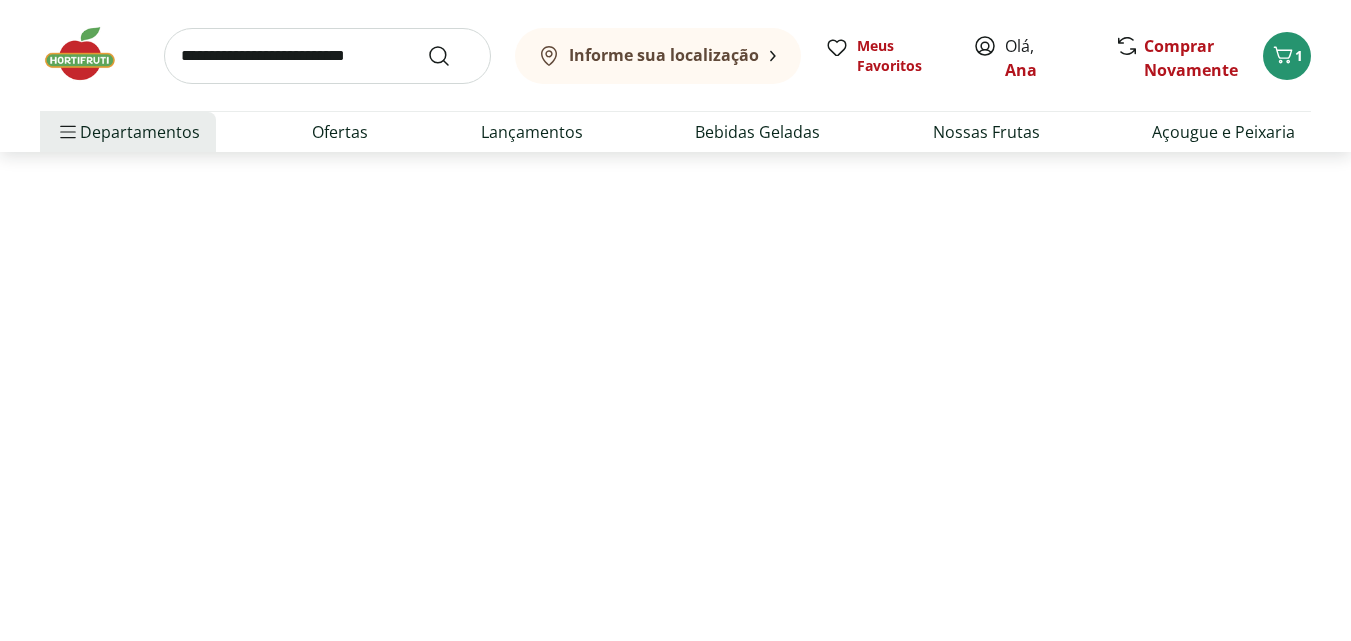 scroll, scrollTop: 0, scrollLeft: 0, axis: both 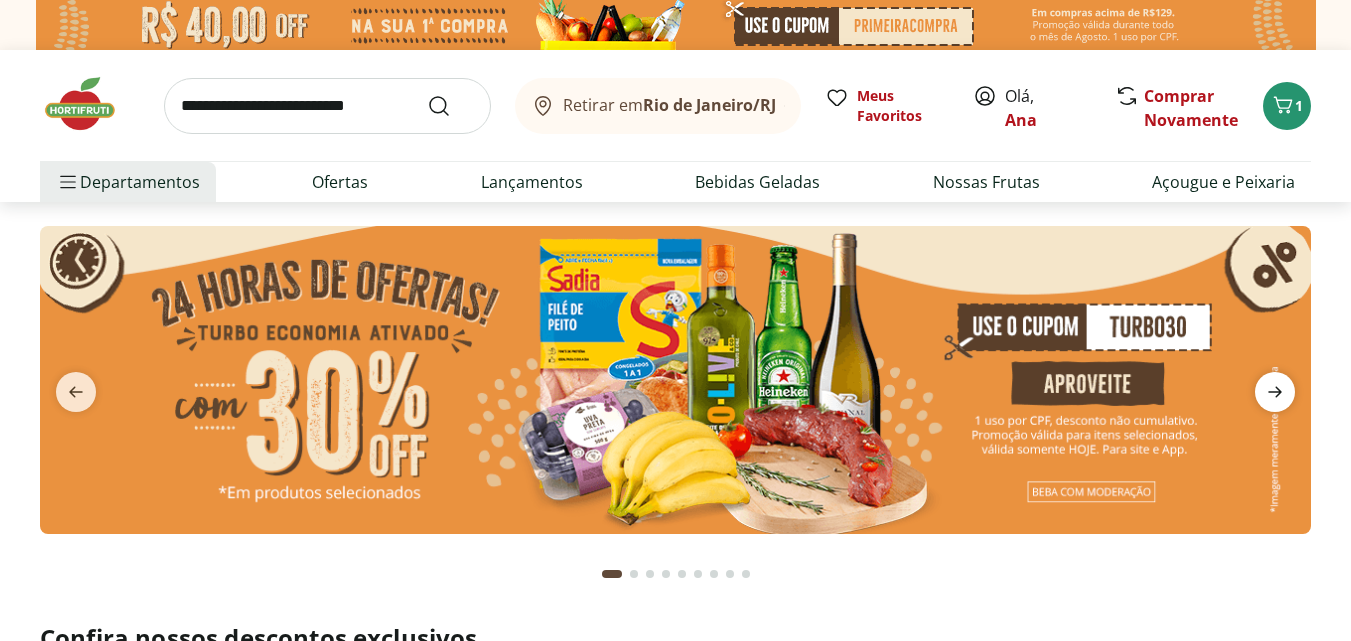 click 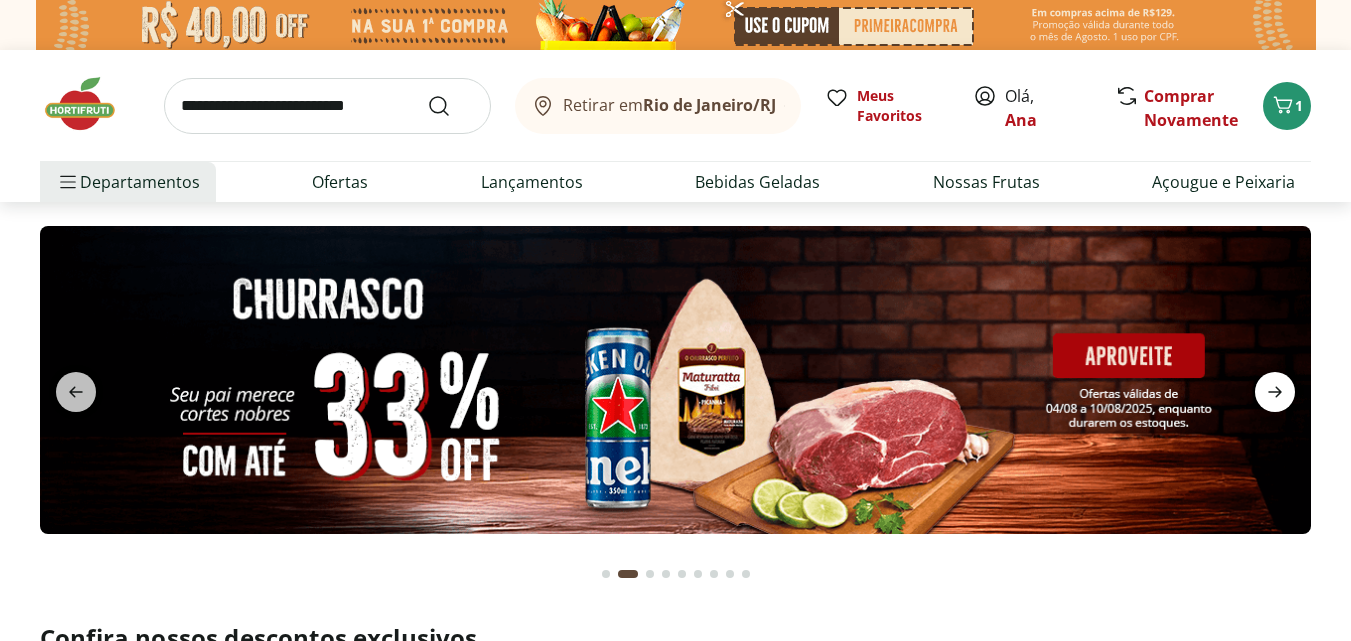click 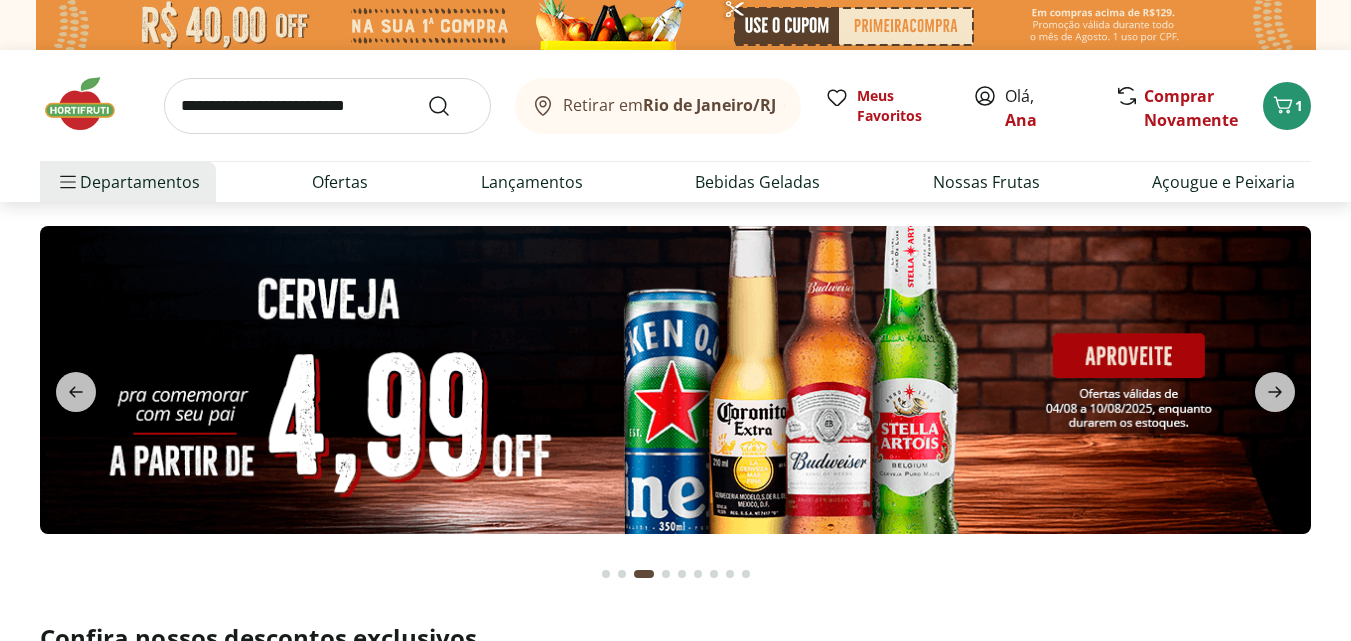 click at bounding box center (675, 380) 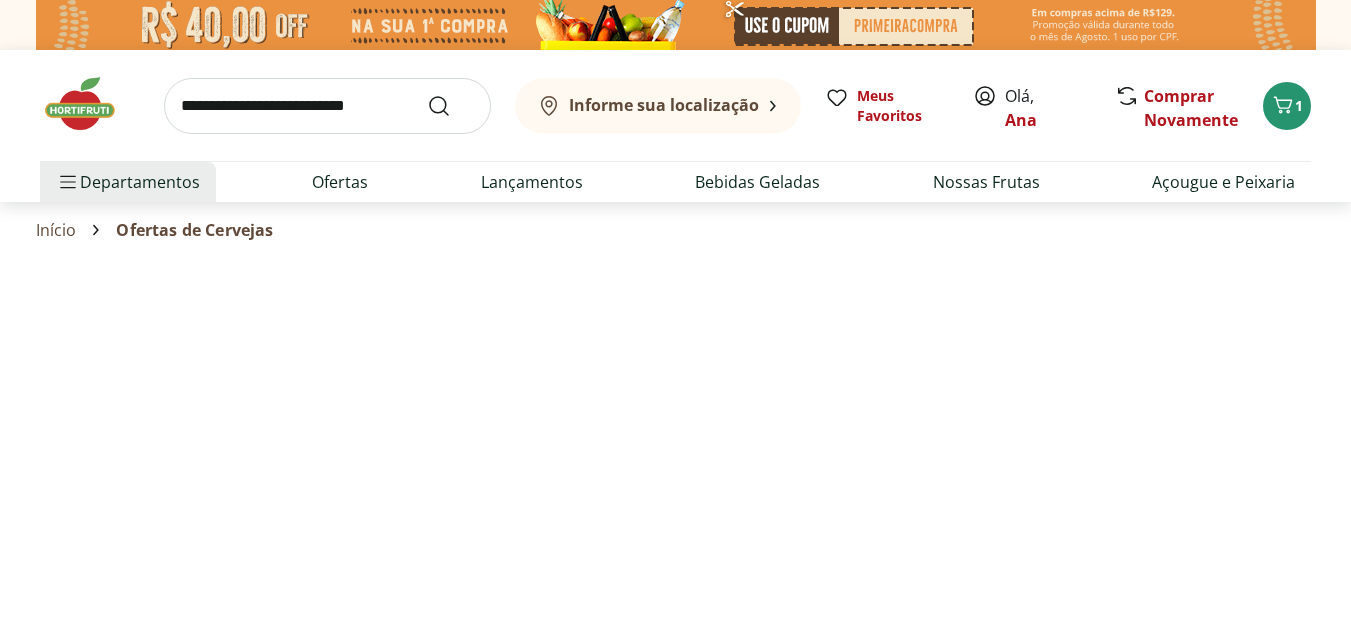 select on "**********" 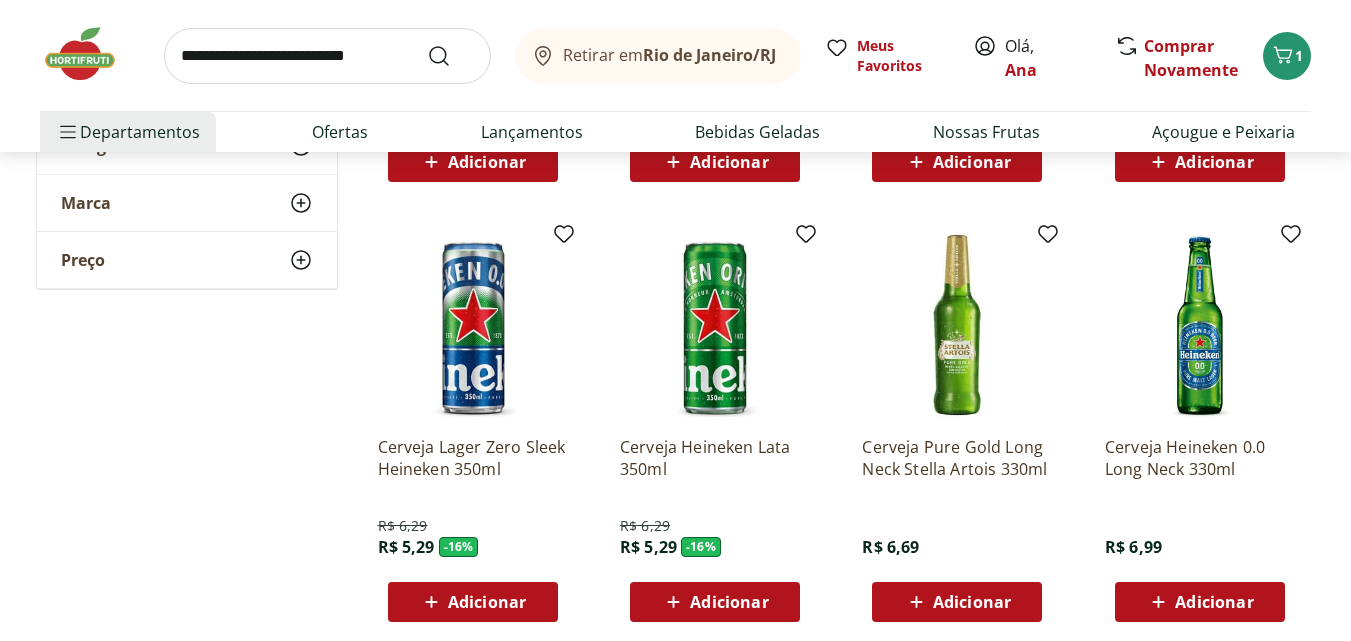 scroll, scrollTop: 1300, scrollLeft: 0, axis: vertical 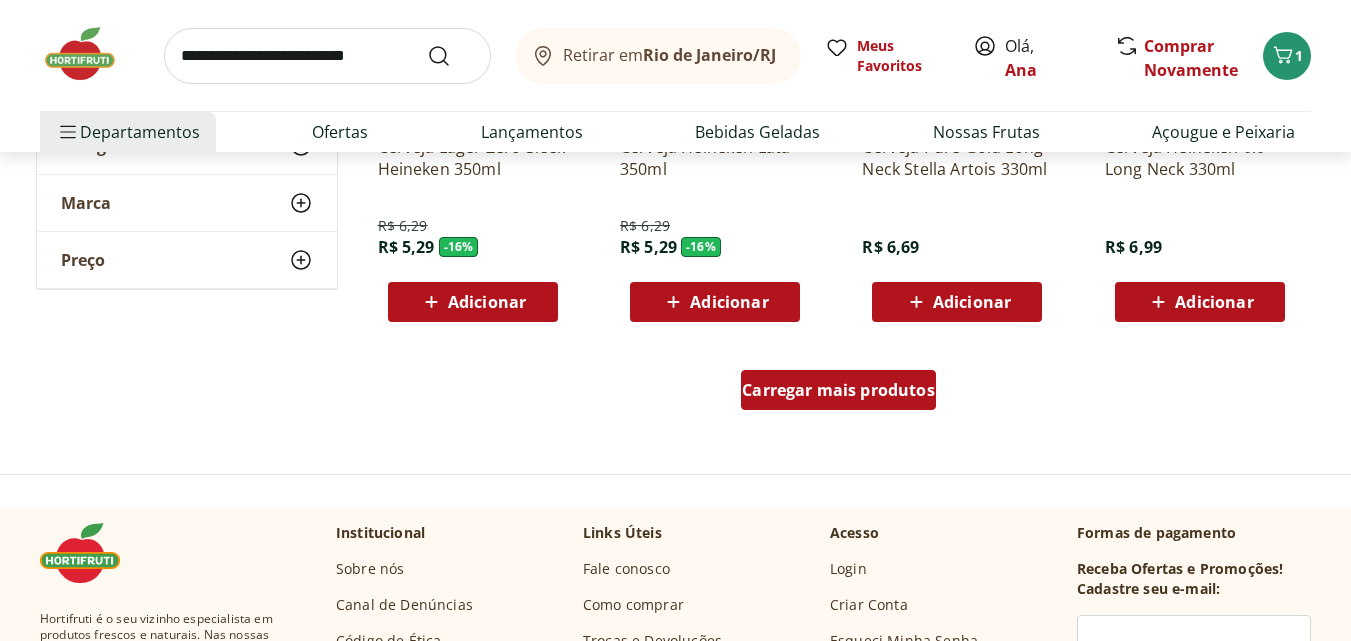 click on "Carregar mais produtos" at bounding box center (838, 390) 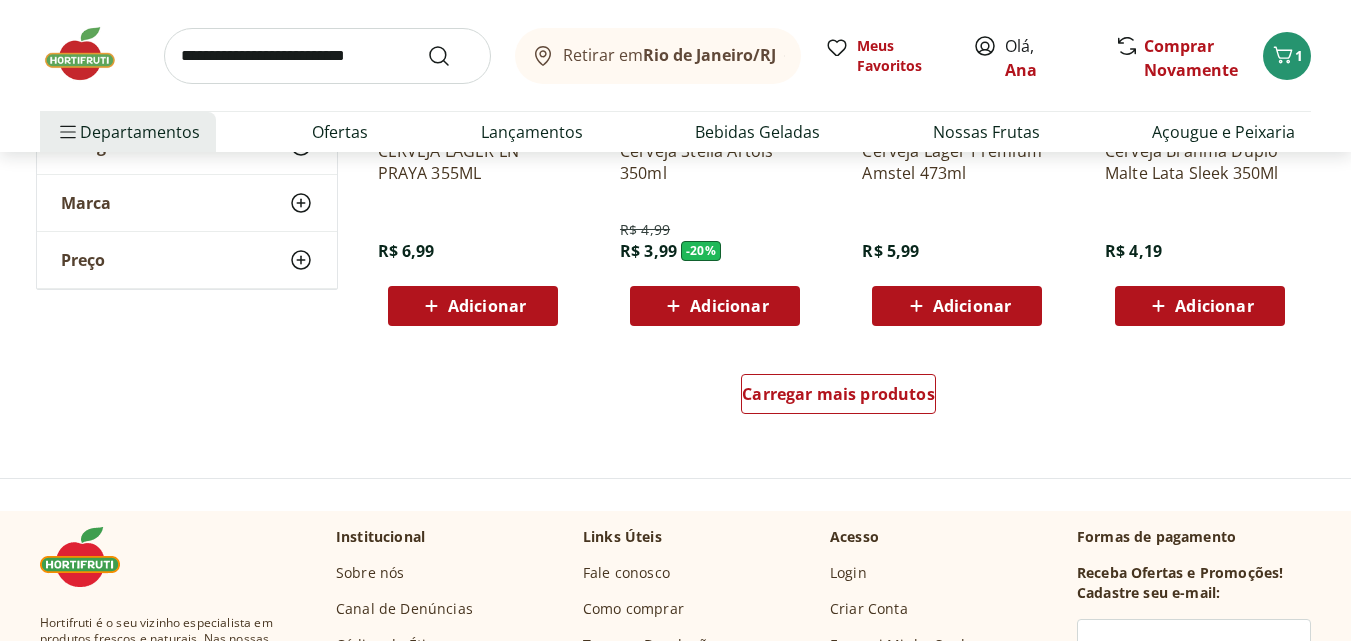 scroll, scrollTop: 2700, scrollLeft: 0, axis: vertical 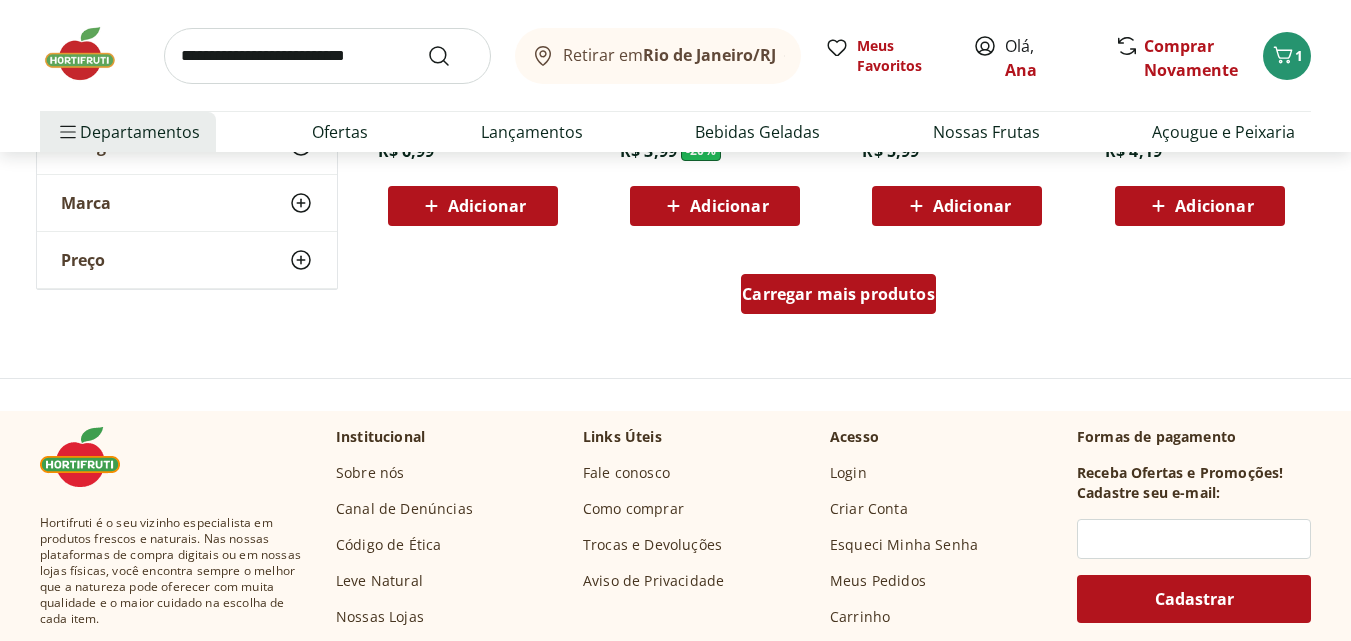 click on "Carregar mais produtos" at bounding box center [838, 294] 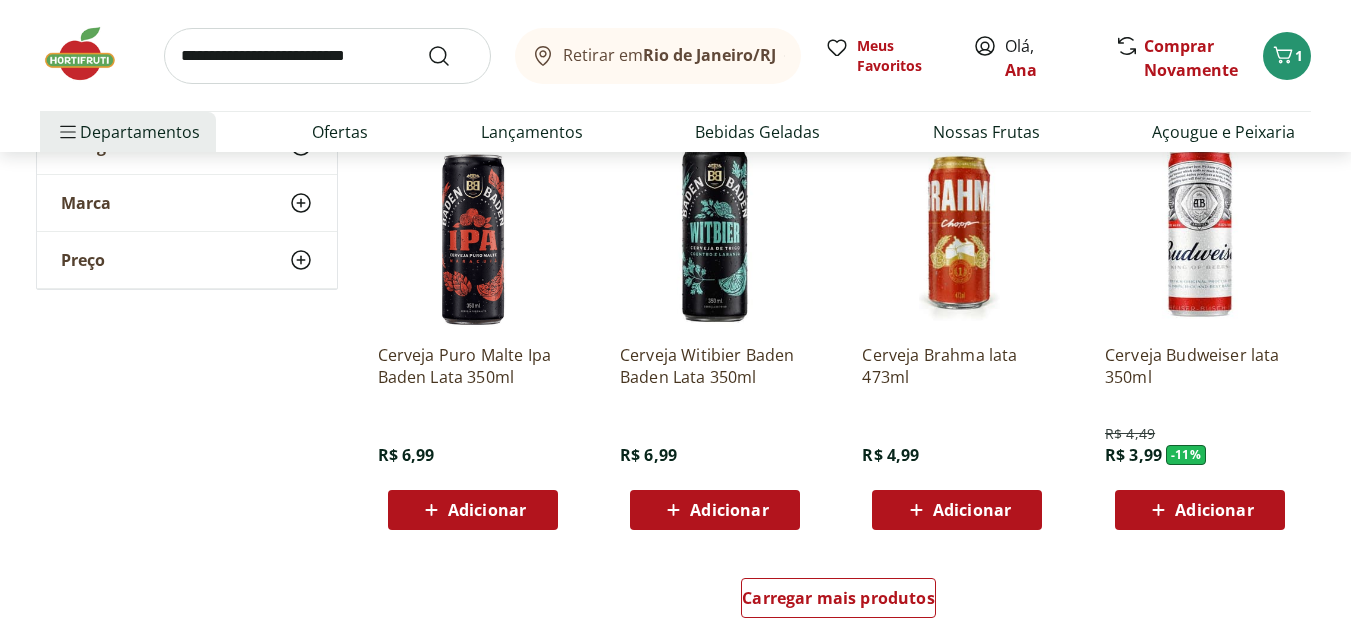 scroll, scrollTop: 3900, scrollLeft: 0, axis: vertical 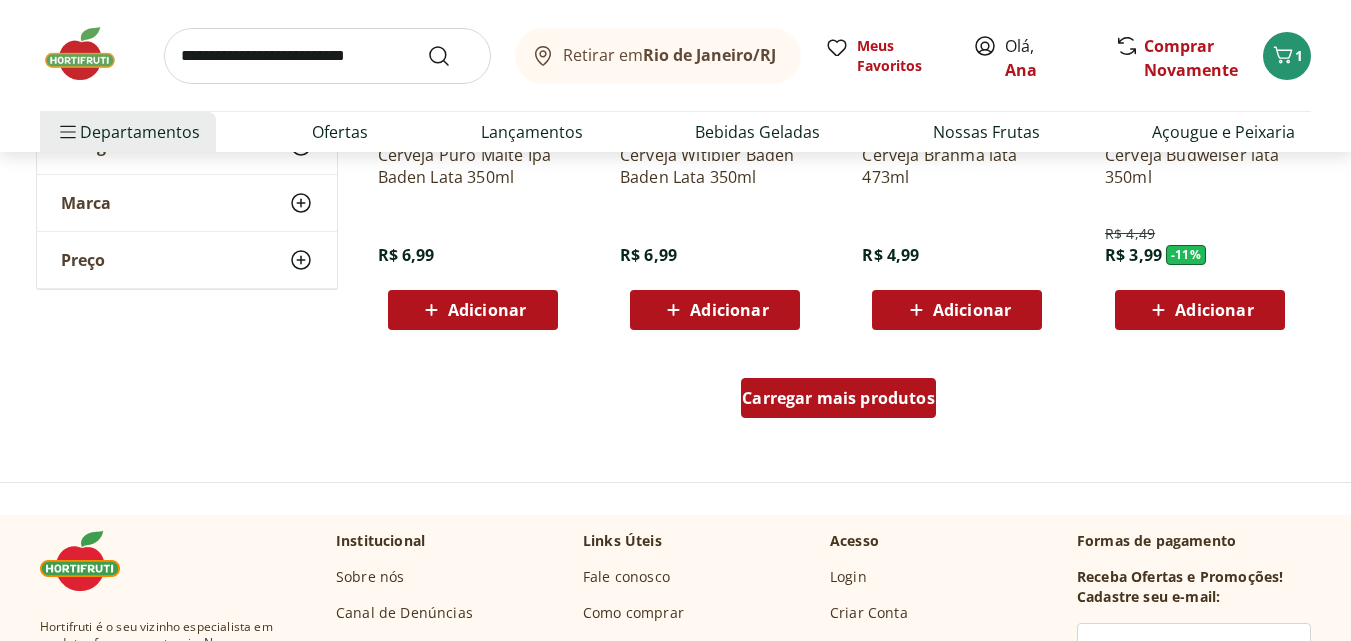click on "Carregar mais produtos" at bounding box center [838, 398] 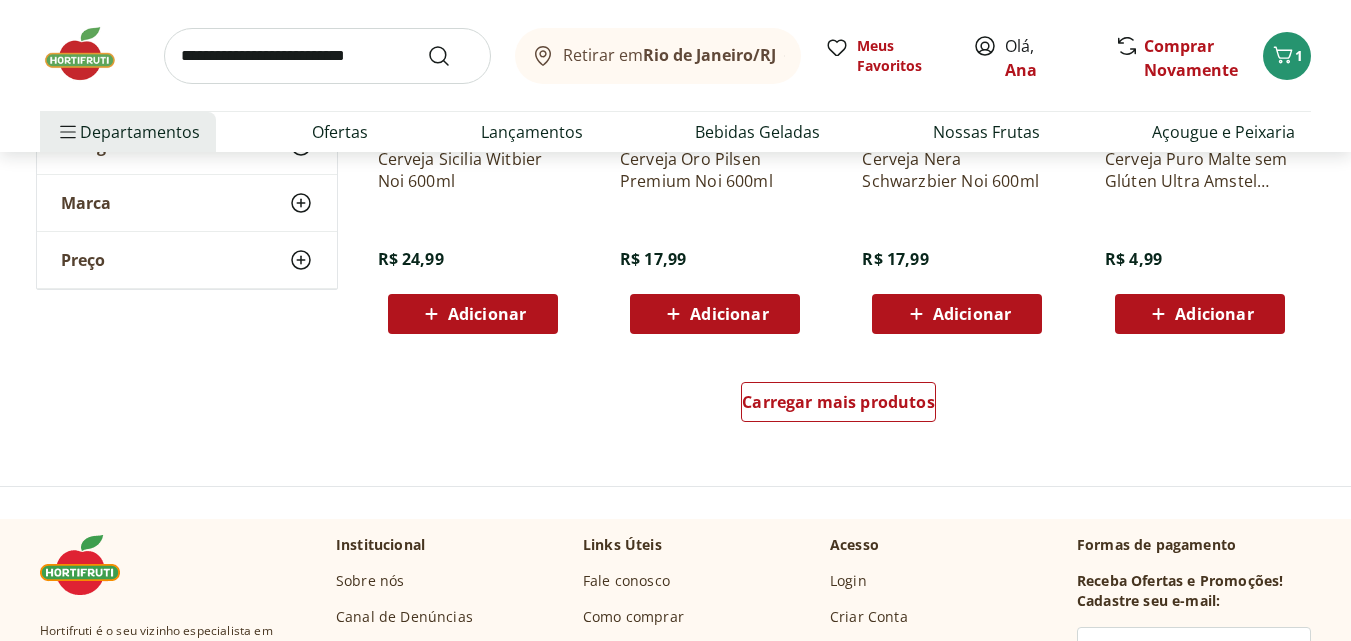 scroll, scrollTop: 5300, scrollLeft: 0, axis: vertical 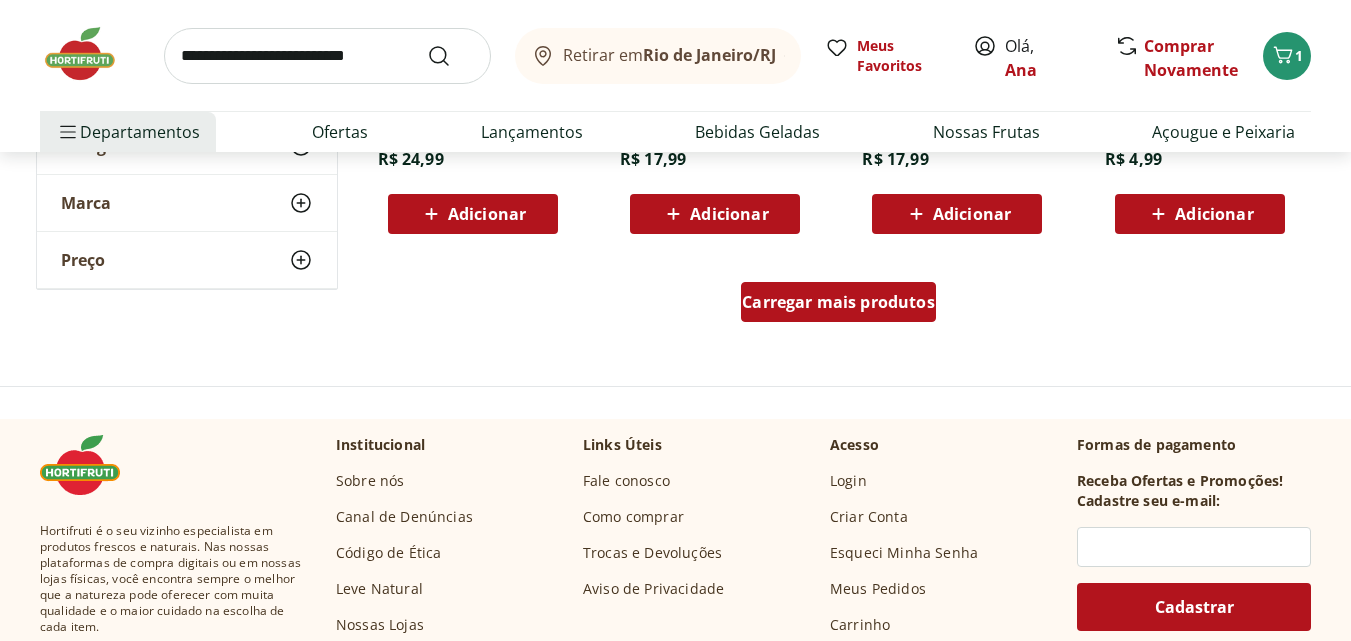 click on "Carregar mais produtos" at bounding box center [838, 302] 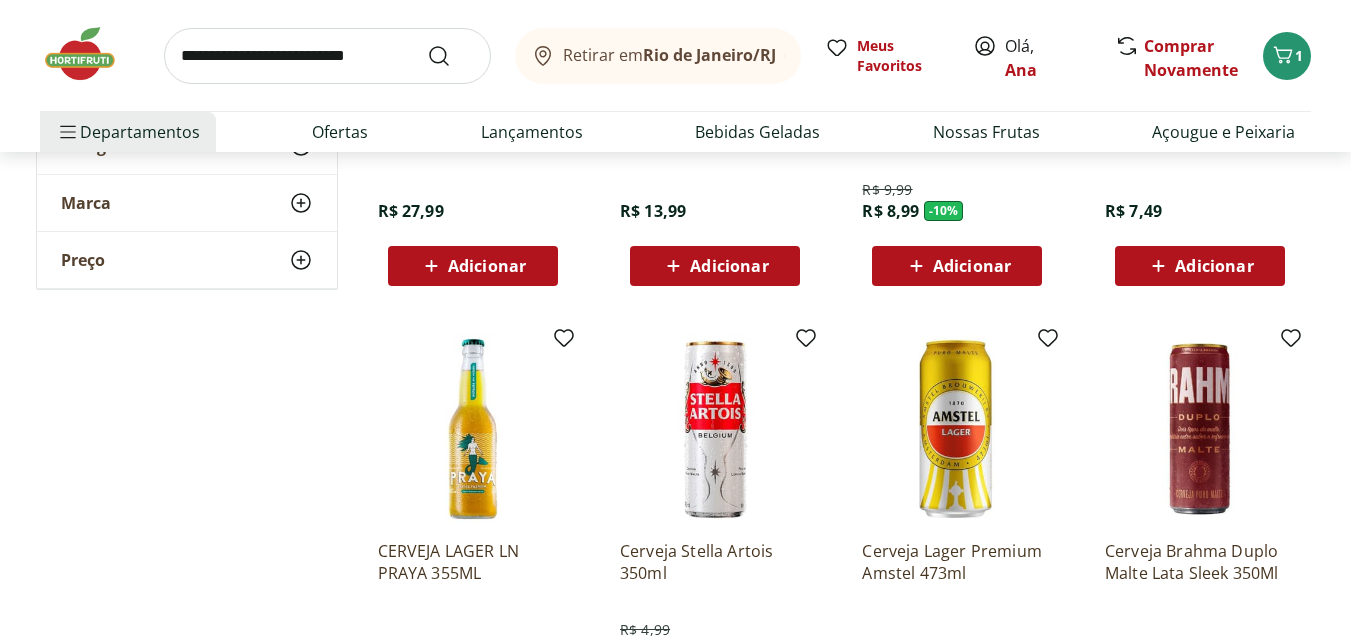scroll, scrollTop: 2300, scrollLeft: 0, axis: vertical 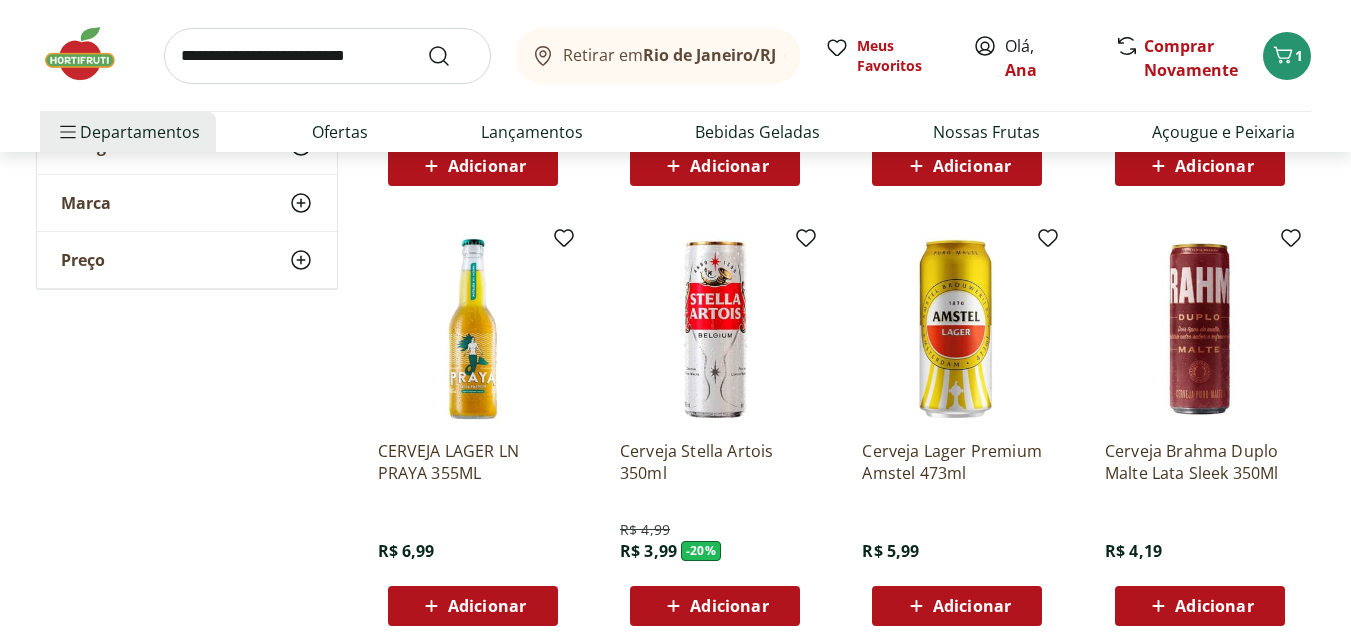 click on "Adicionar" at bounding box center [715, 606] 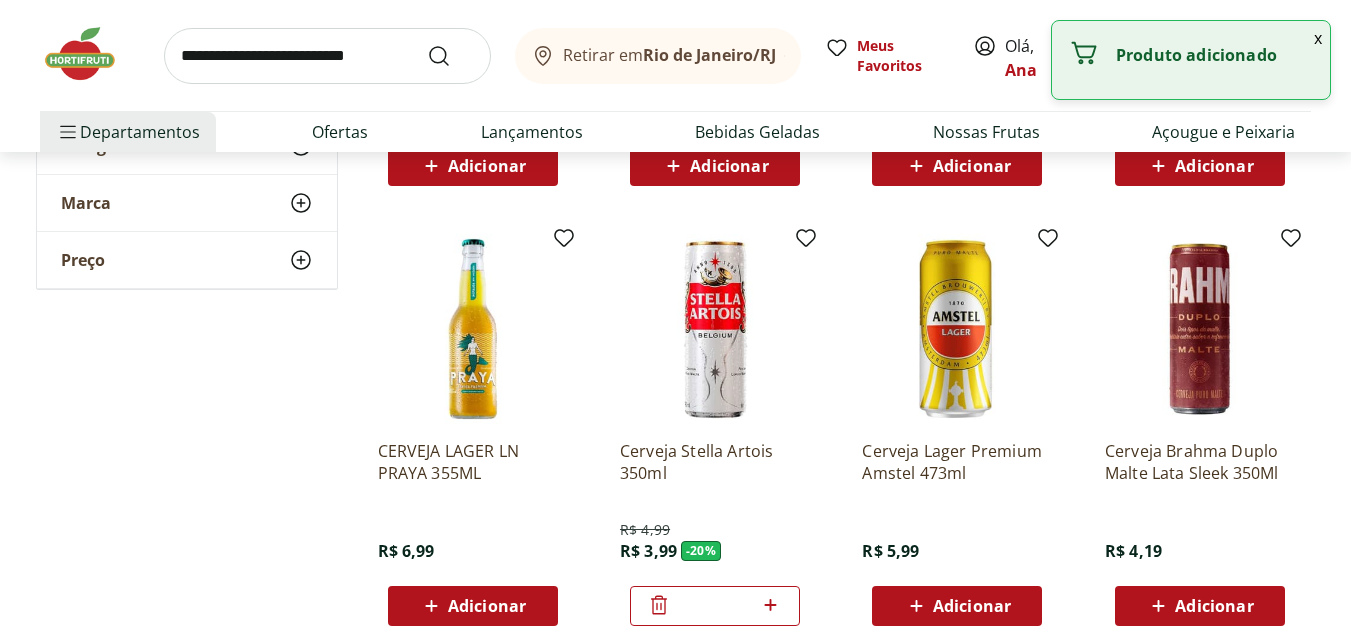 click 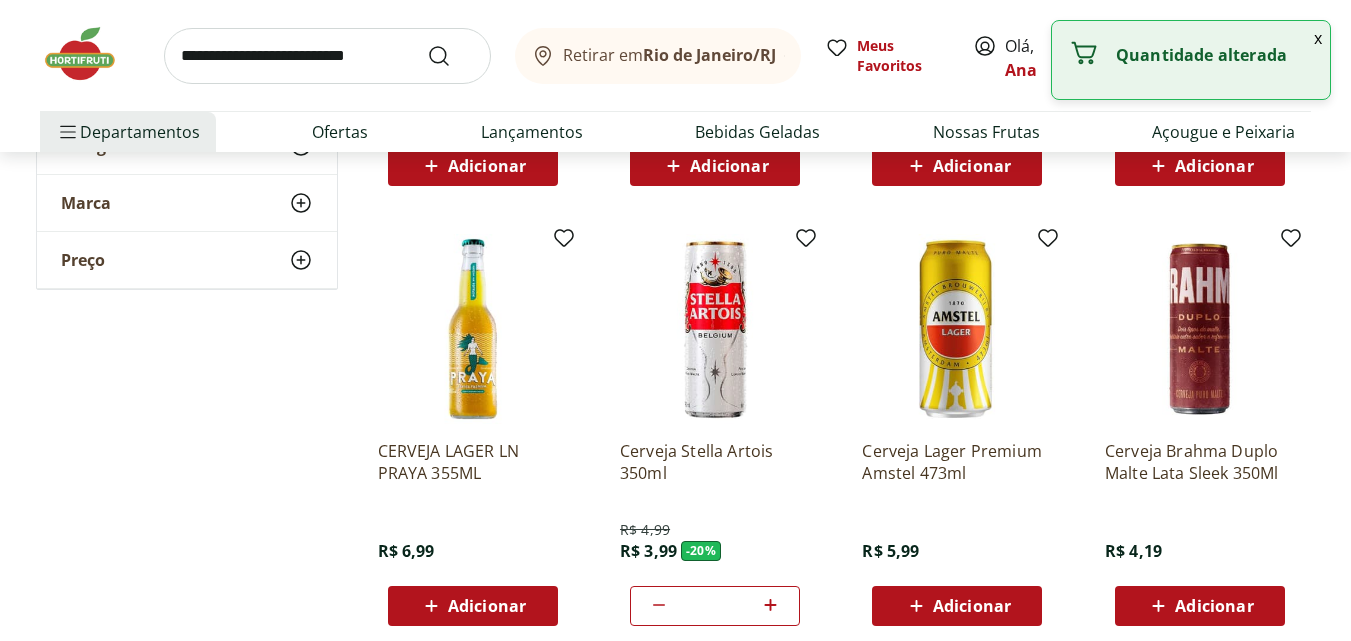click 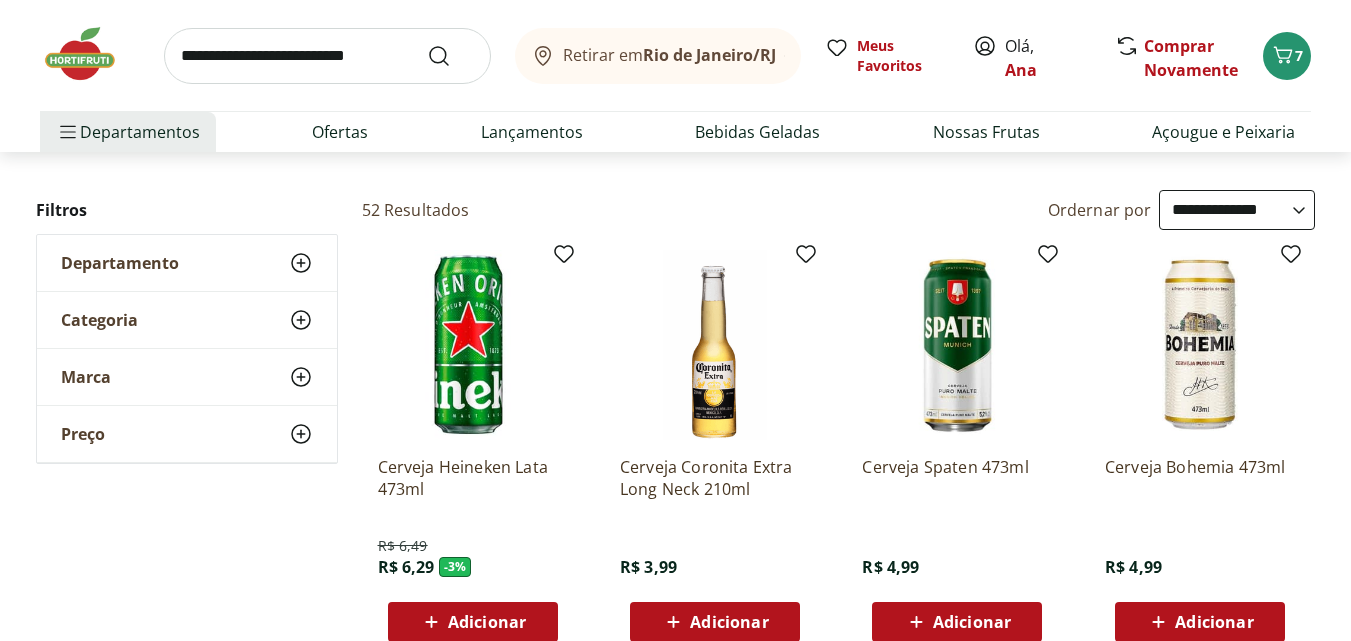scroll, scrollTop: 0, scrollLeft: 0, axis: both 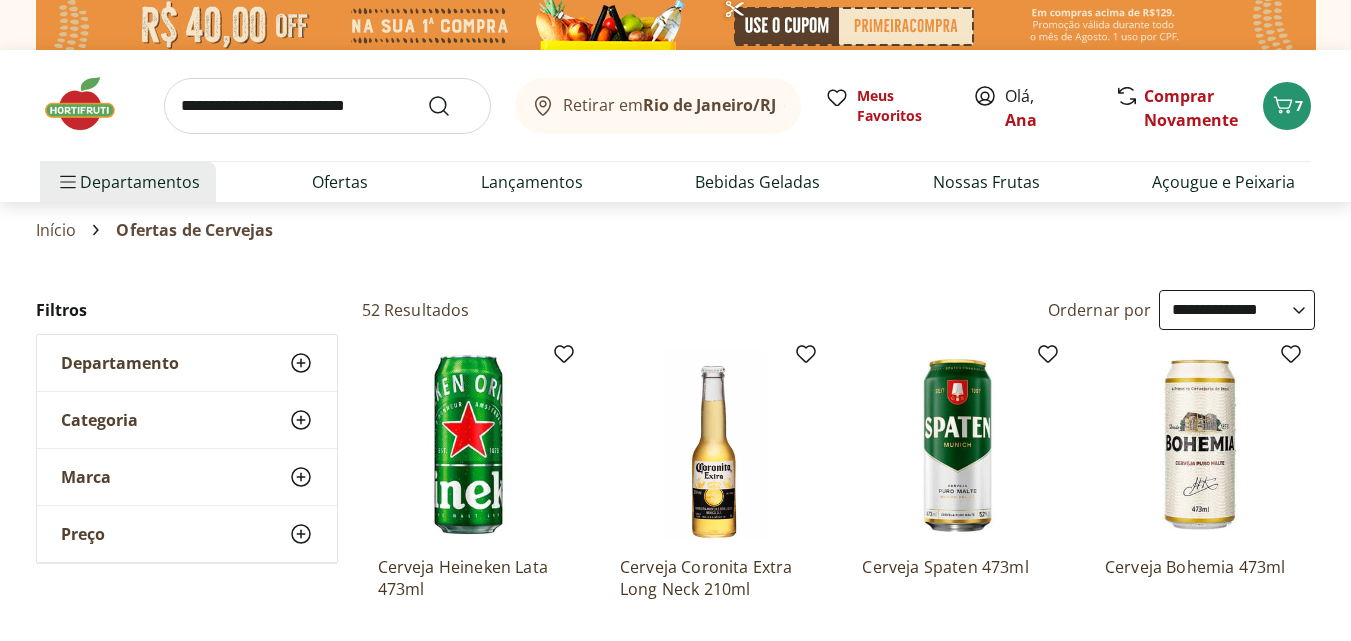 click at bounding box center (90, 104) 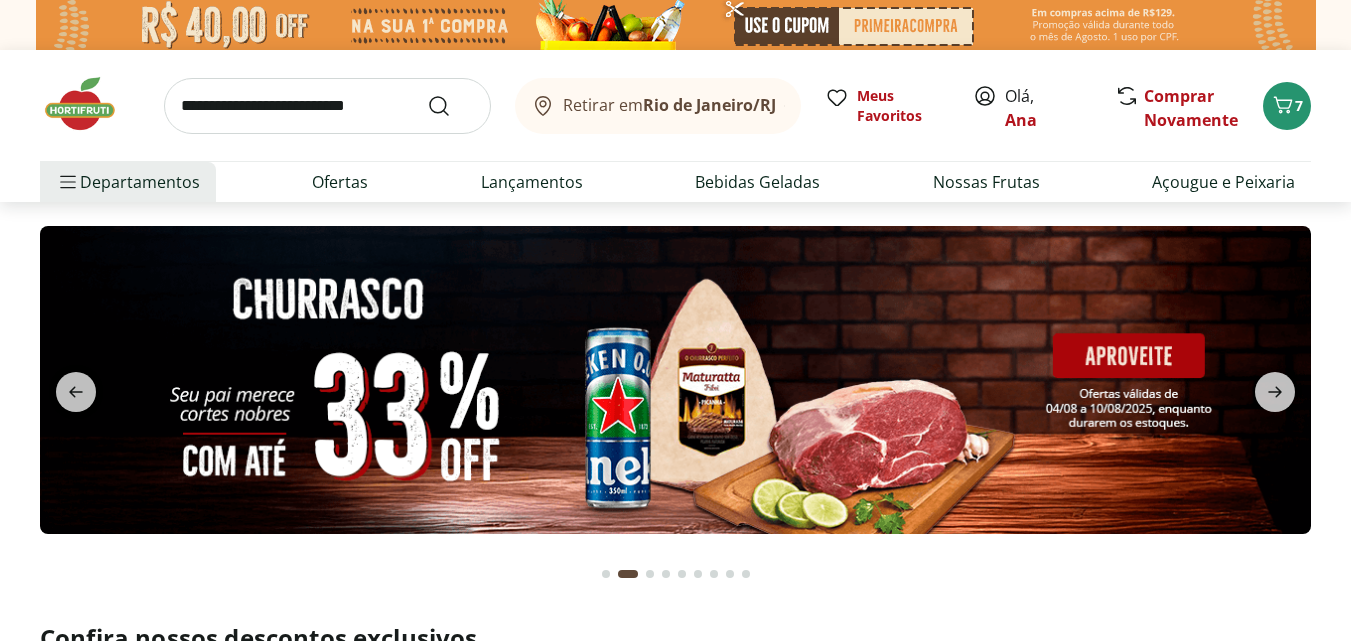 click at bounding box center [675, 380] 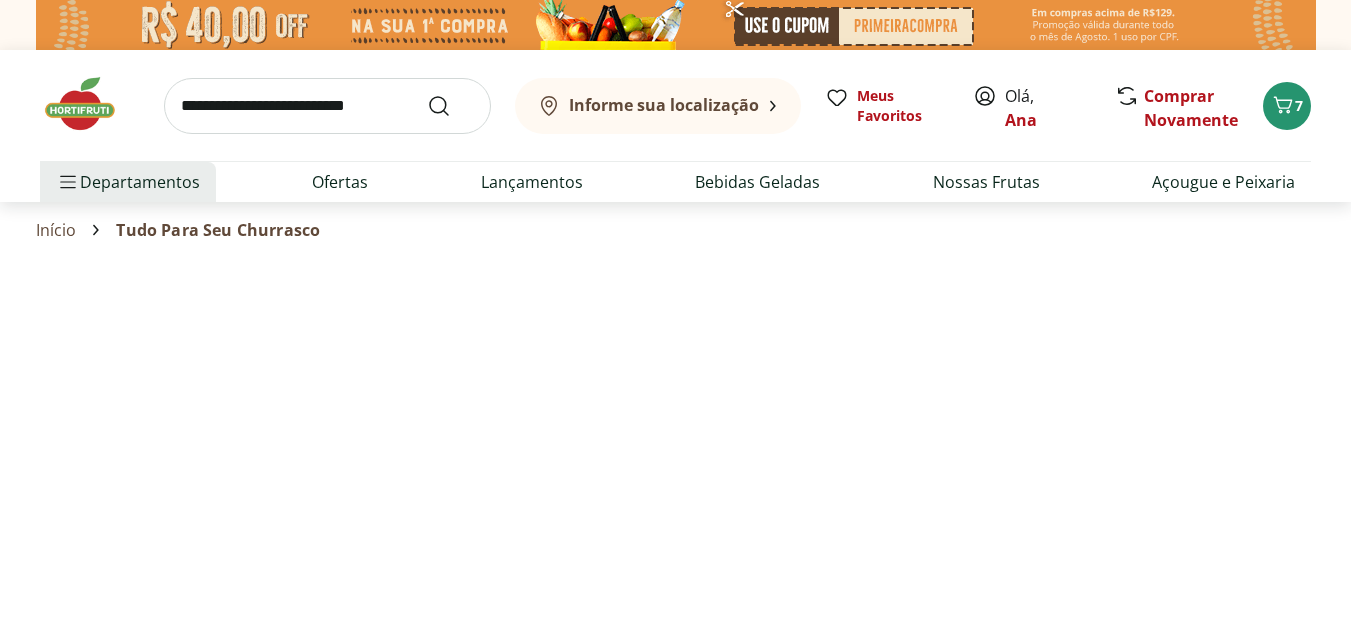 select on "**********" 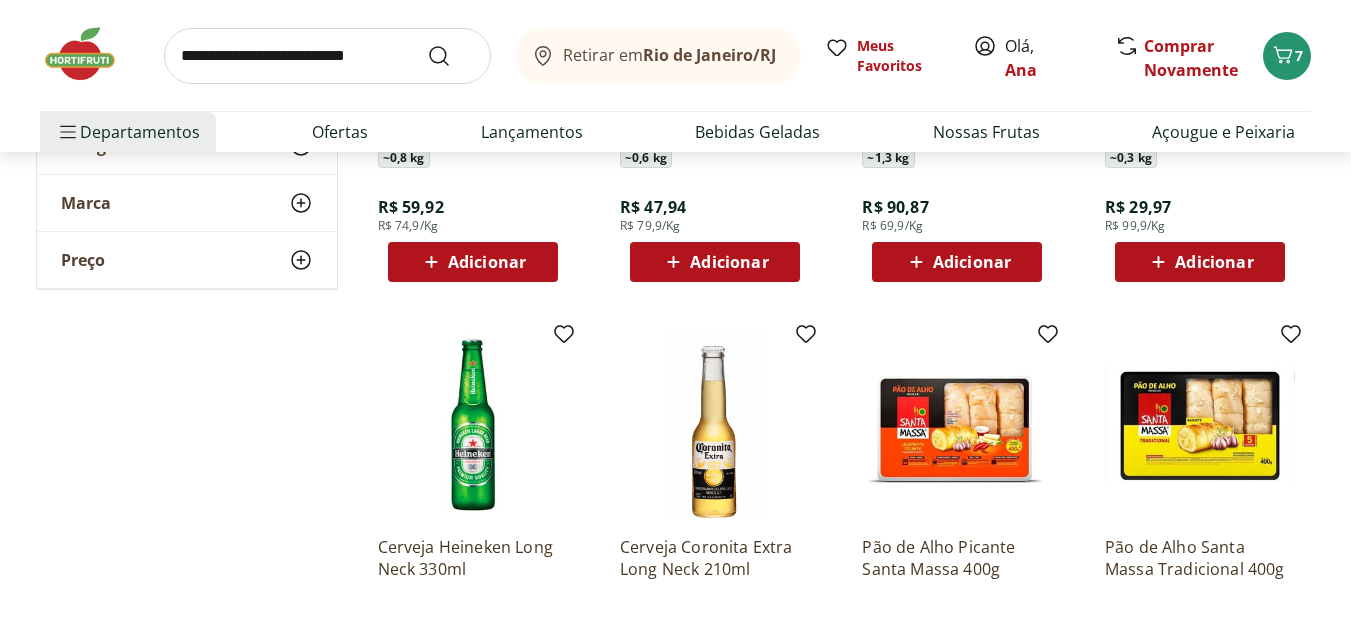 scroll, scrollTop: 1100, scrollLeft: 0, axis: vertical 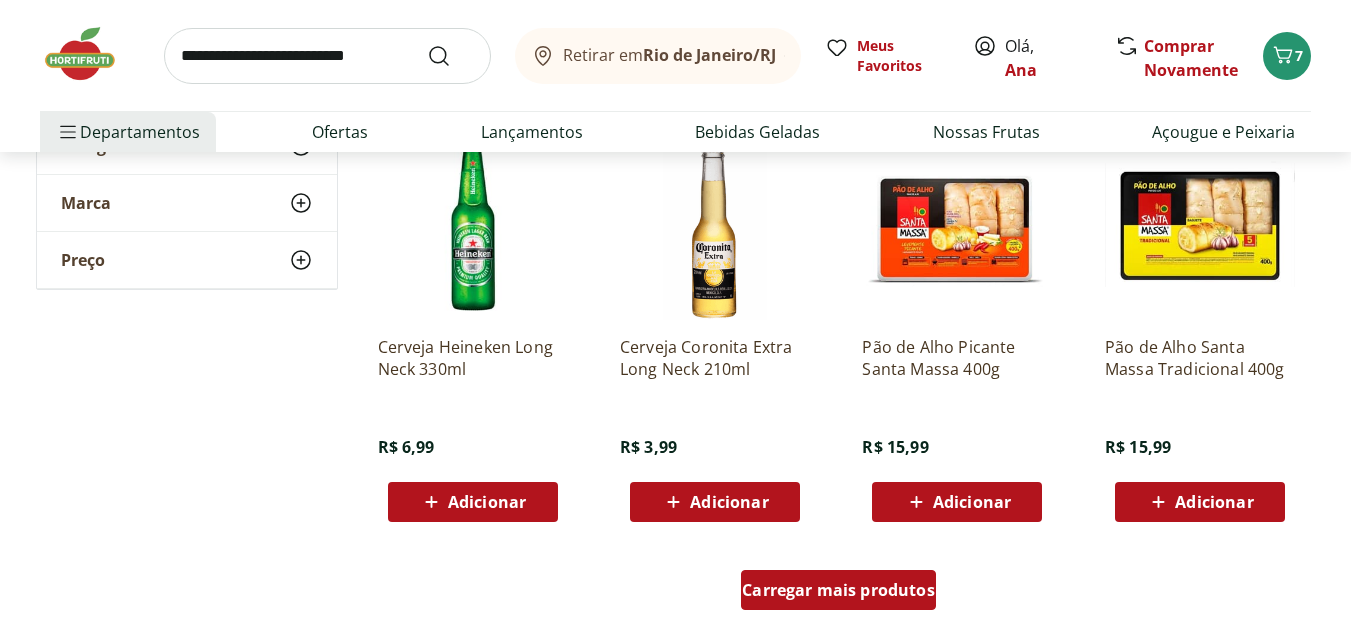 click on "Carregar mais produtos" at bounding box center (838, 590) 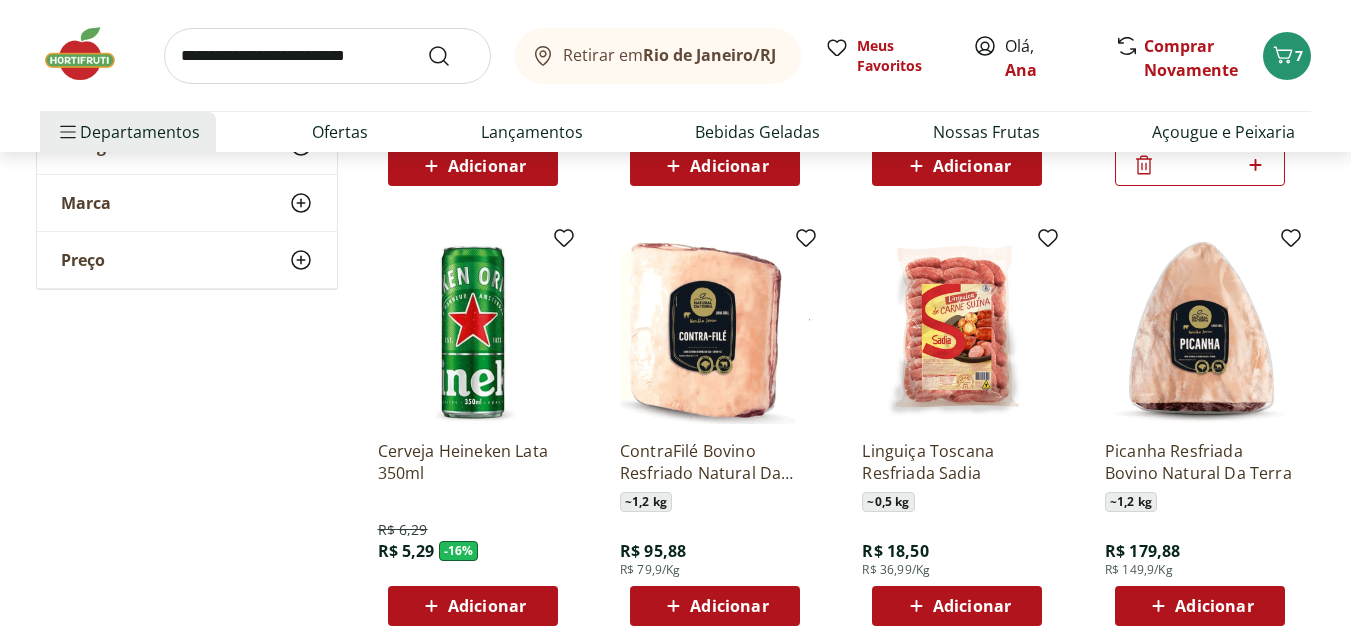 scroll, scrollTop: 2500, scrollLeft: 0, axis: vertical 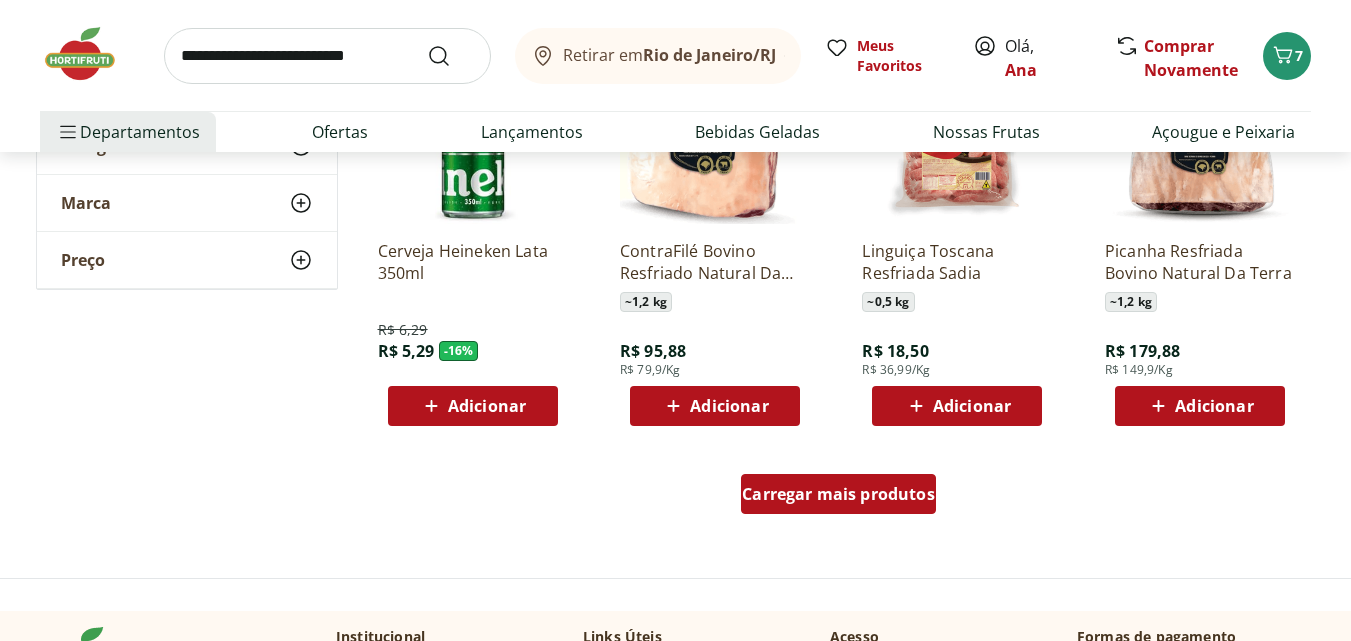 click on "Carregar mais produtos" at bounding box center (838, 494) 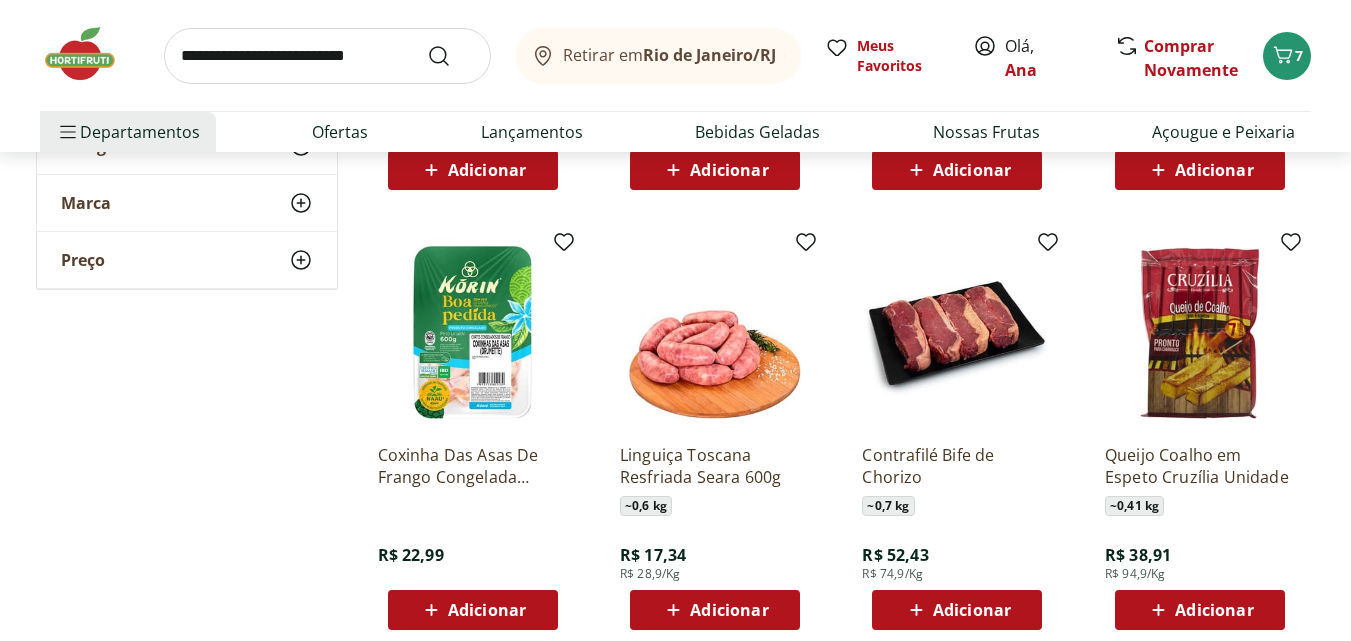 scroll, scrollTop: 3800, scrollLeft: 0, axis: vertical 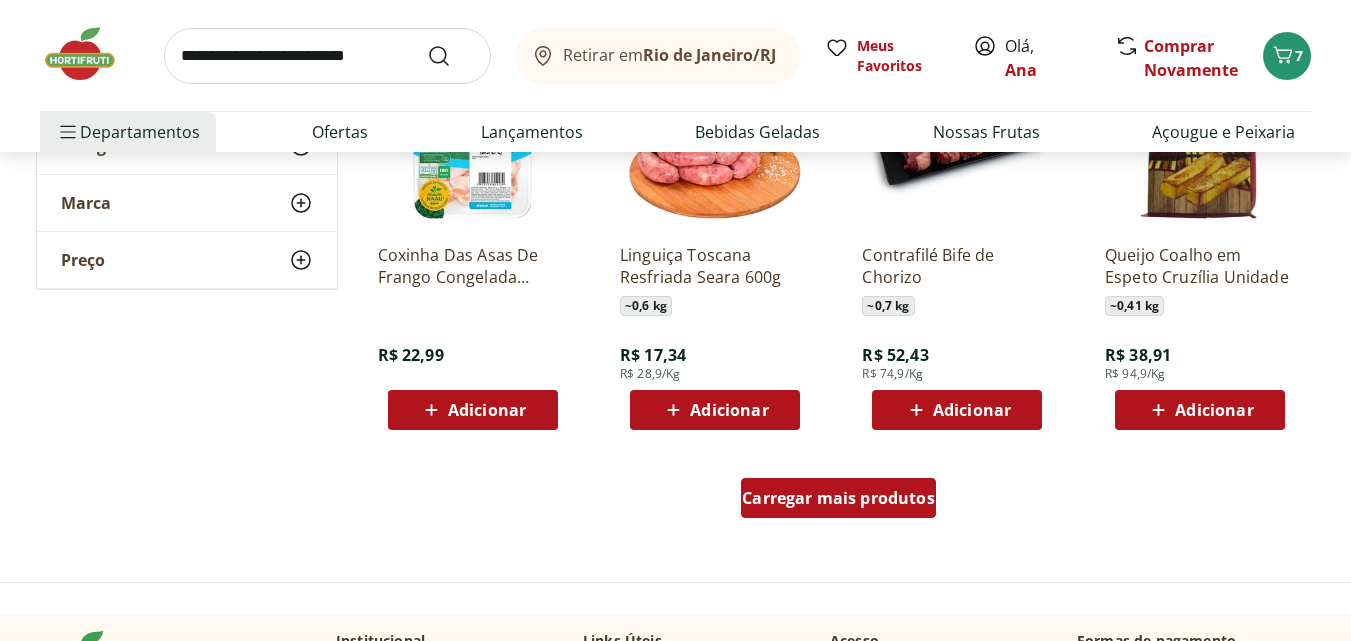 click on "Carregar mais produtos" at bounding box center [838, 498] 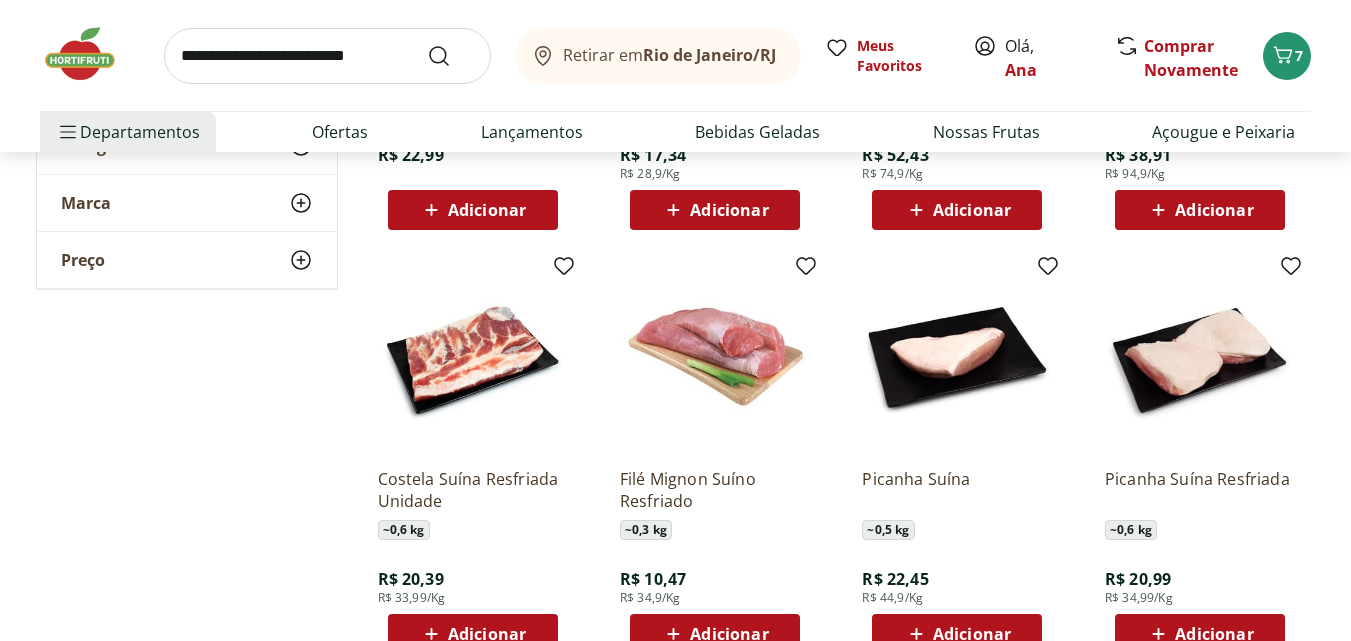 scroll, scrollTop: 4100, scrollLeft: 0, axis: vertical 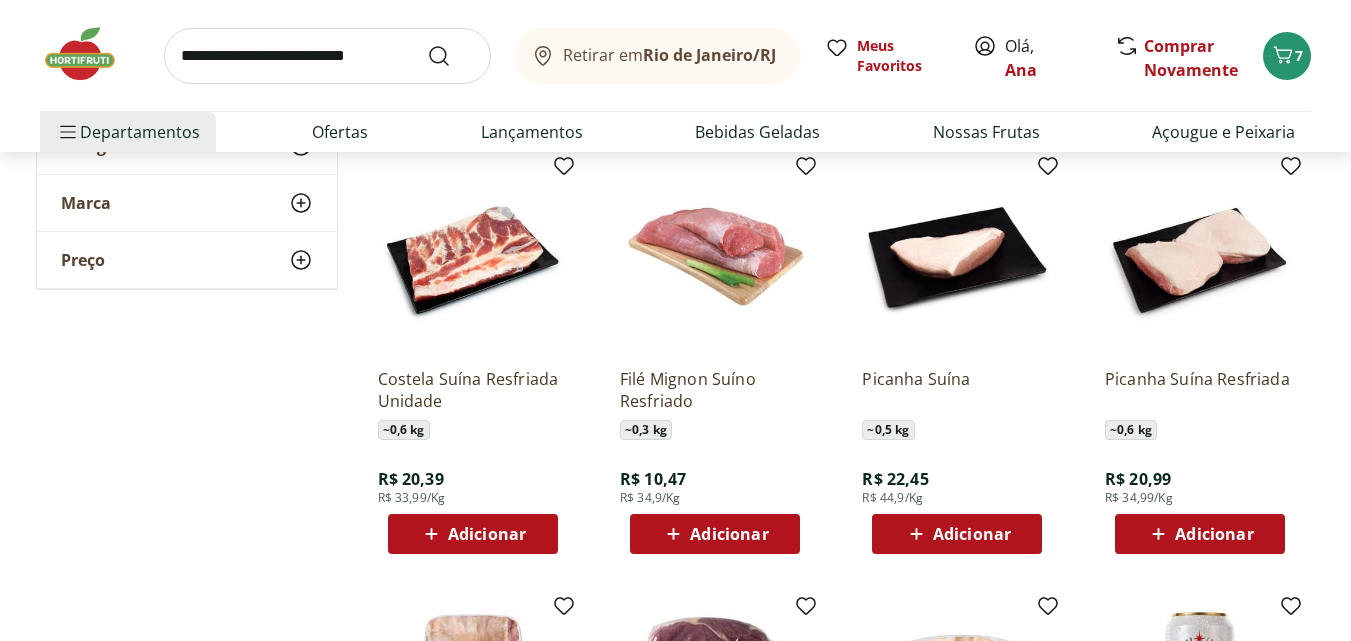 click on "Adicionar" at bounding box center [487, 534] 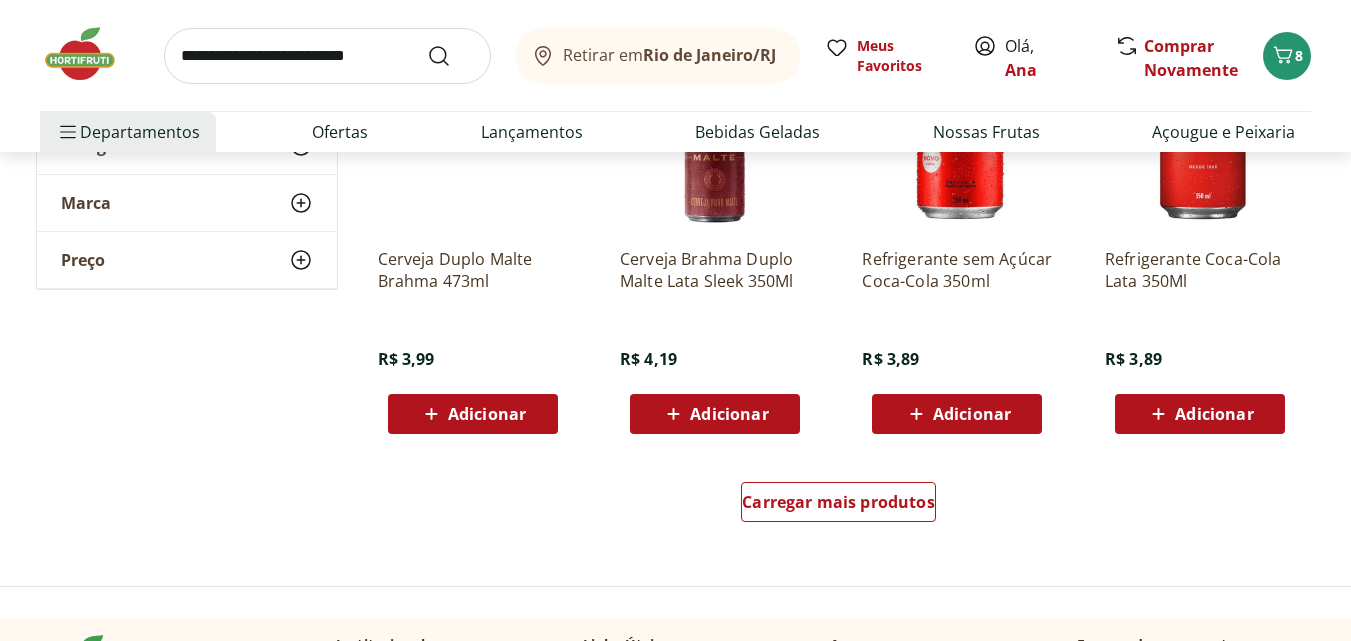 scroll, scrollTop: 5200, scrollLeft: 0, axis: vertical 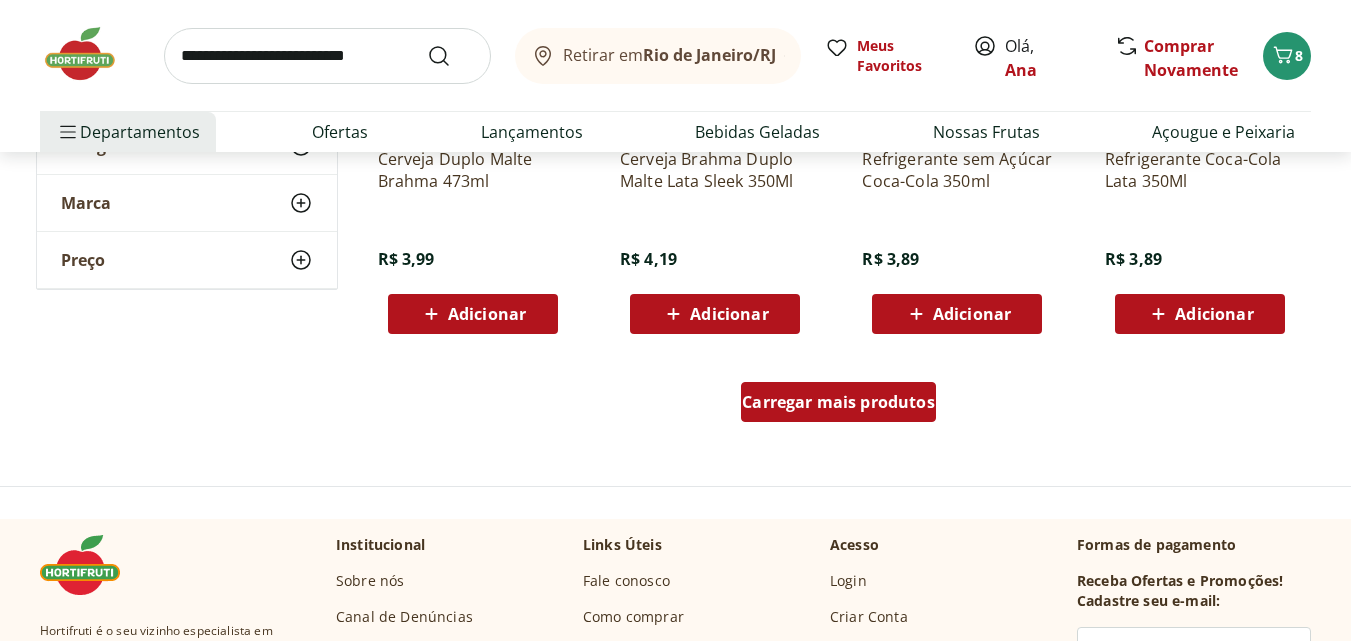 click on "Carregar mais produtos" at bounding box center [838, 402] 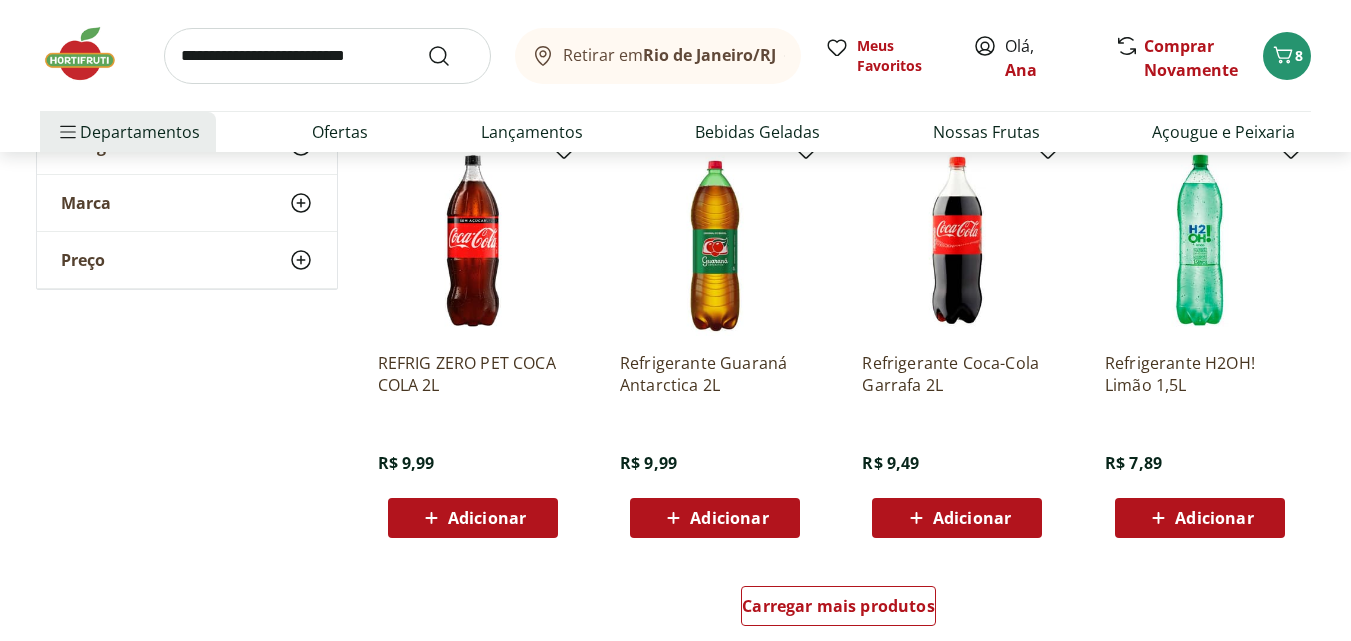 scroll, scrollTop: 6500, scrollLeft: 0, axis: vertical 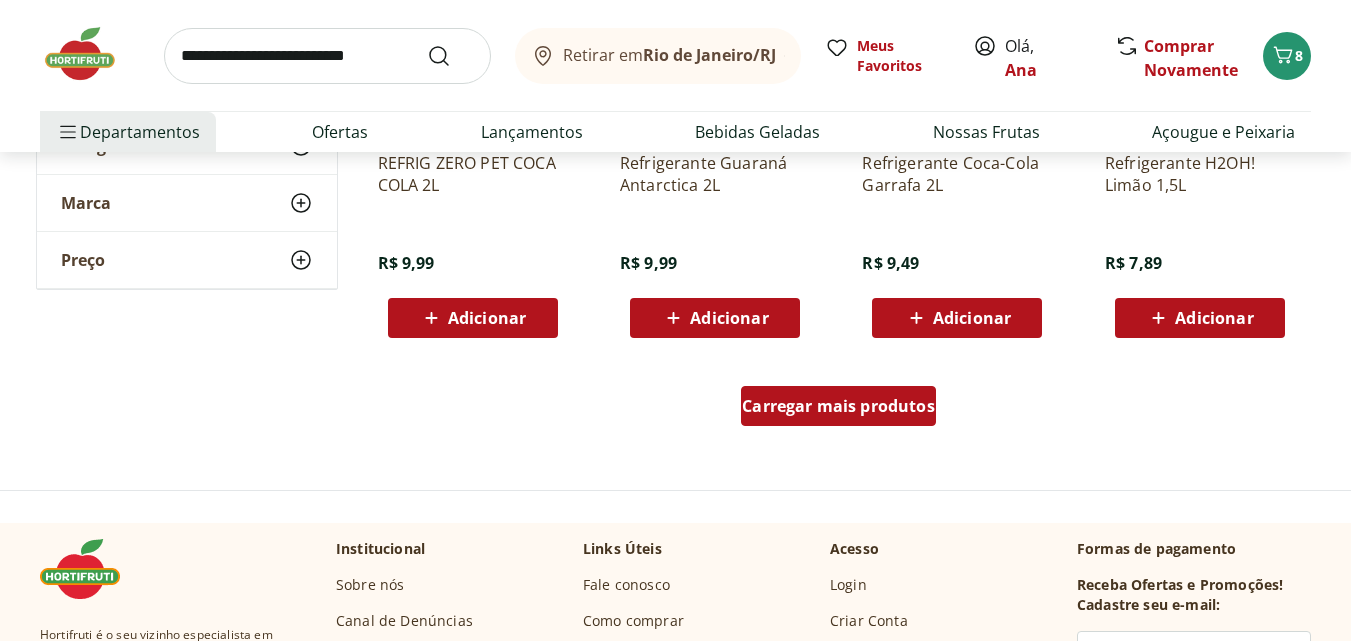 click on "Carregar mais produtos" at bounding box center (838, 406) 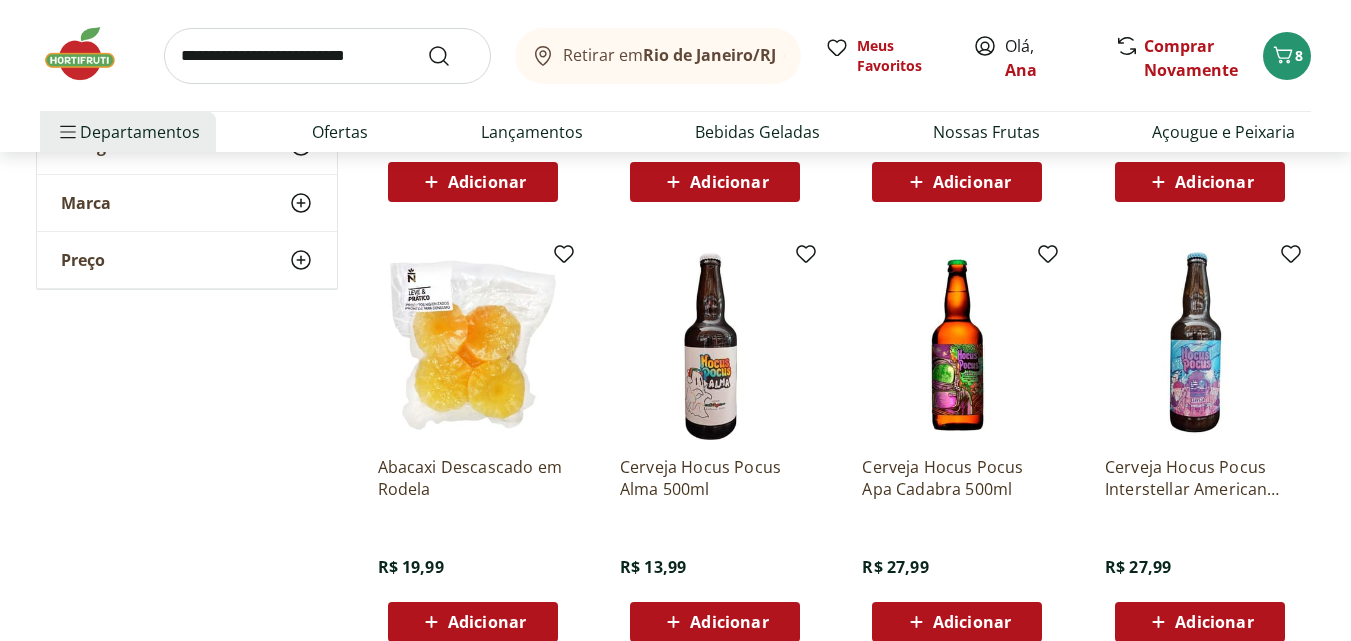 scroll, scrollTop: 7800, scrollLeft: 0, axis: vertical 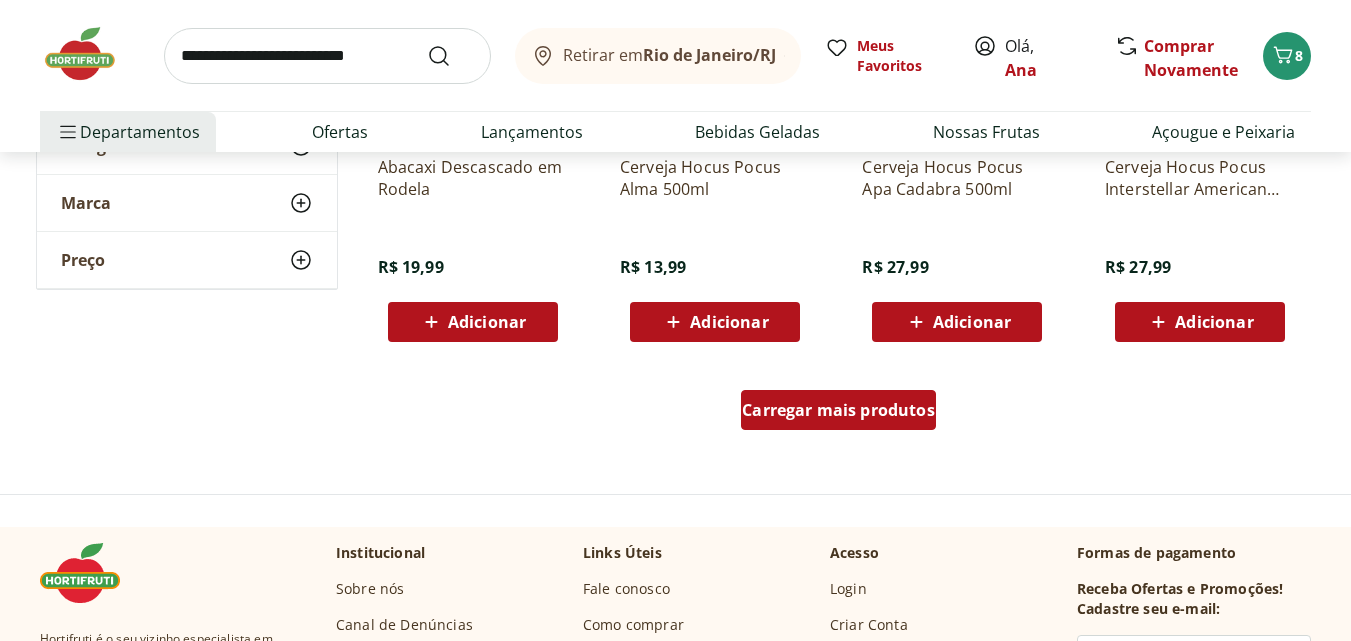 click on "Carregar mais produtos" at bounding box center [838, 410] 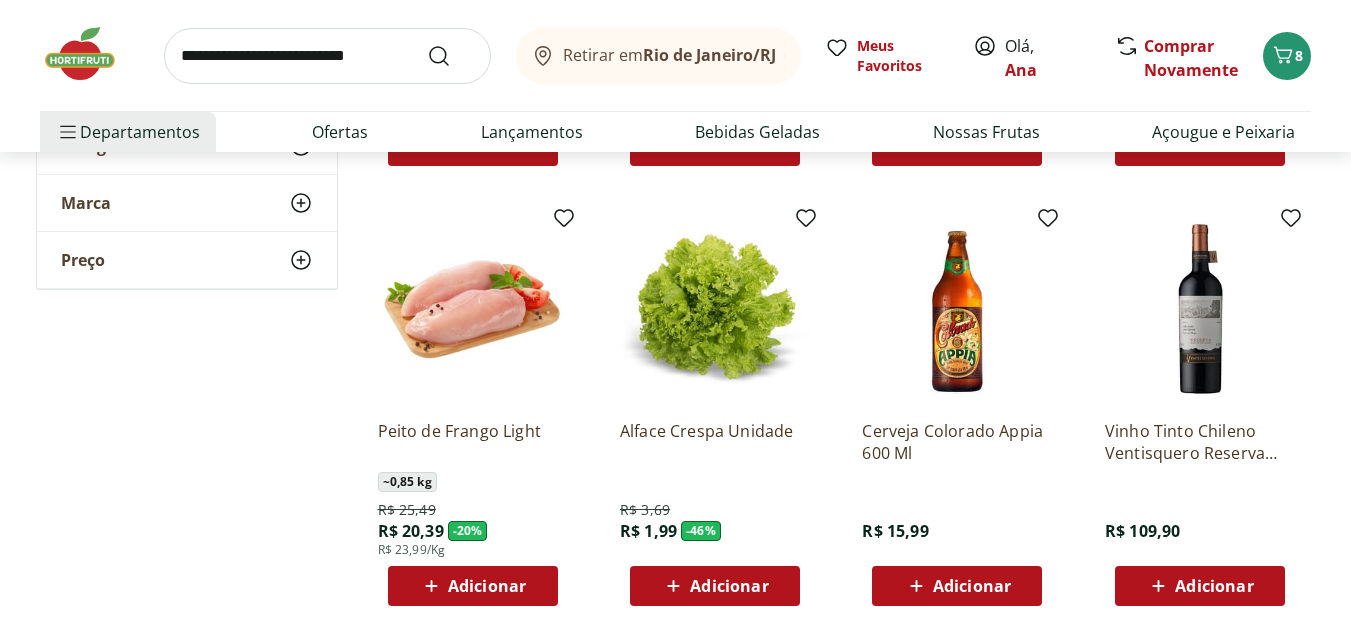 scroll, scrollTop: 8500, scrollLeft: 0, axis: vertical 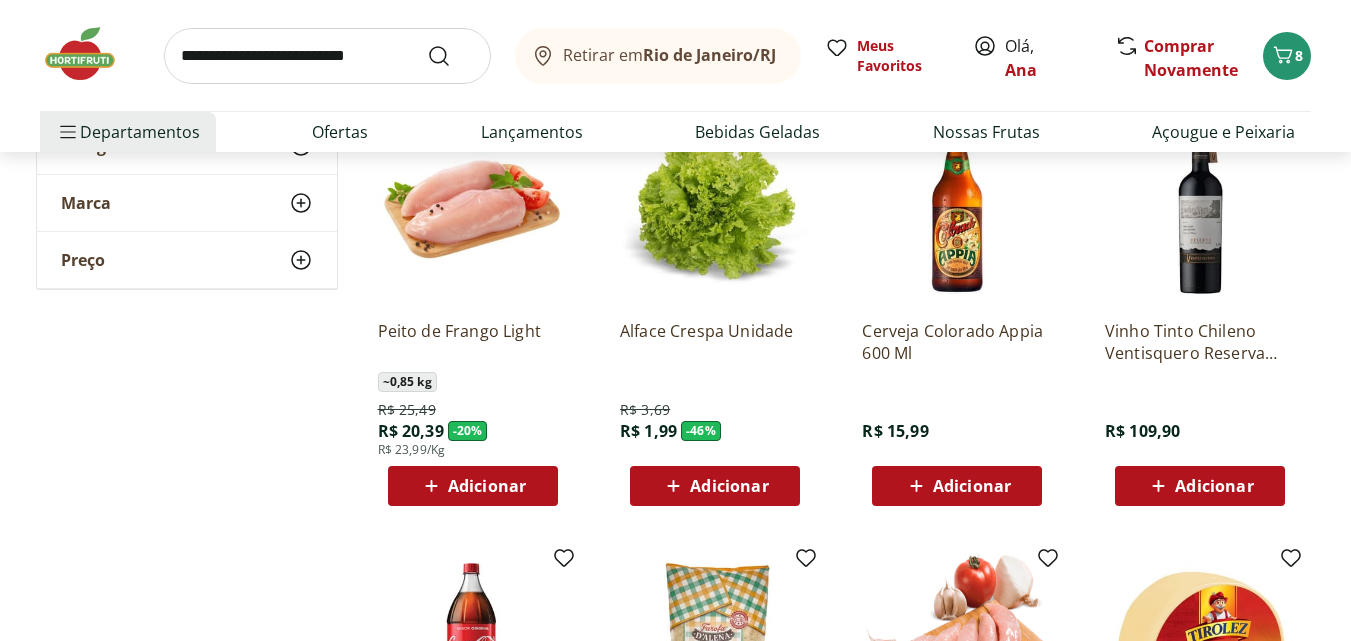 click on "Adicionar" at bounding box center (714, 486) 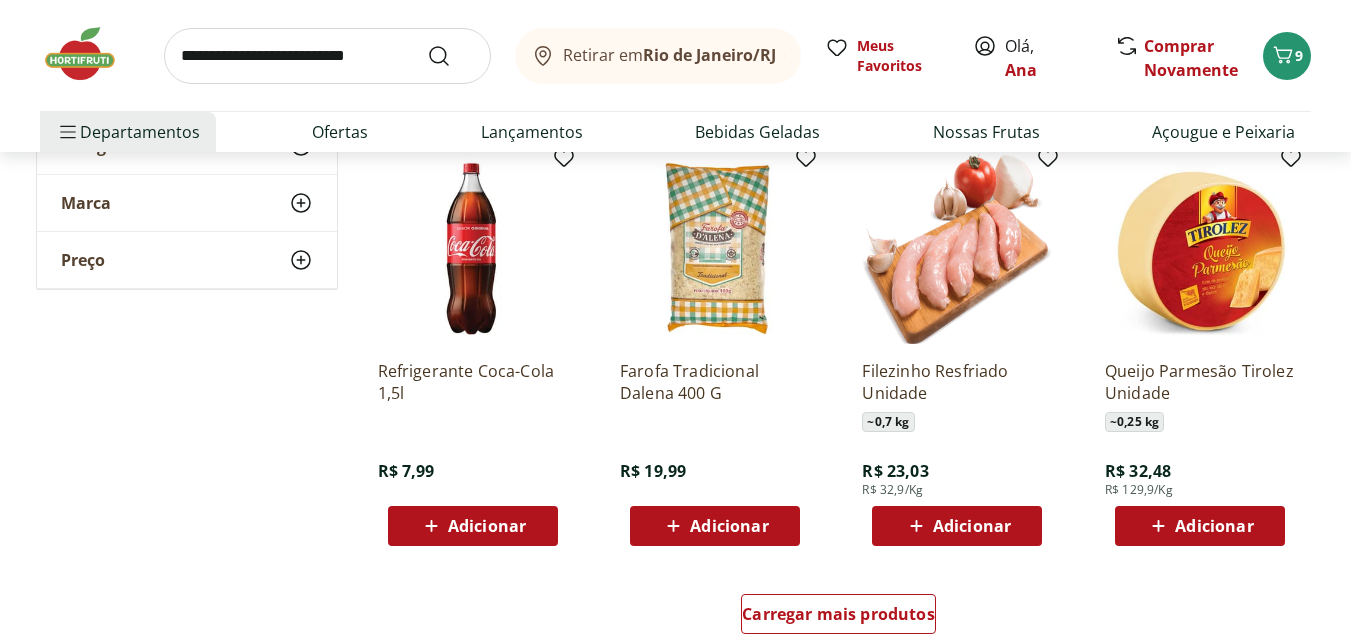 scroll, scrollTop: 9100, scrollLeft: 0, axis: vertical 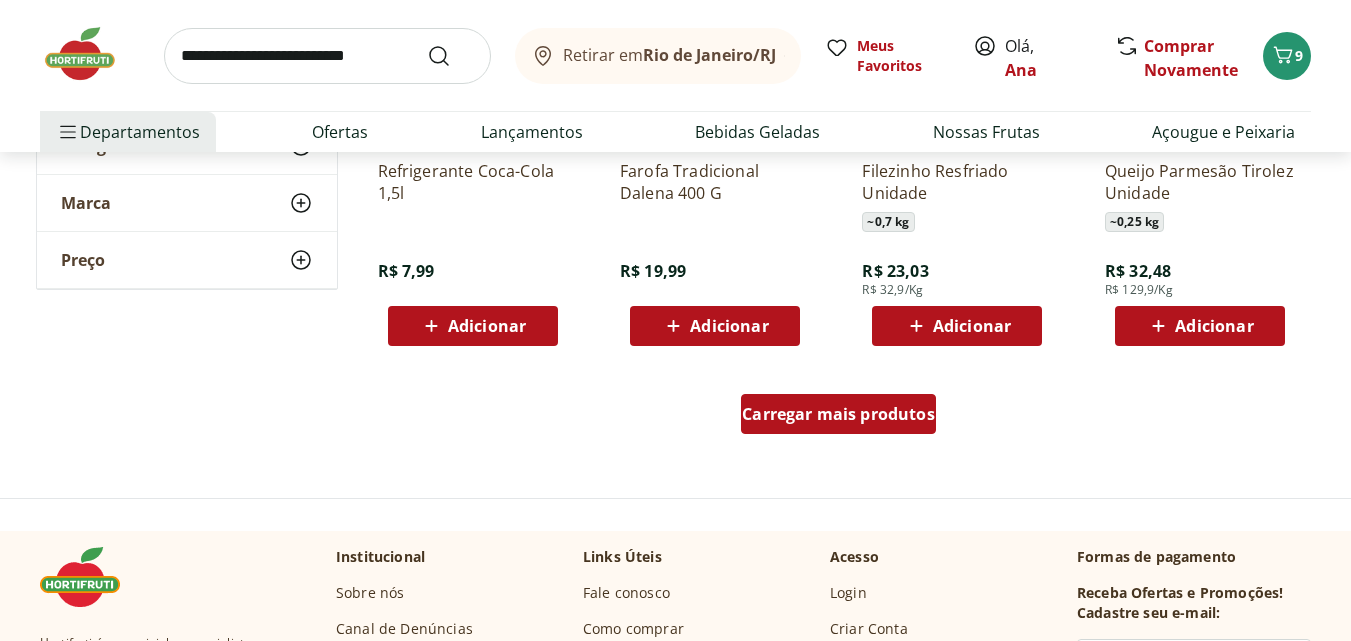 click on "Carregar mais produtos" at bounding box center [838, 414] 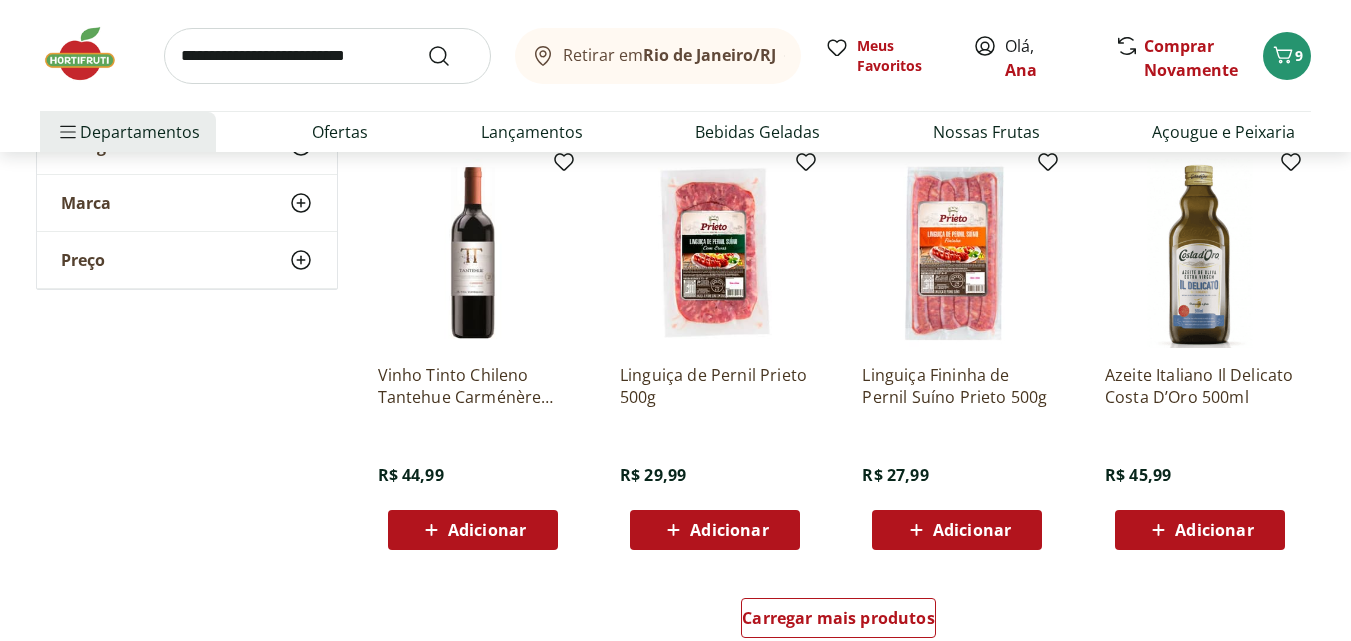 scroll, scrollTop: 10300, scrollLeft: 0, axis: vertical 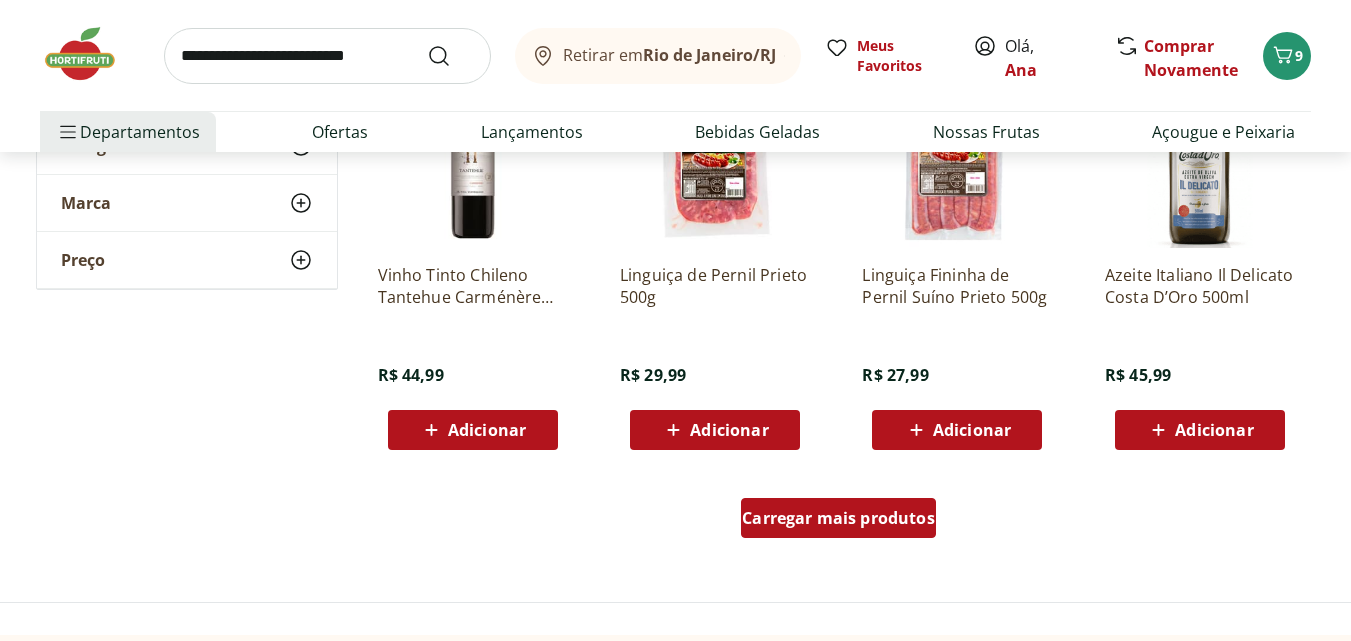 click on "Carregar mais produtos" at bounding box center [838, 518] 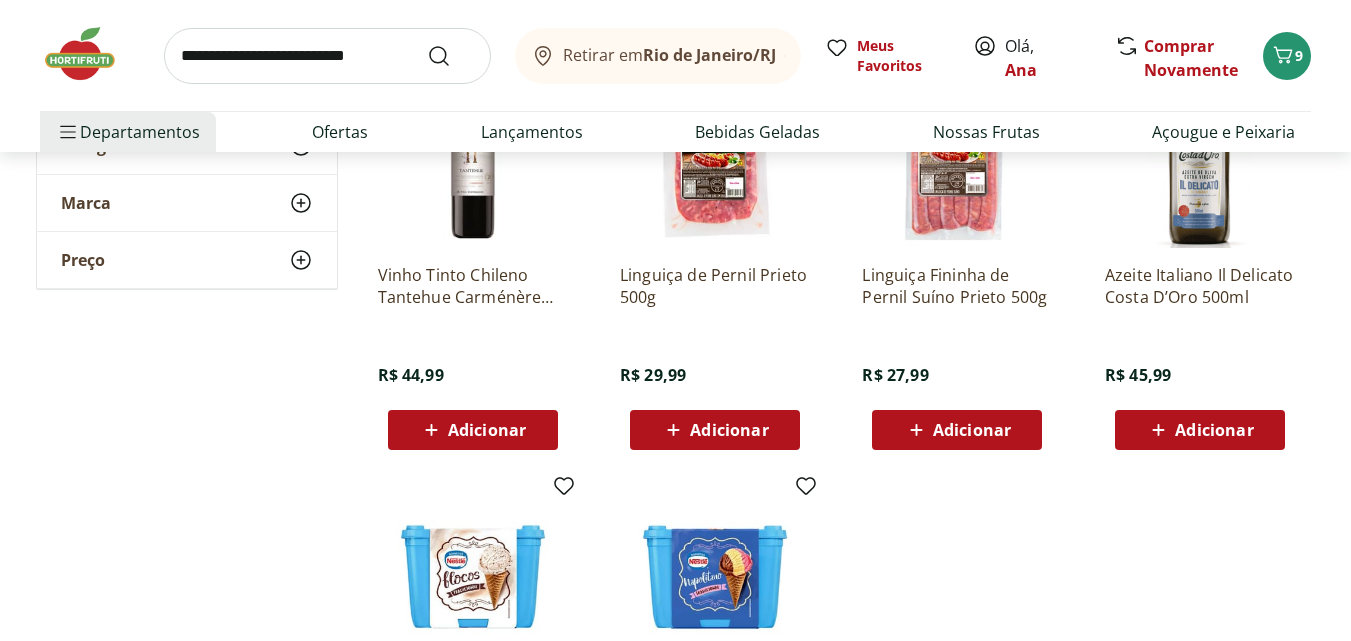 scroll, scrollTop: 10200, scrollLeft: 0, axis: vertical 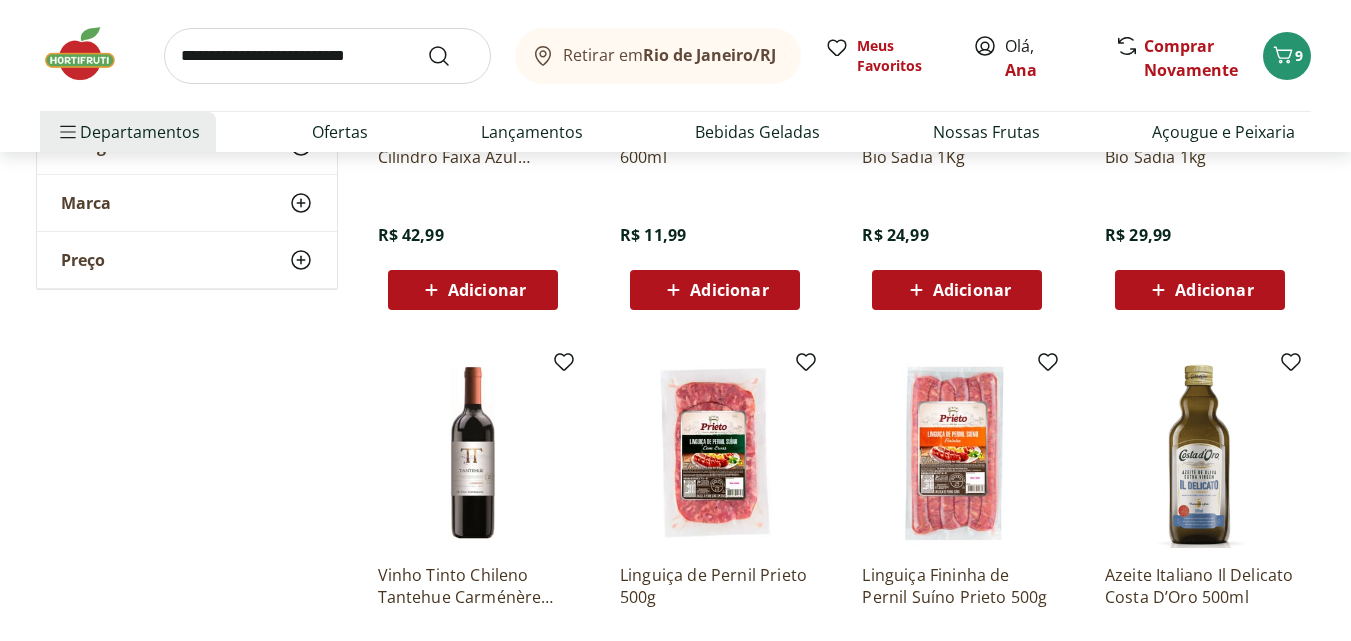 click at bounding box center (327, 56) 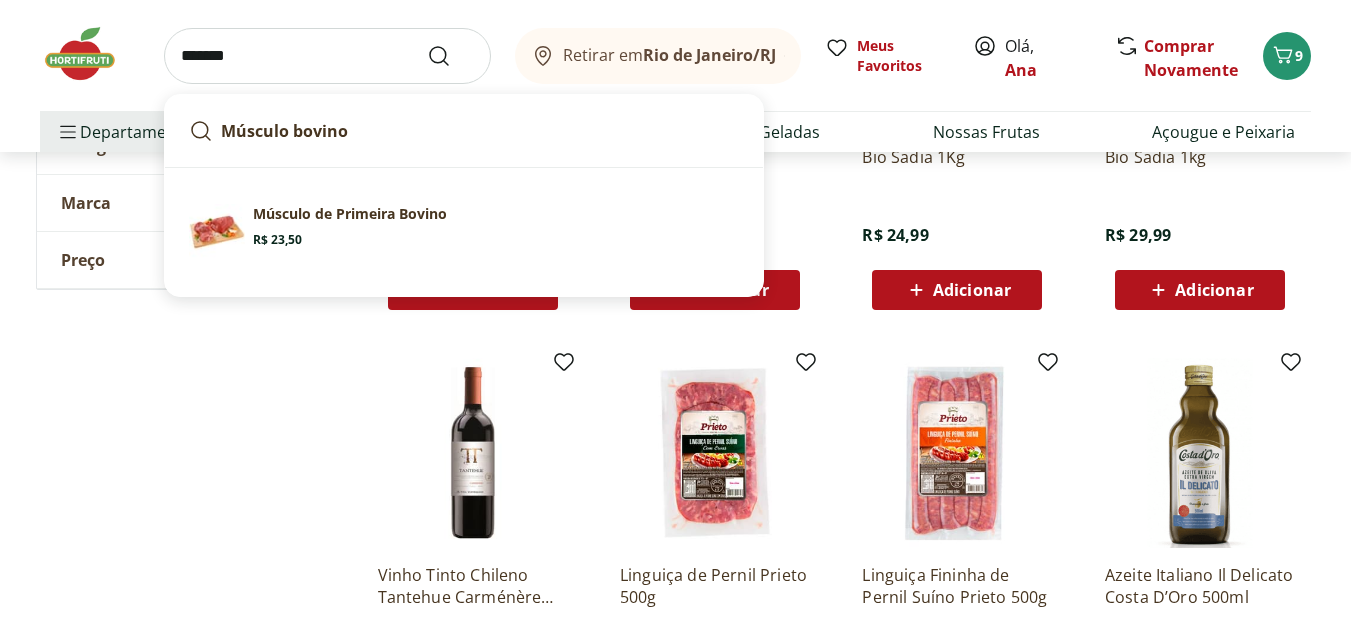 type on "*******" 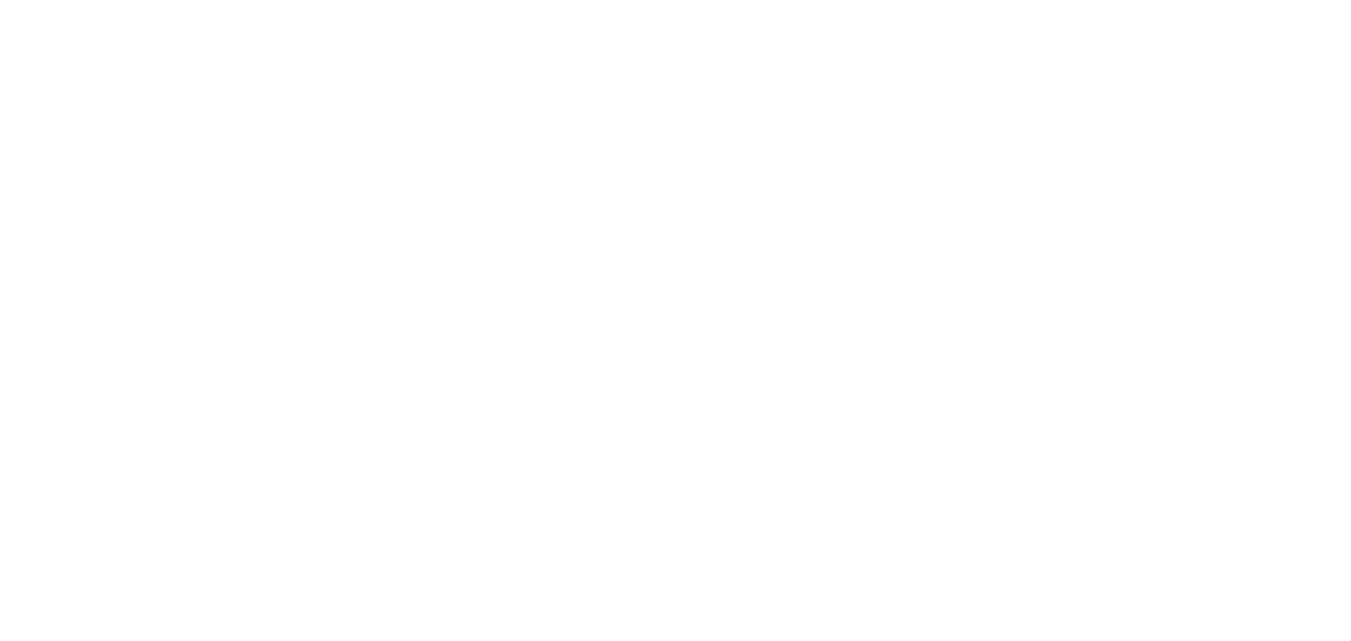 scroll, scrollTop: 0, scrollLeft: 0, axis: both 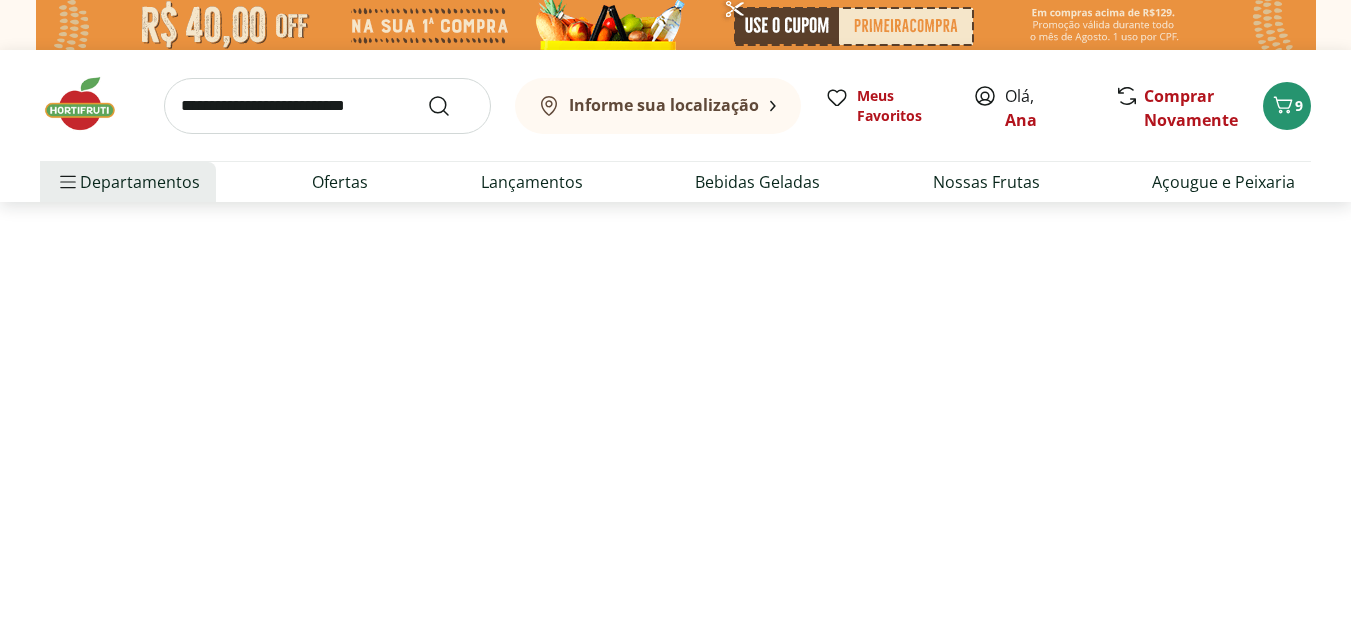 select on "**********" 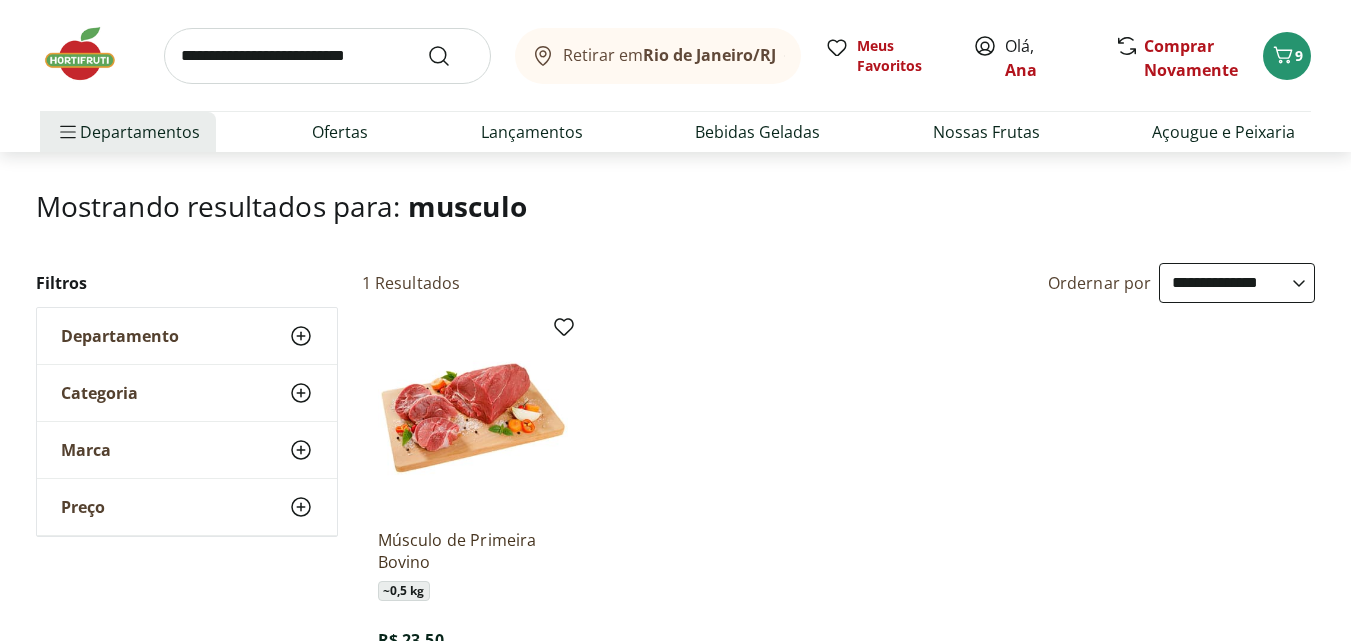 scroll, scrollTop: 200, scrollLeft: 0, axis: vertical 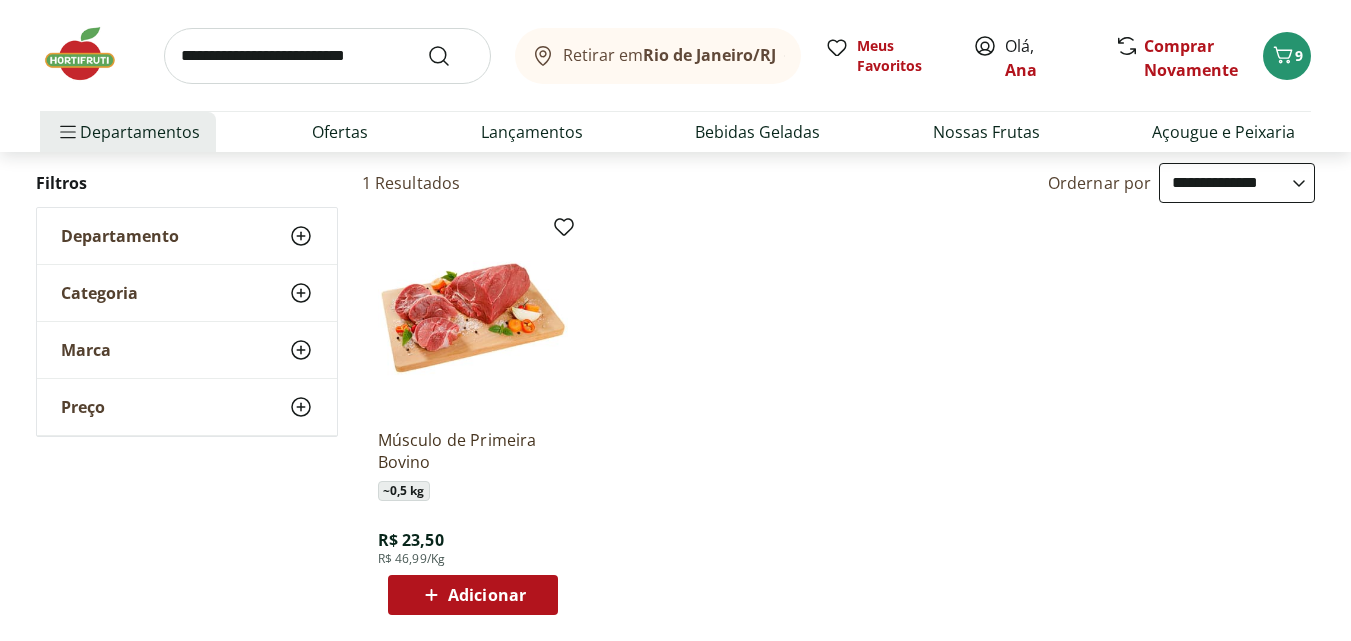 click at bounding box center [327, 56] 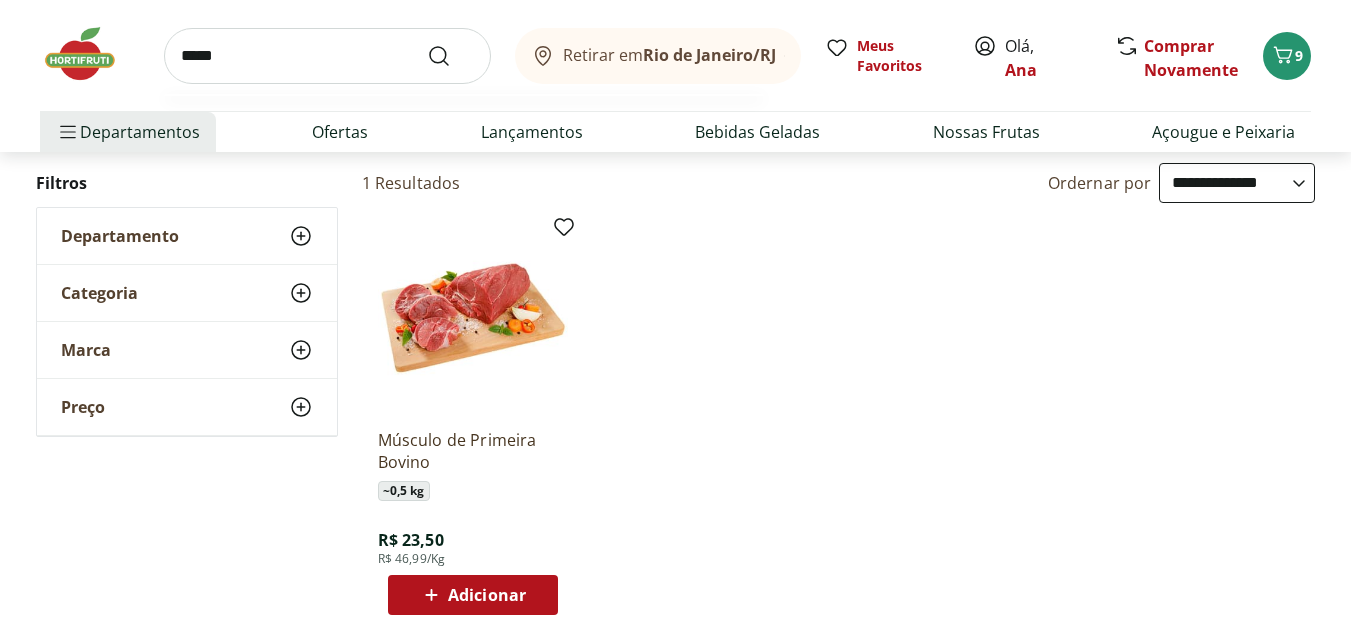 type on "*****" 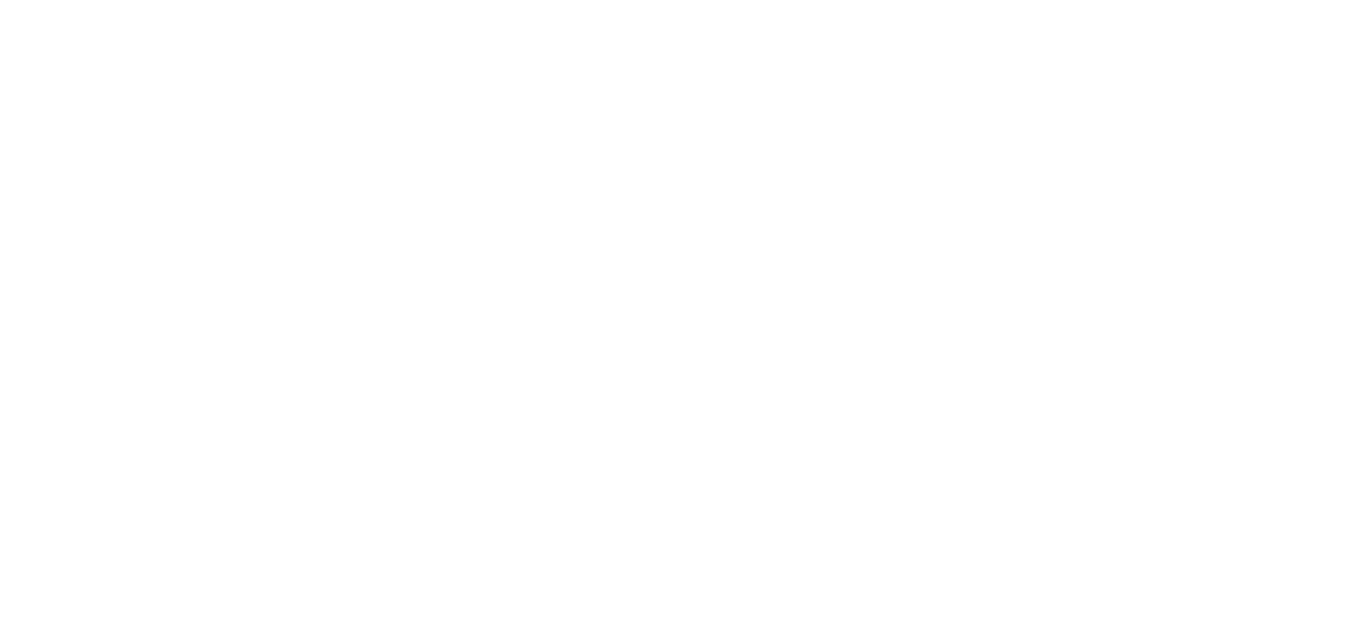 scroll, scrollTop: 0, scrollLeft: 0, axis: both 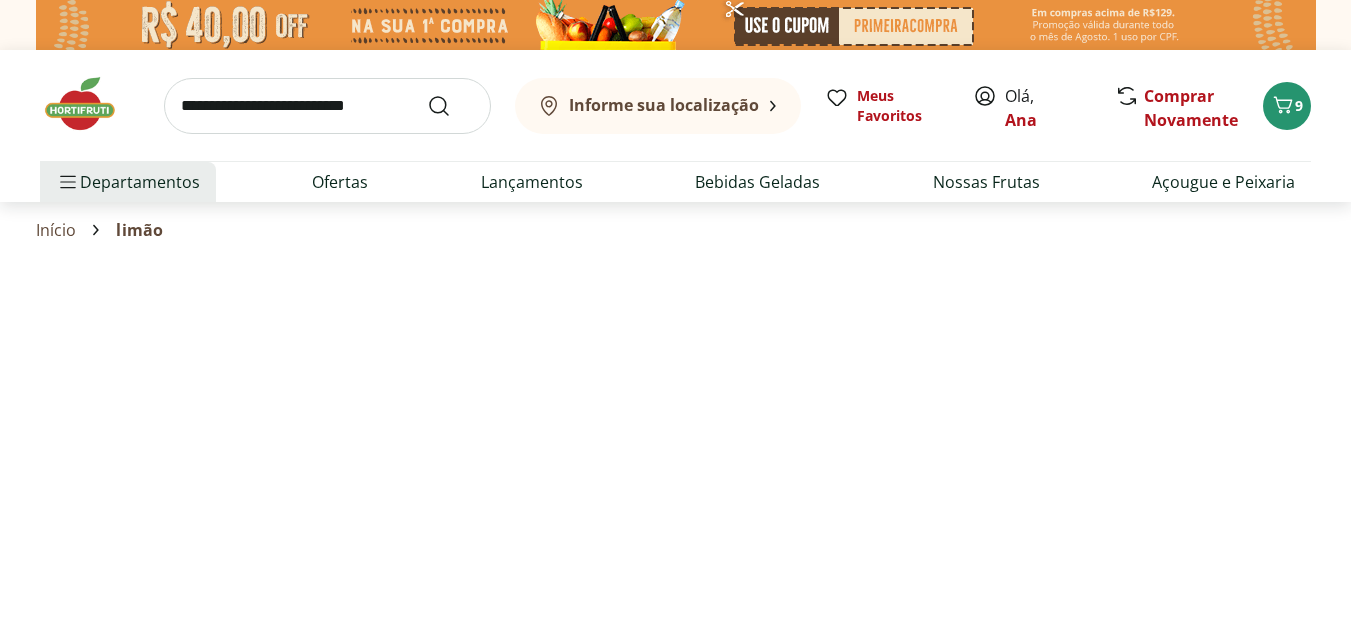 select on "**********" 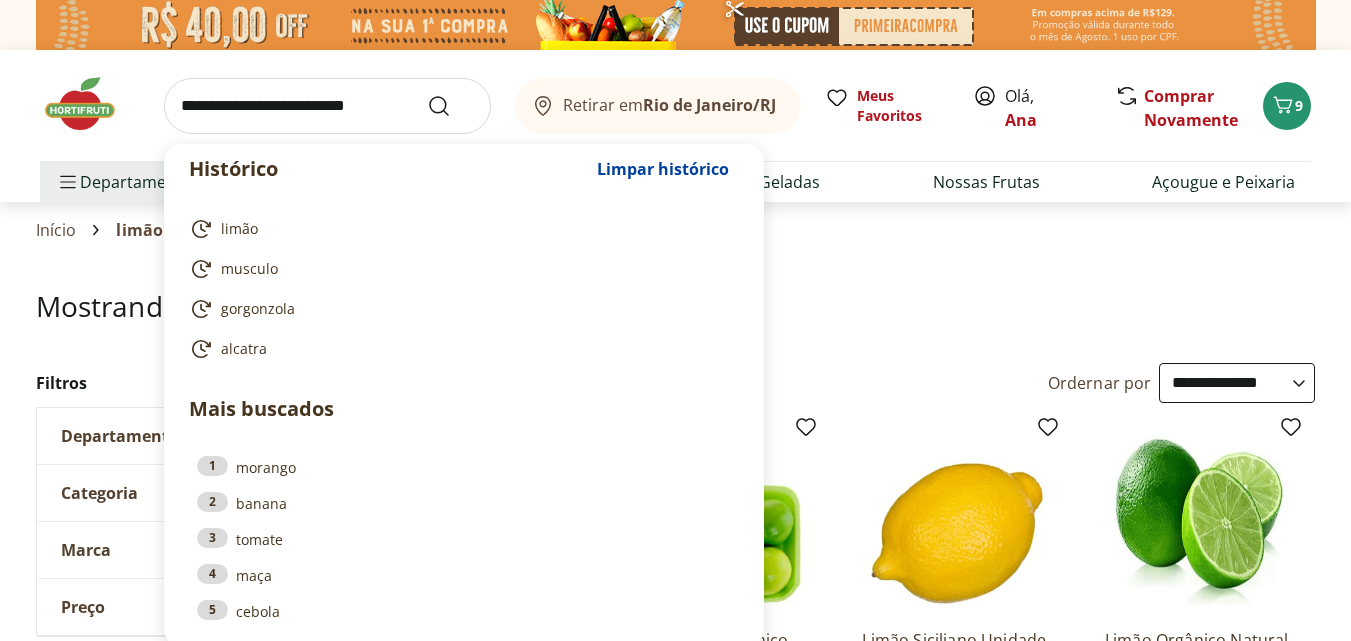 click at bounding box center [327, 106] 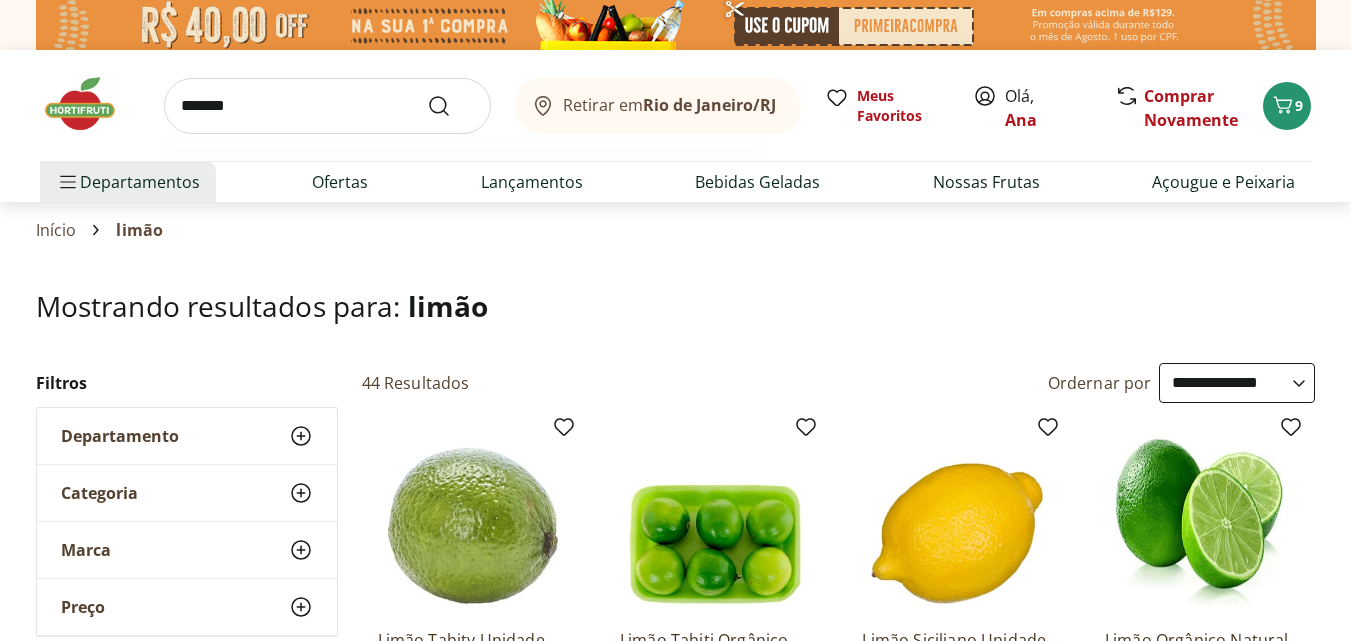 type on "*******" 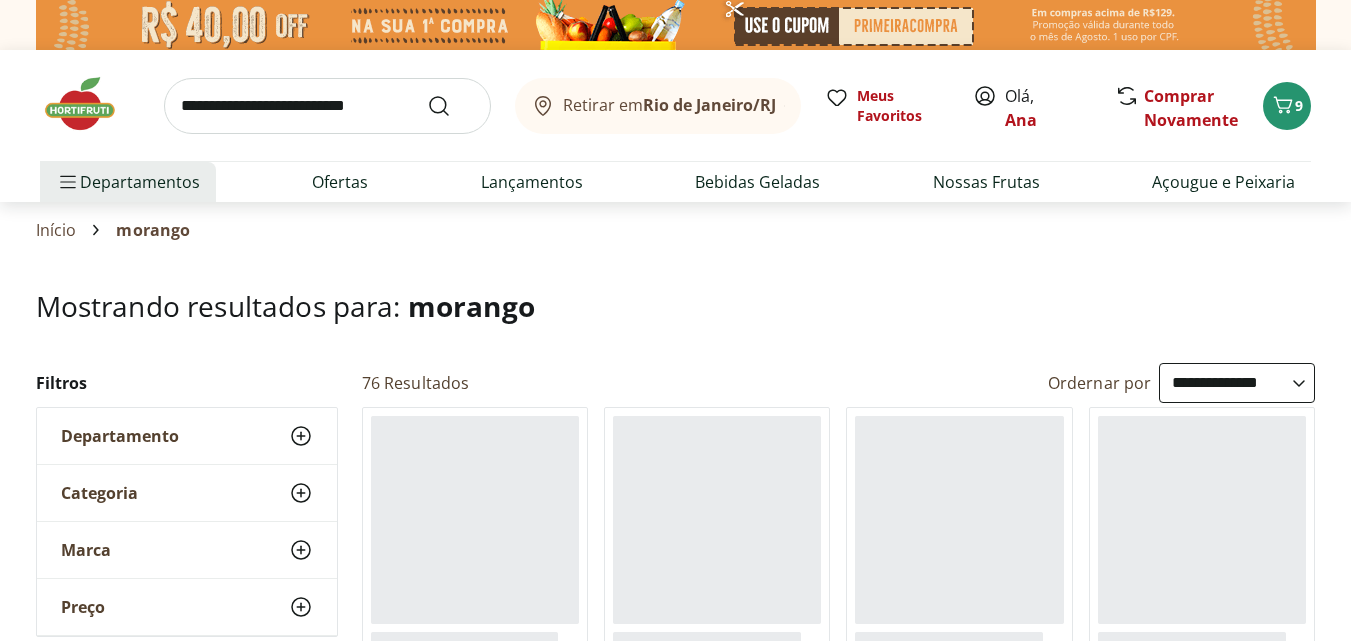 select on "**********" 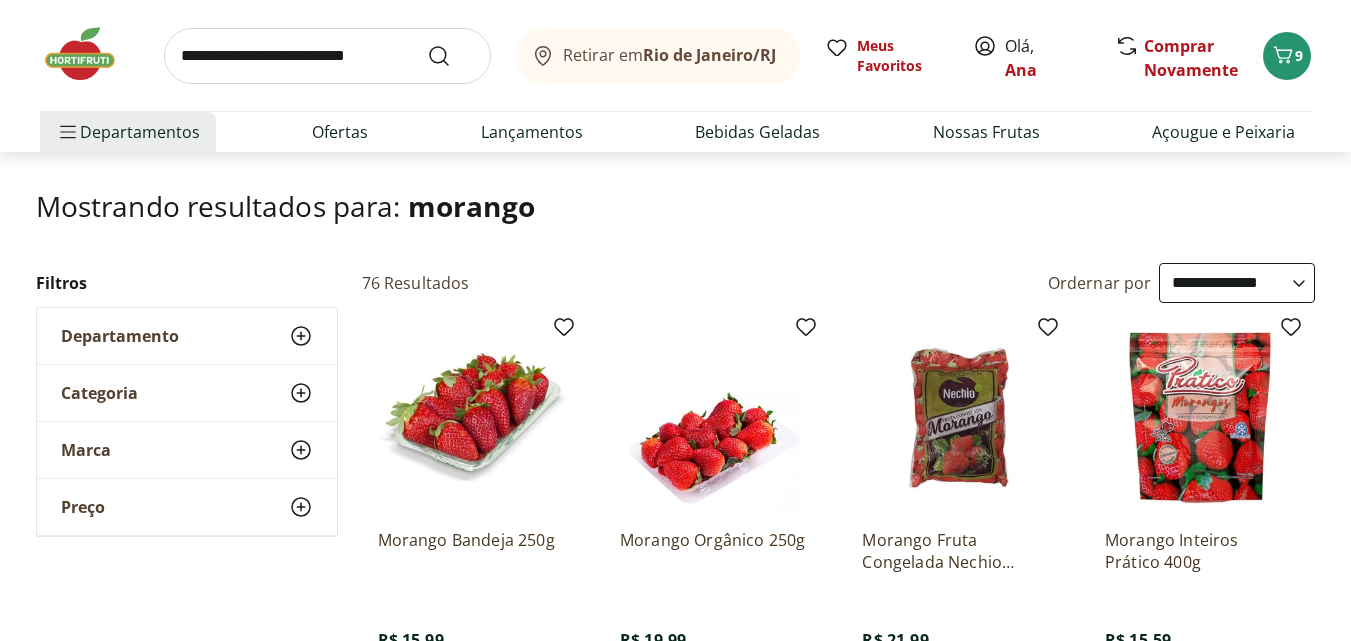 scroll, scrollTop: 0, scrollLeft: 0, axis: both 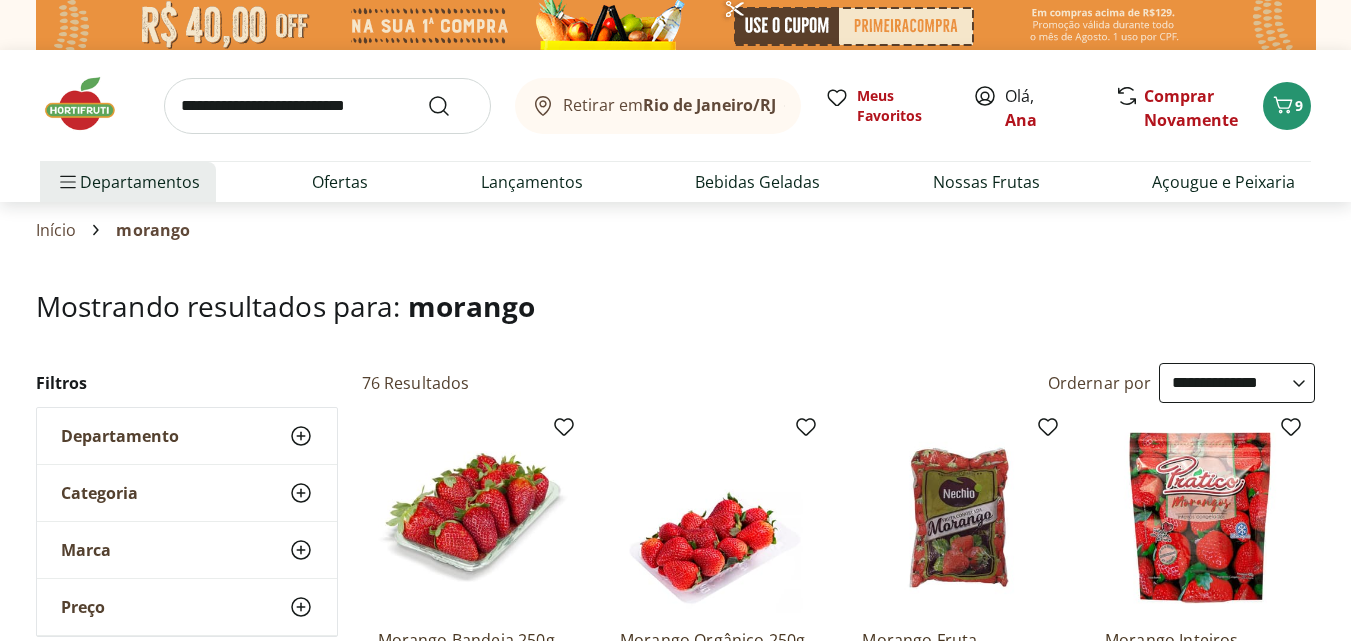 click at bounding box center [90, 104] 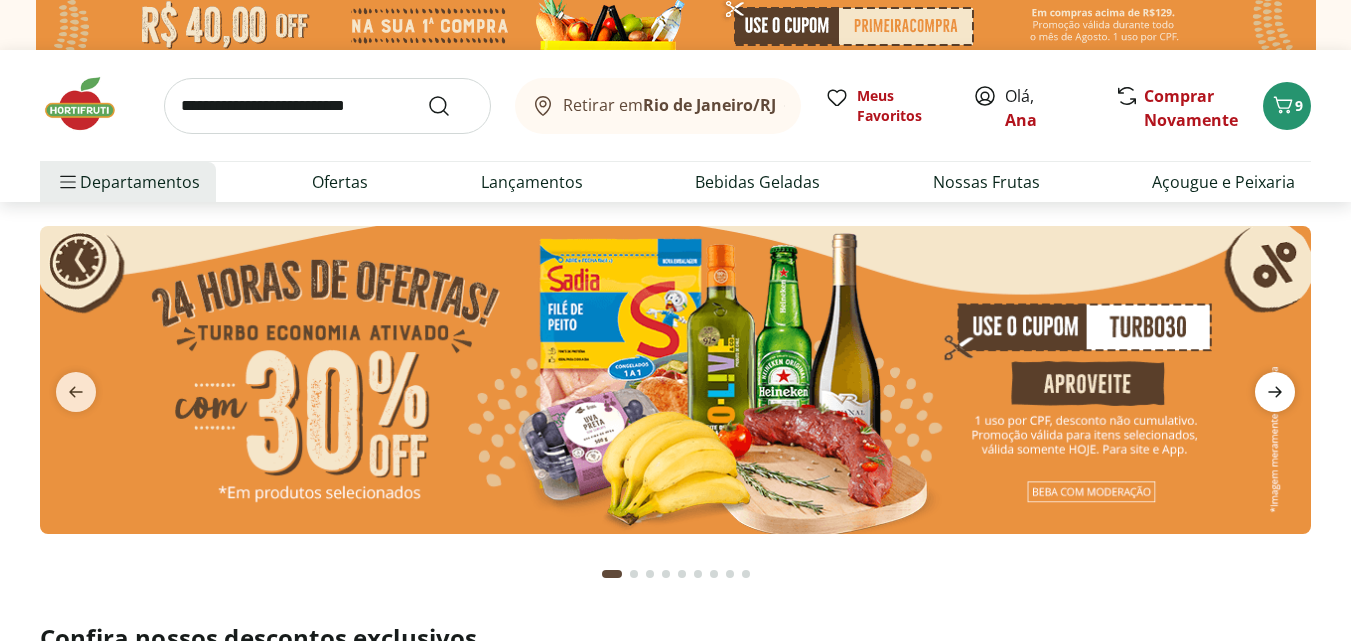 click 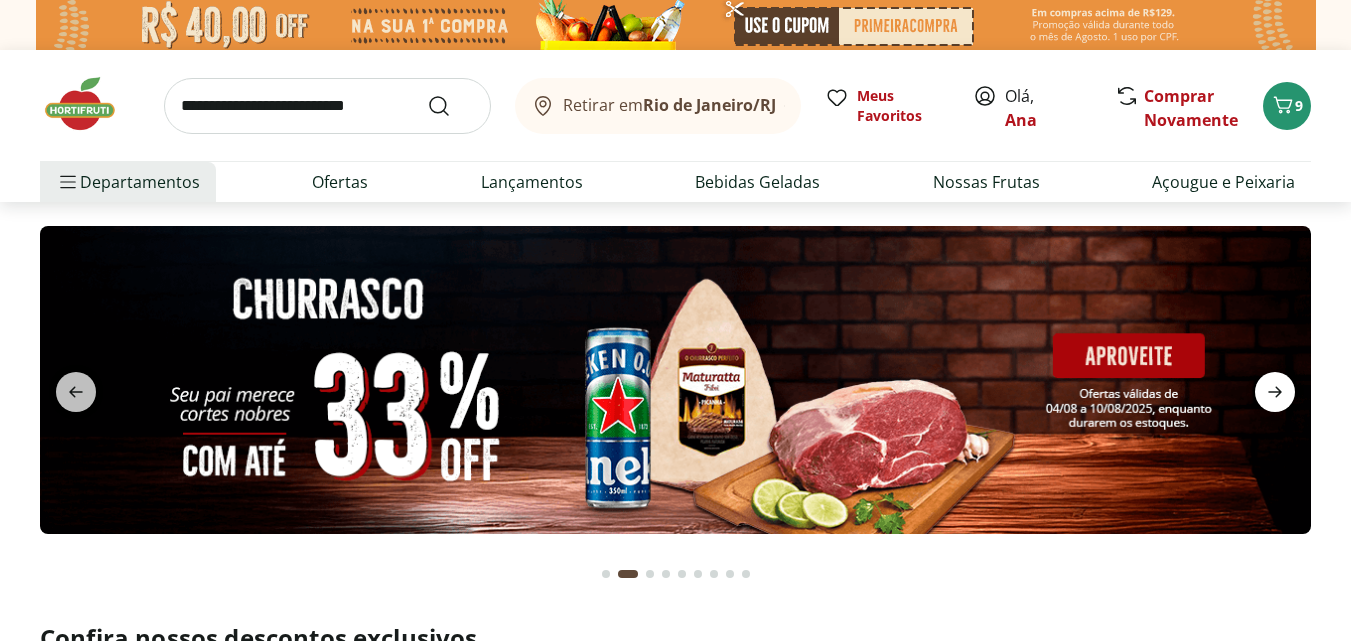 click 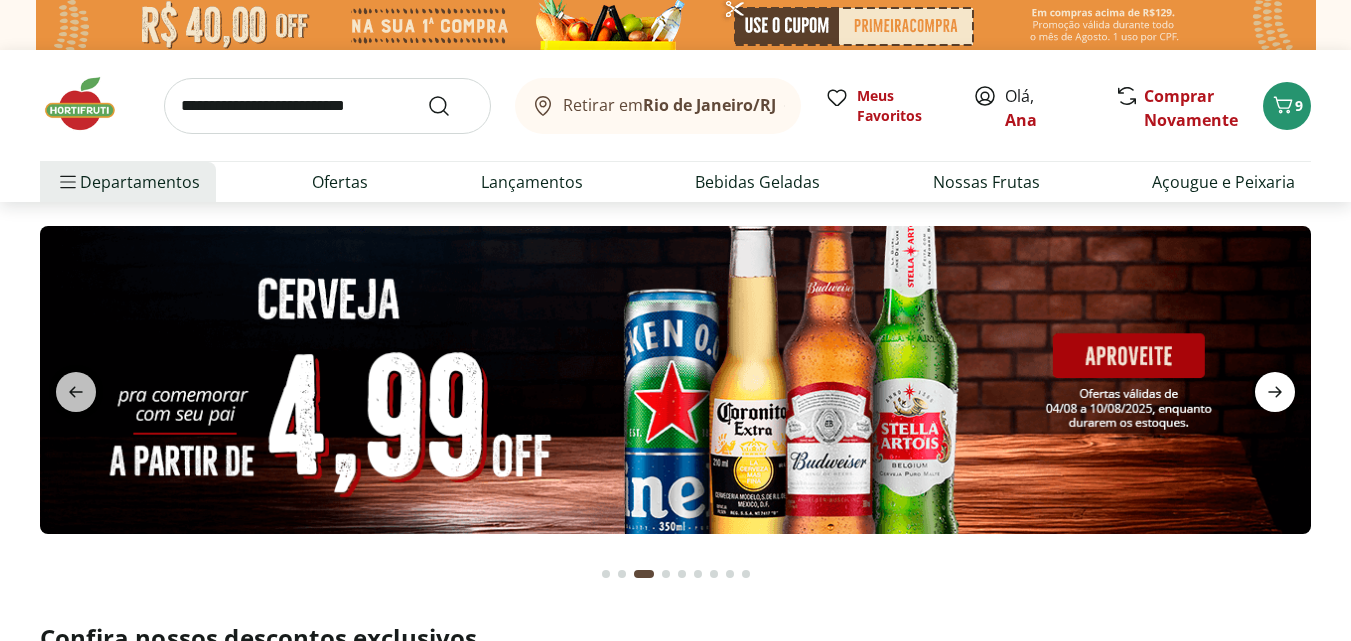 click 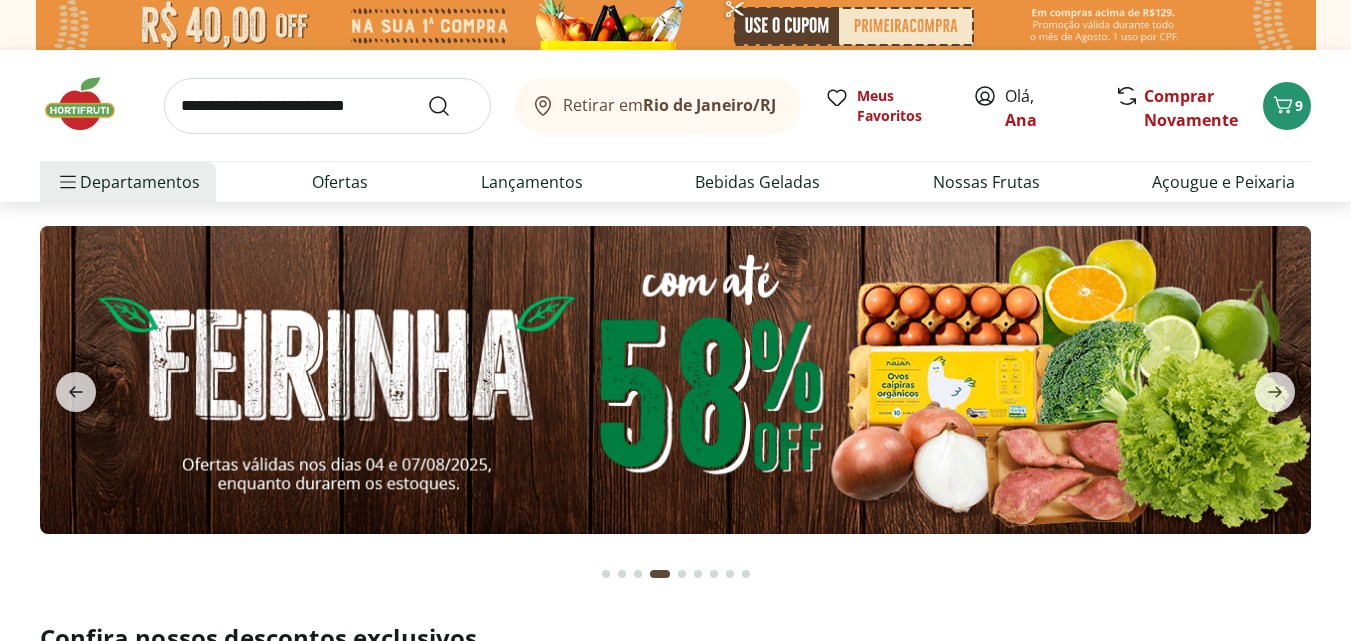 click at bounding box center (675, 380) 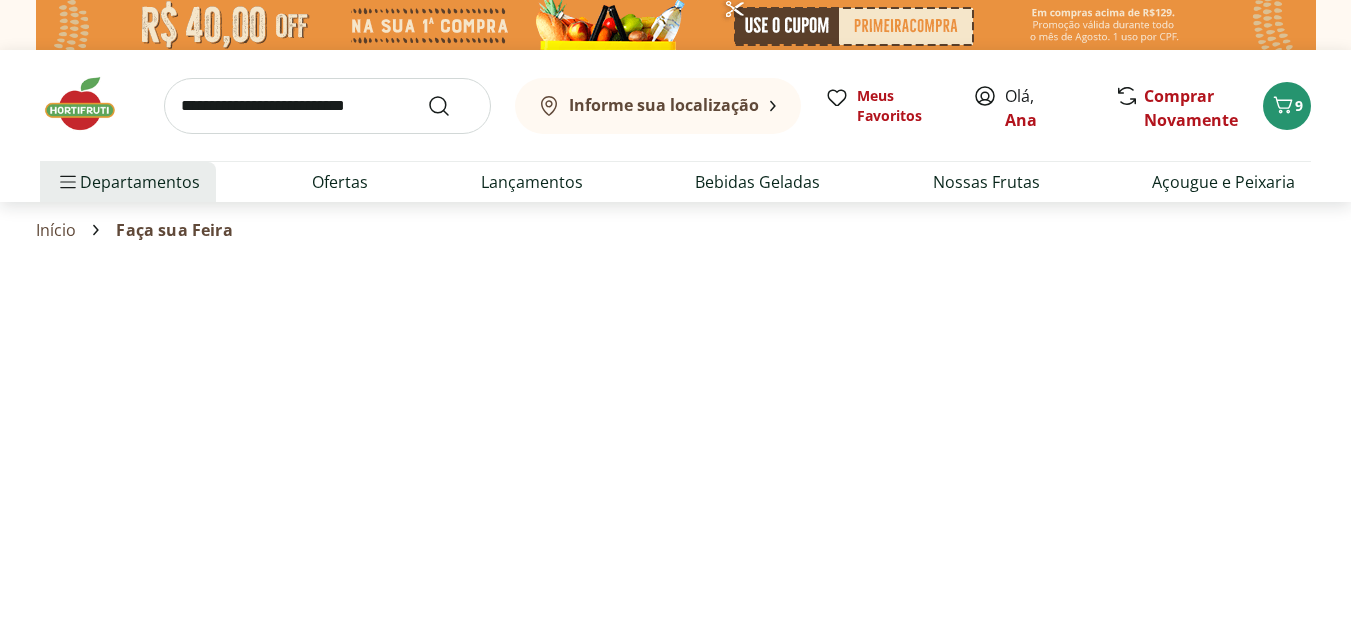 select on "**********" 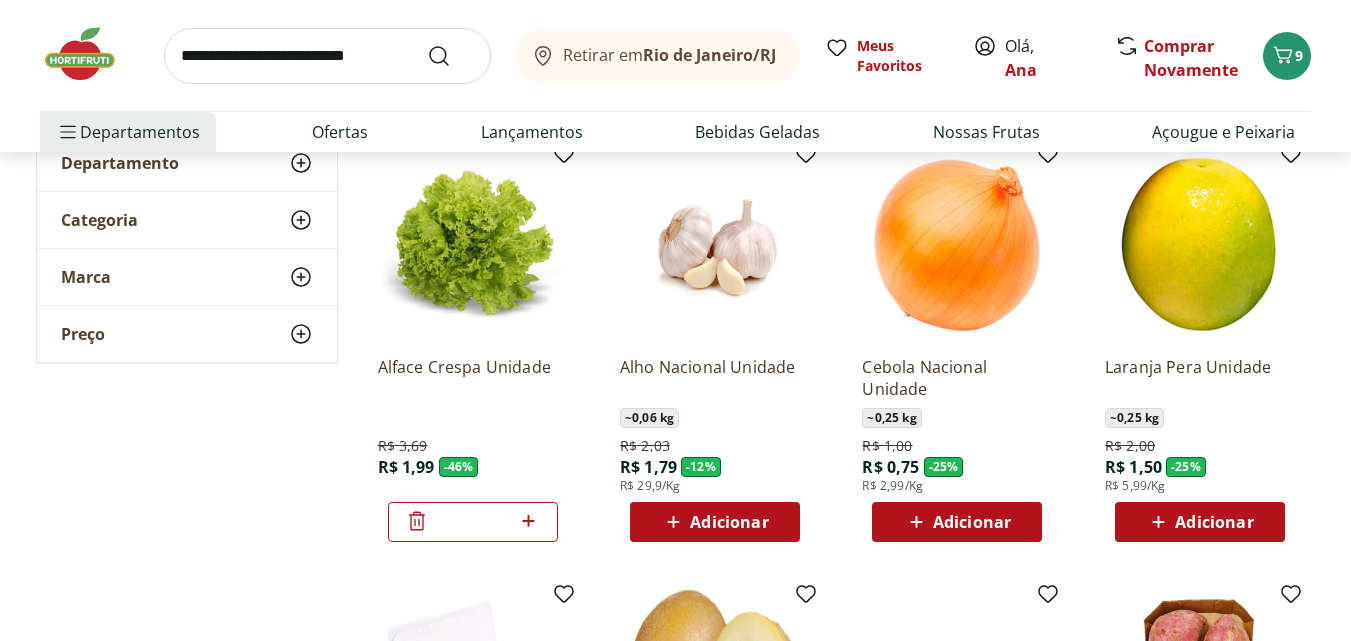 scroll, scrollTop: 100, scrollLeft: 0, axis: vertical 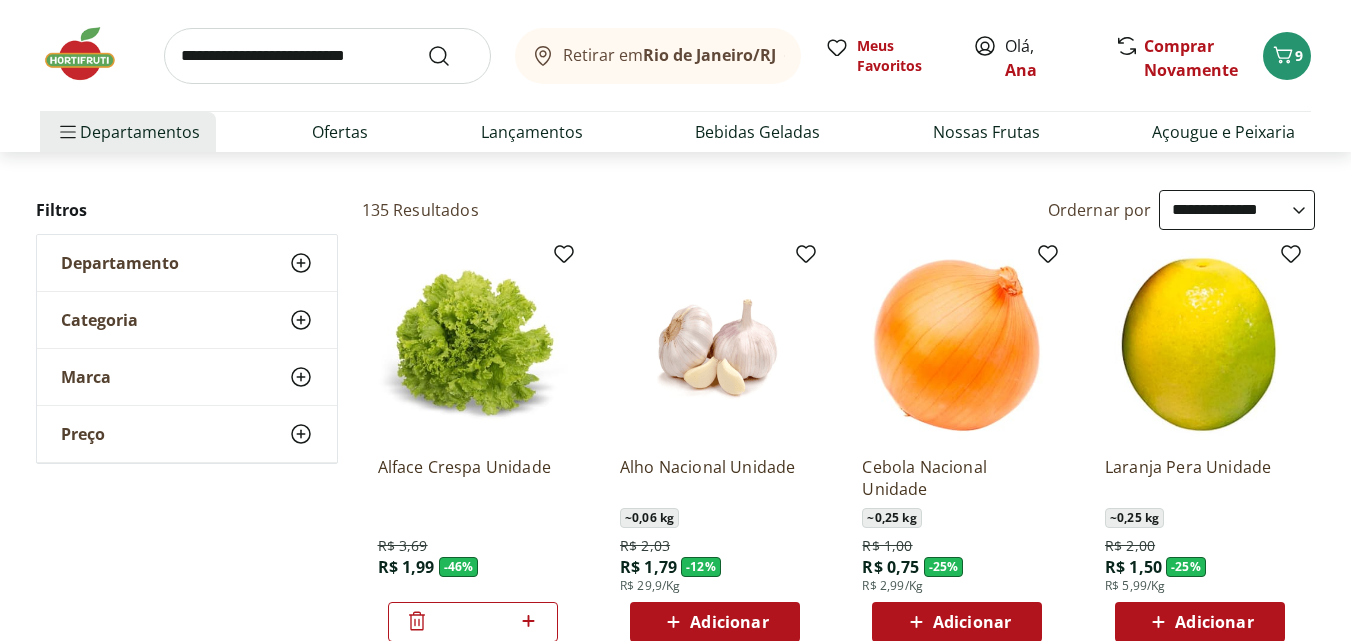 click on "Adicionar" at bounding box center [957, 622] 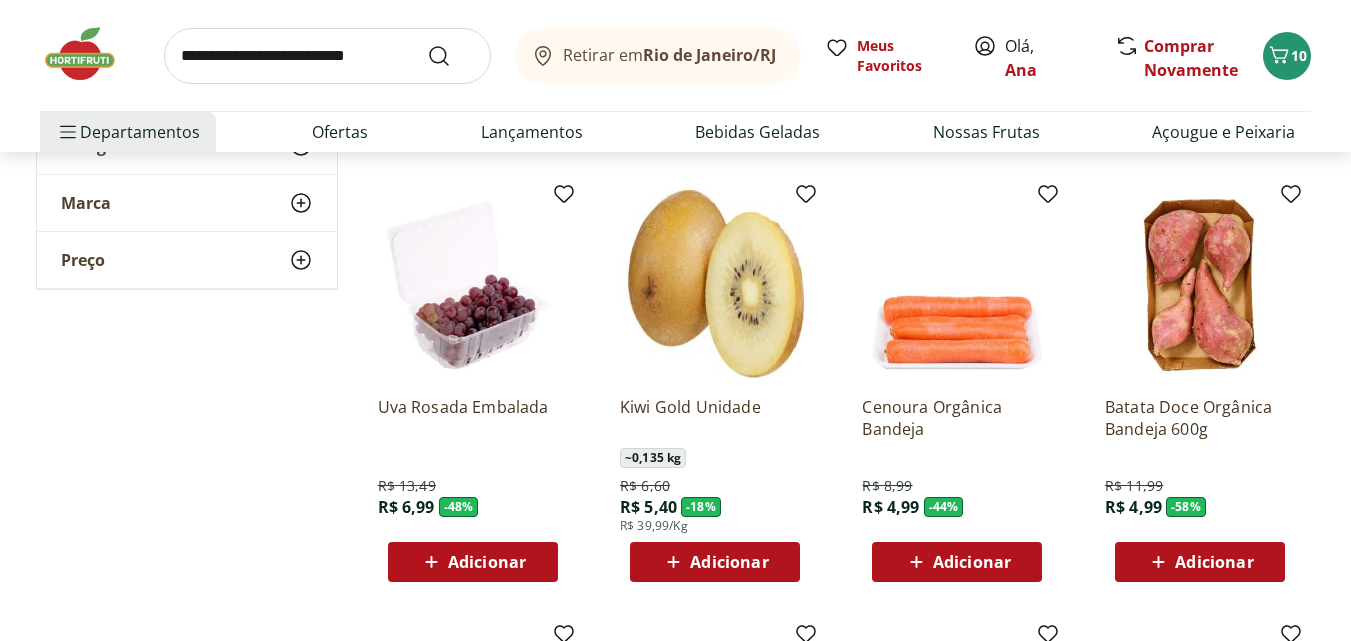 scroll, scrollTop: 700, scrollLeft: 0, axis: vertical 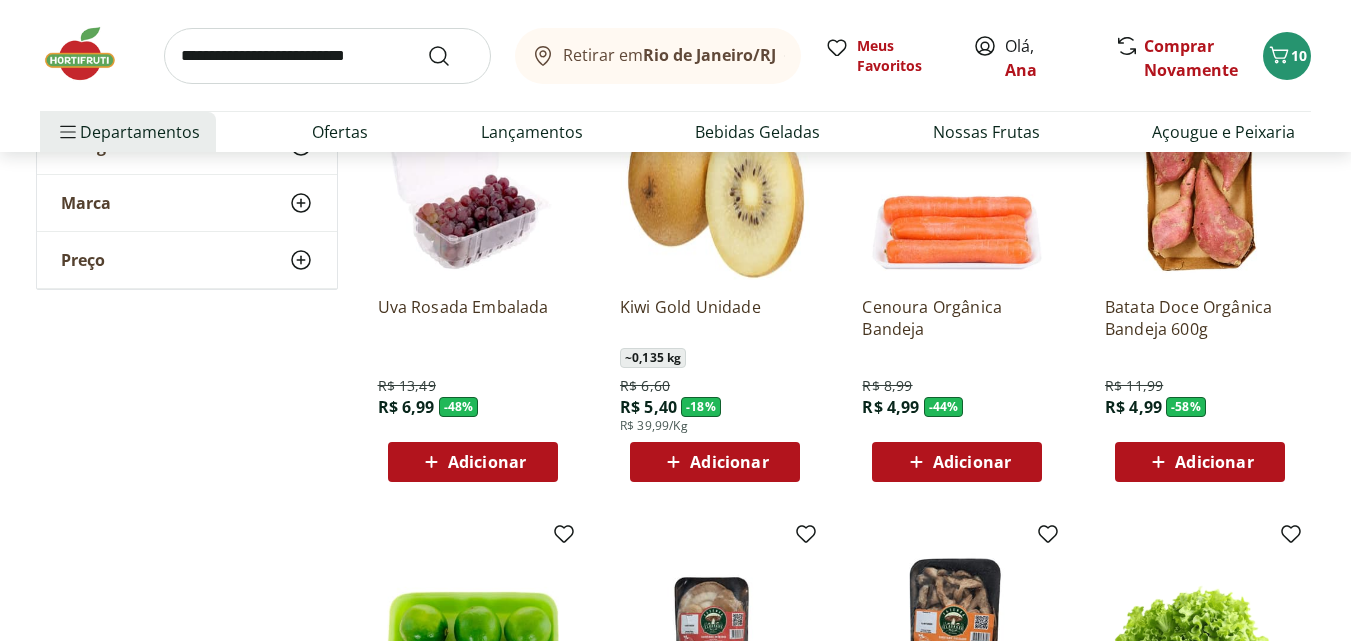 click on "Adicionar" at bounding box center [715, 462] 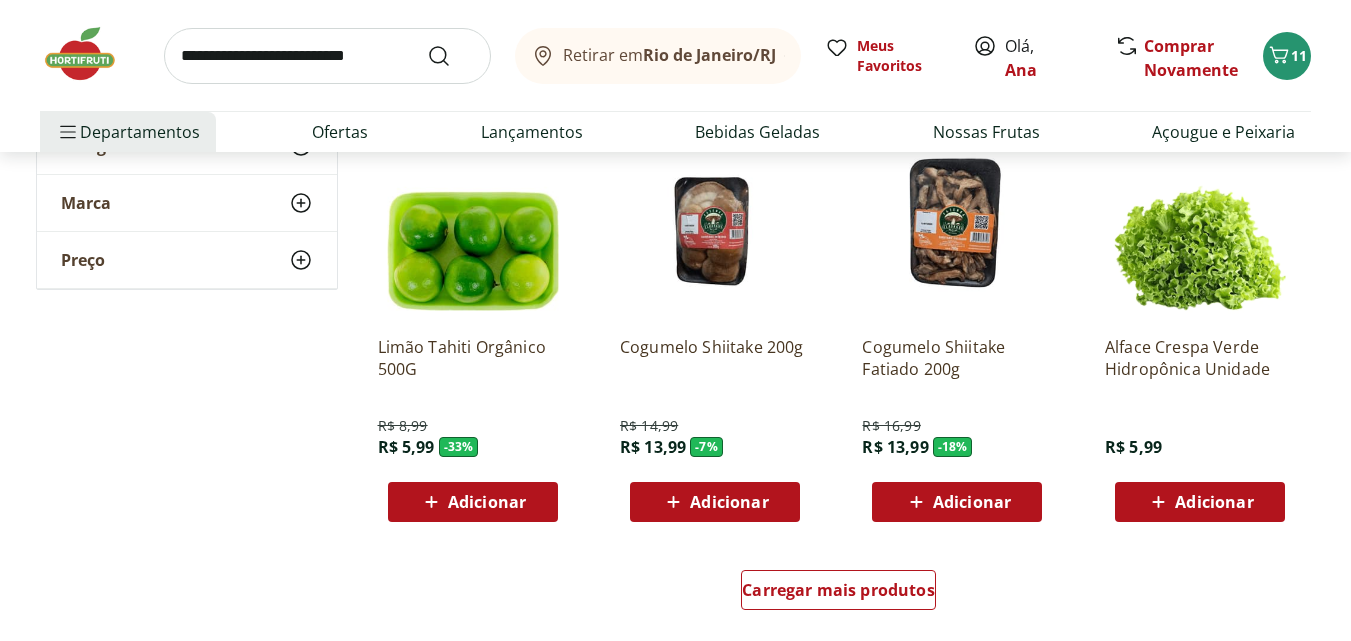 scroll, scrollTop: 1200, scrollLeft: 0, axis: vertical 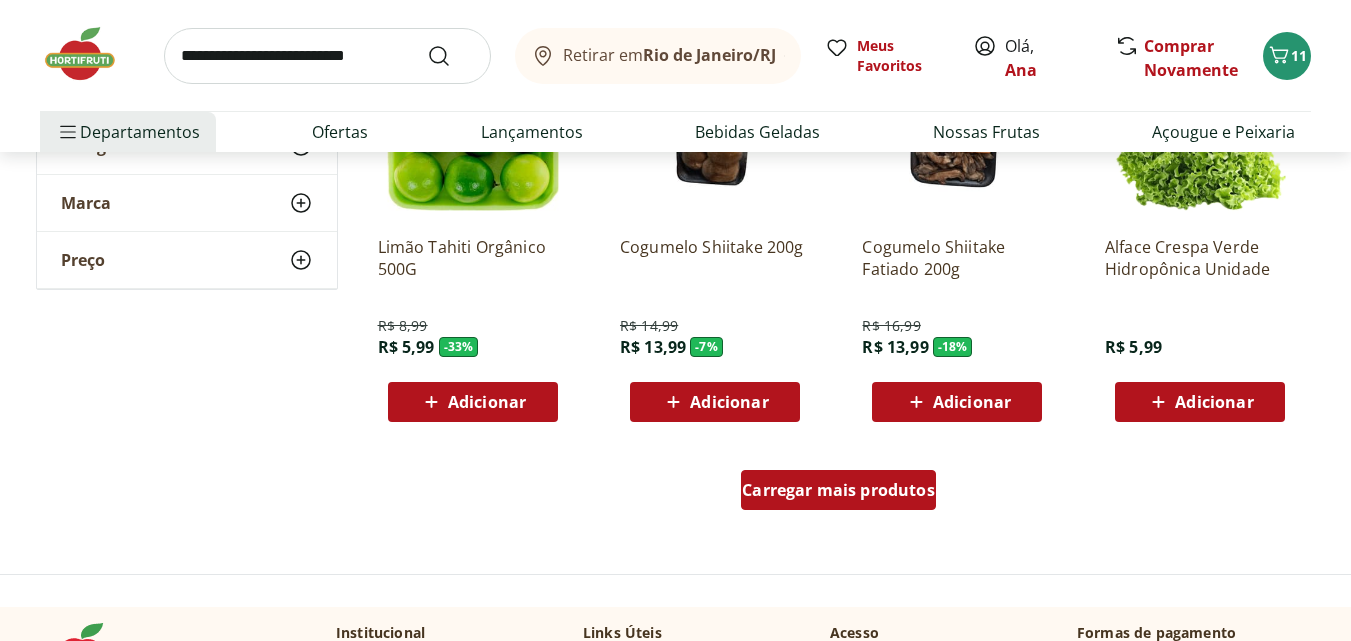 click on "Carregar mais produtos" at bounding box center [838, 490] 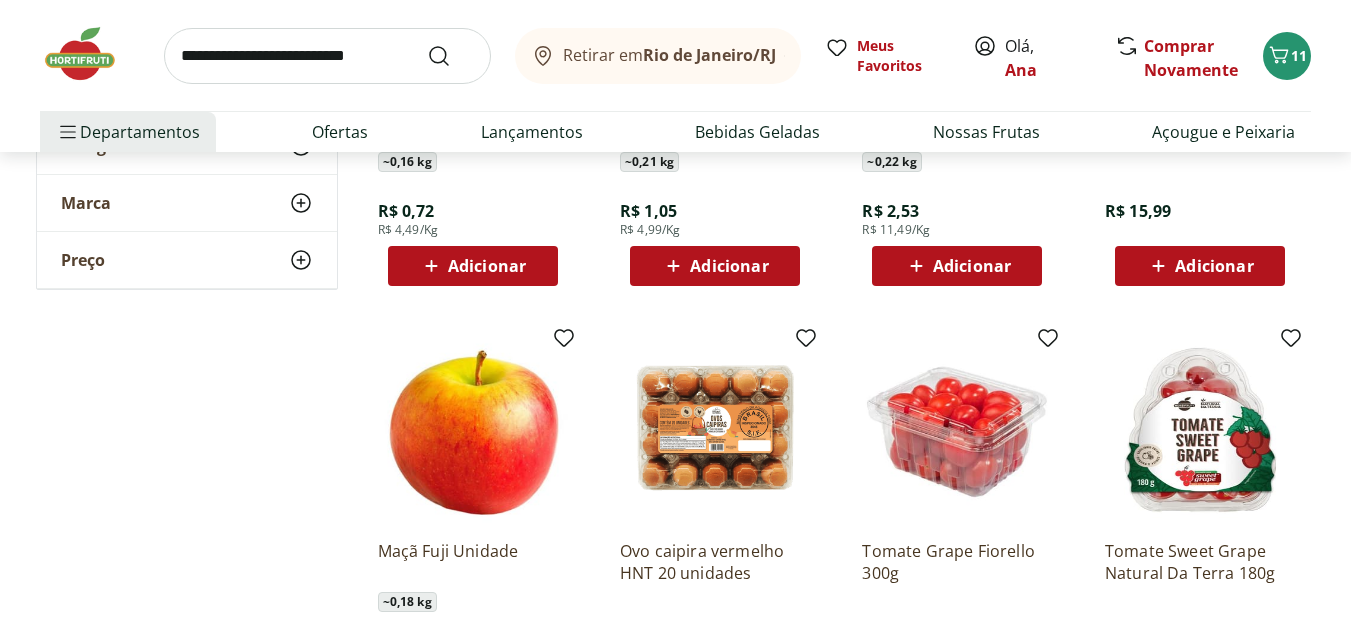 scroll, scrollTop: 2300, scrollLeft: 0, axis: vertical 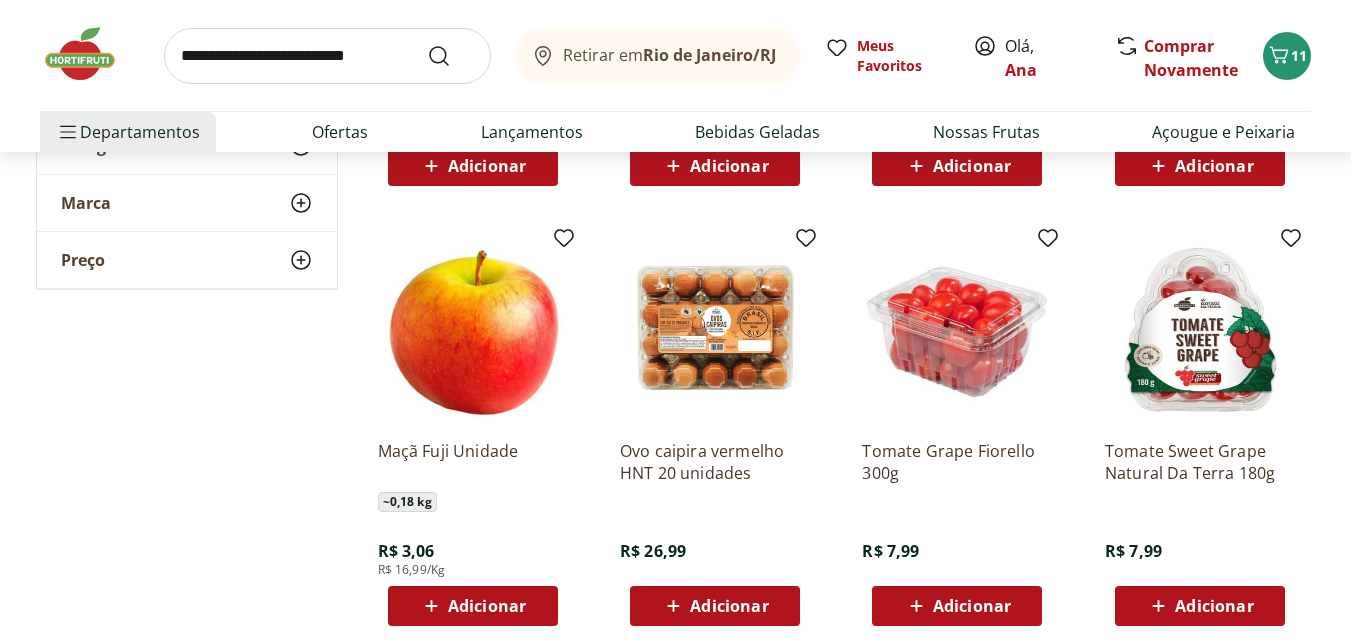 click on "Adicionar" at bounding box center (957, 606) 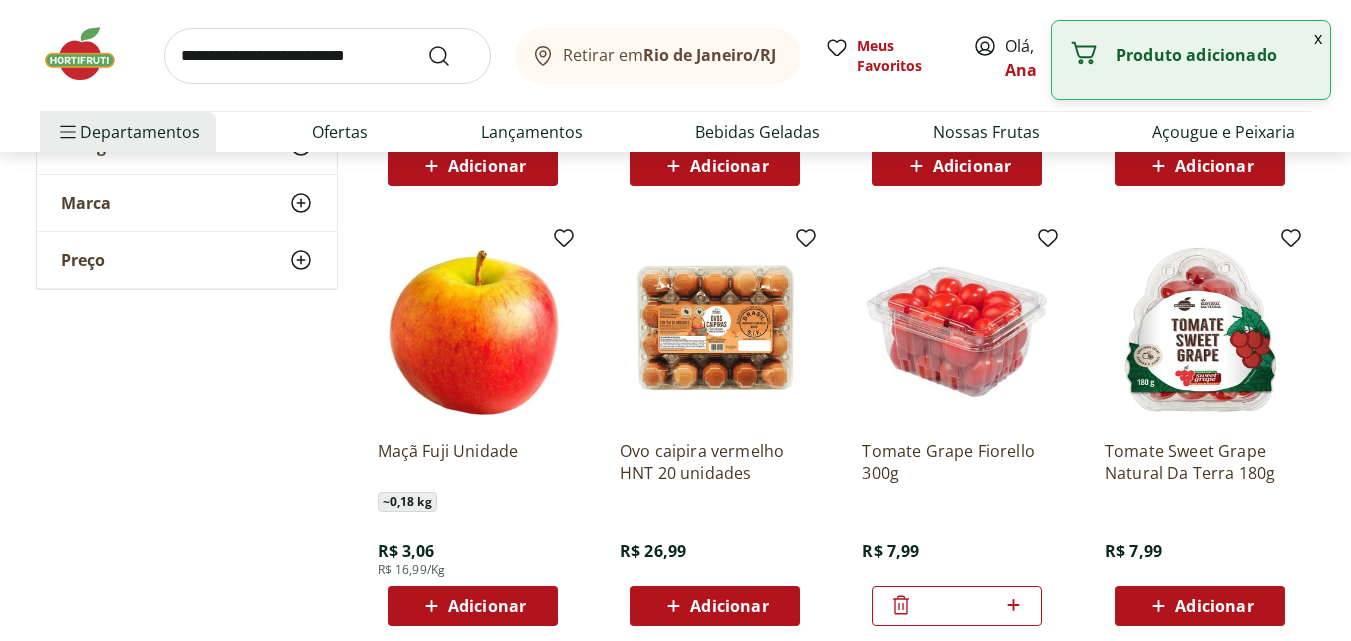 scroll, scrollTop: 2500, scrollLeft: 0, axis: vertical 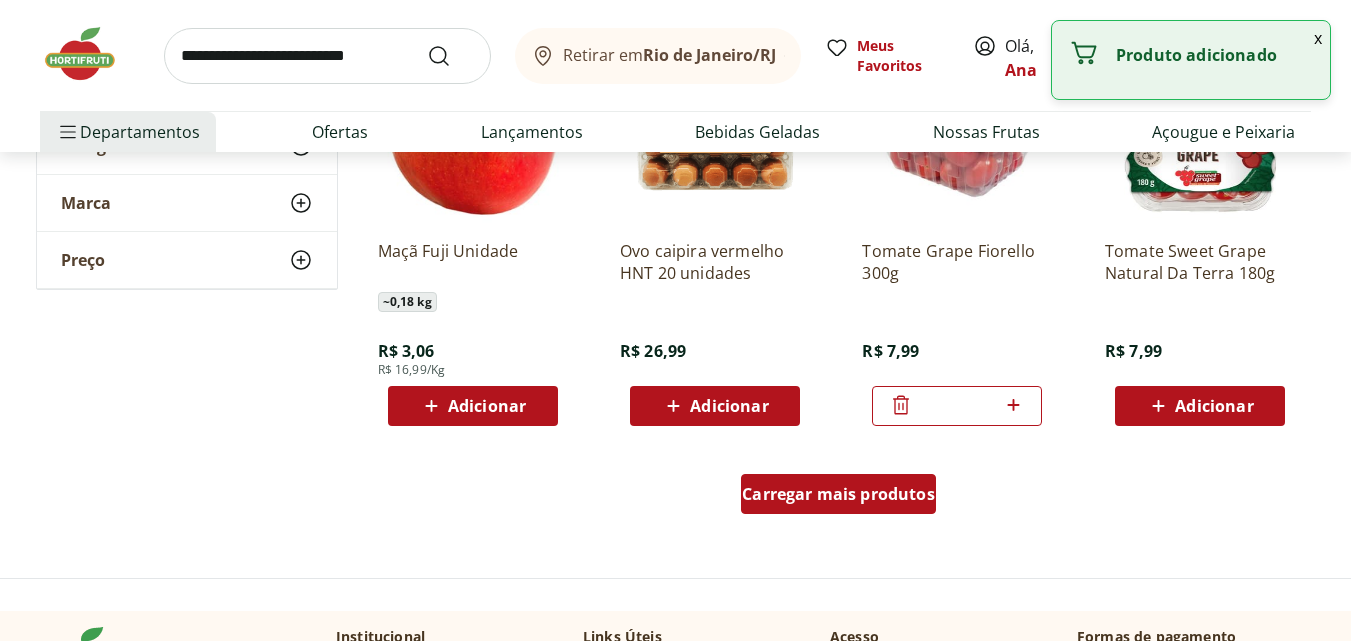 click on "Carregar mais produtos" at bounding box center (838, 494) 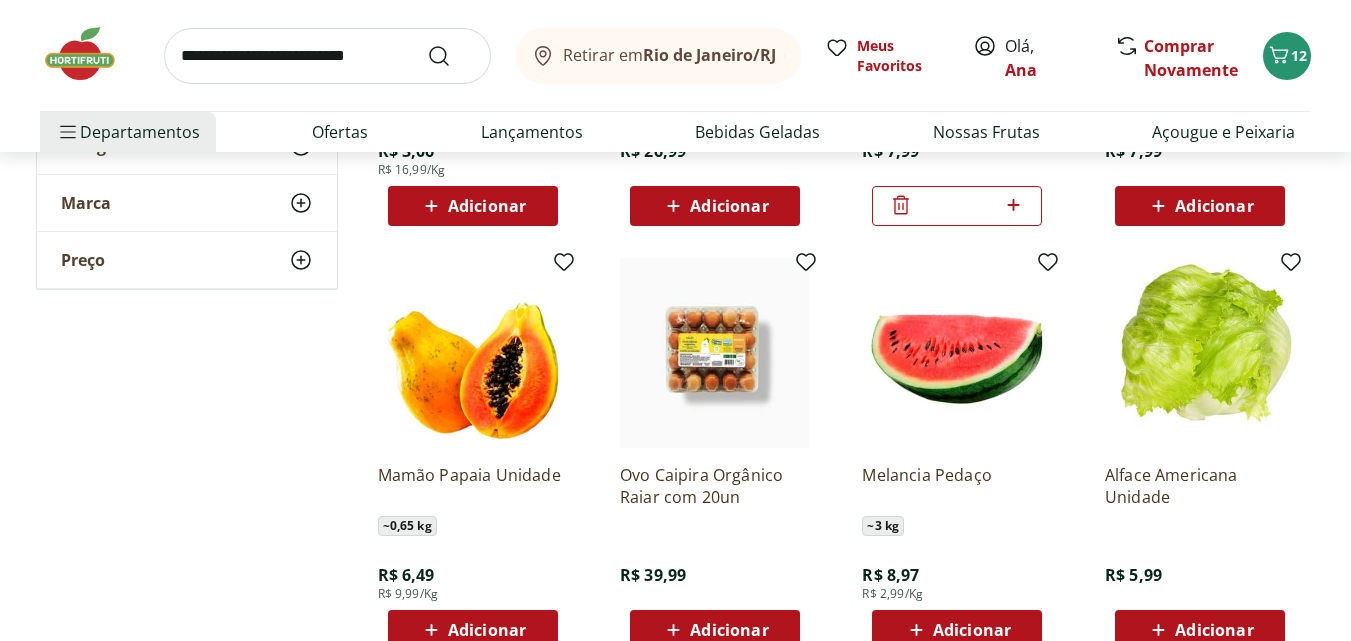 scroll, scrollTop: 2800, scrollLeft: 0, axis: vertical 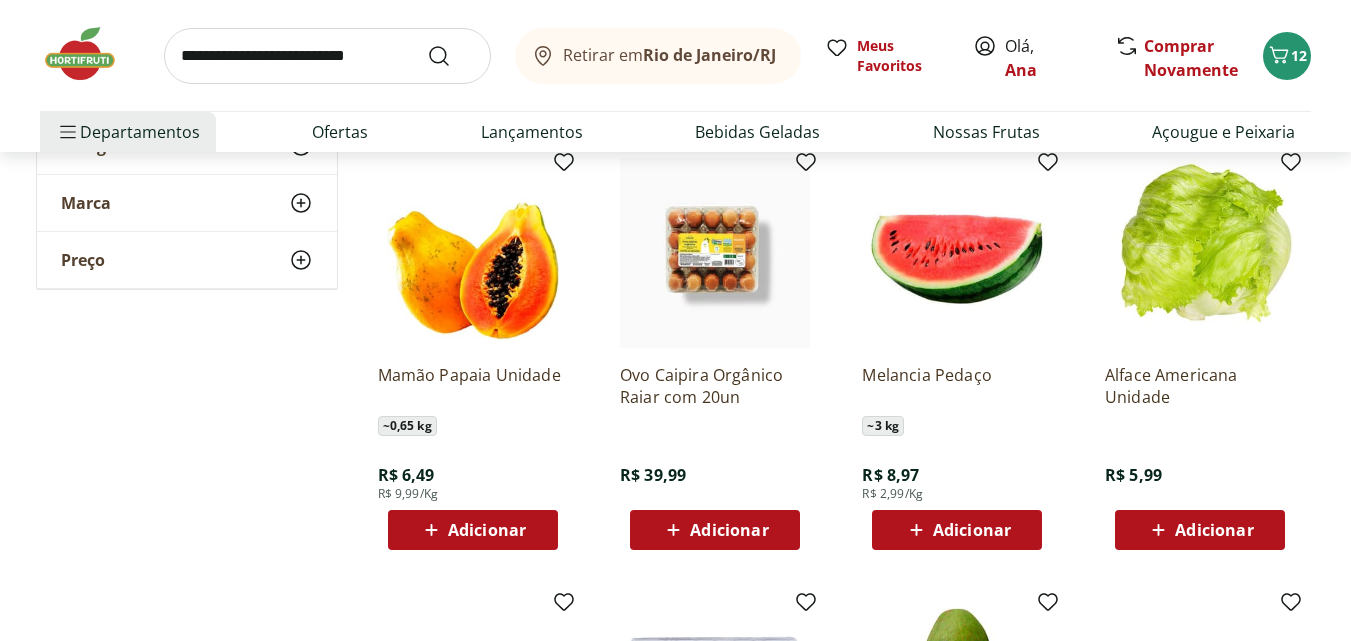 click on "Adicionar" at bounding box center [972, 530] 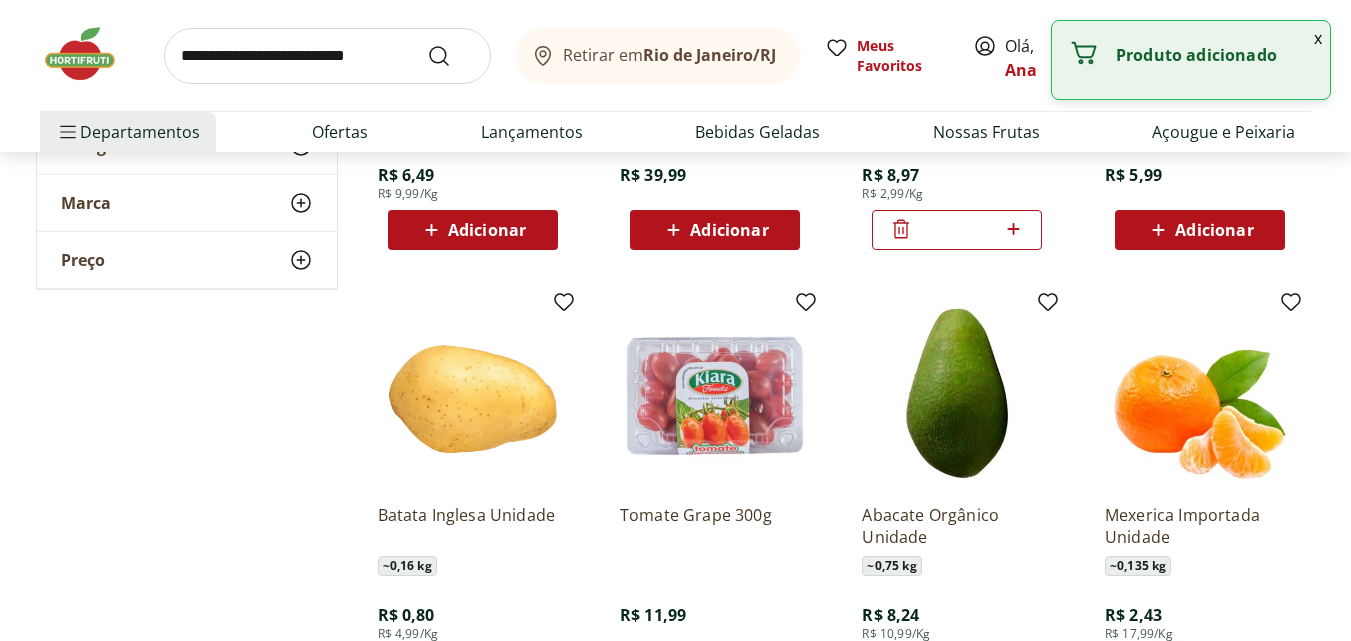 scroll, scrollTop: 3200, scrollLeft: 0, axis: vertical 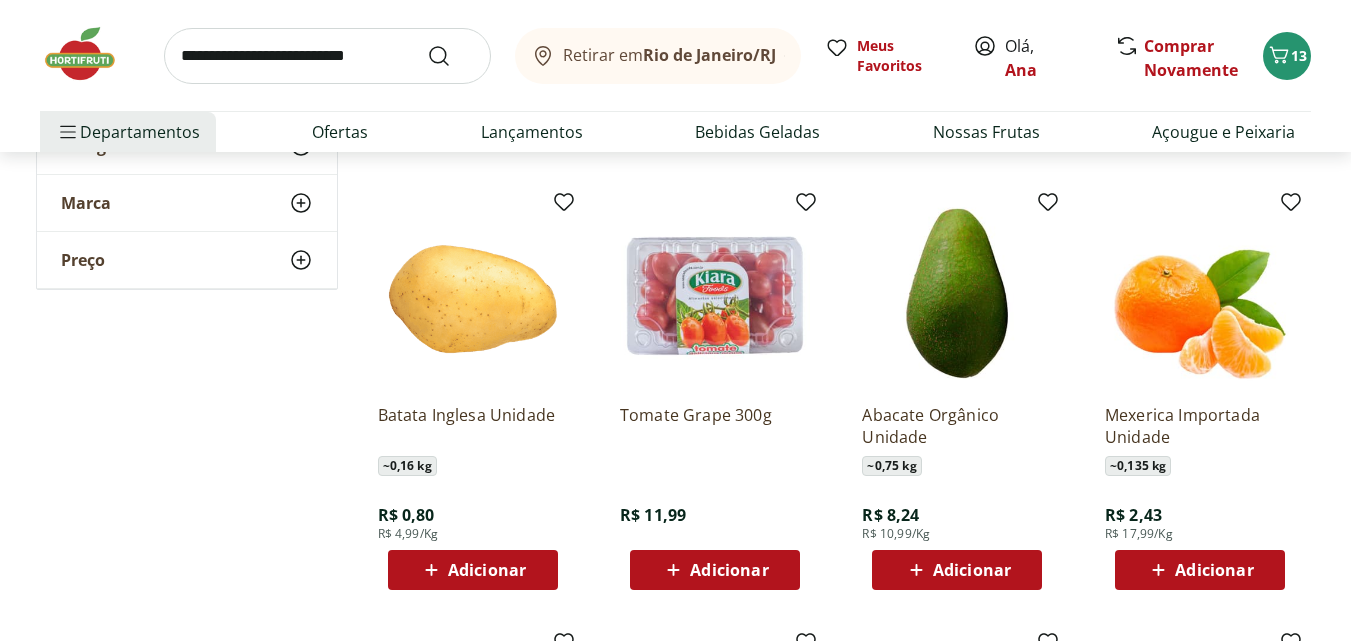 click on "Adicionar" at bounding box center [487, 570] 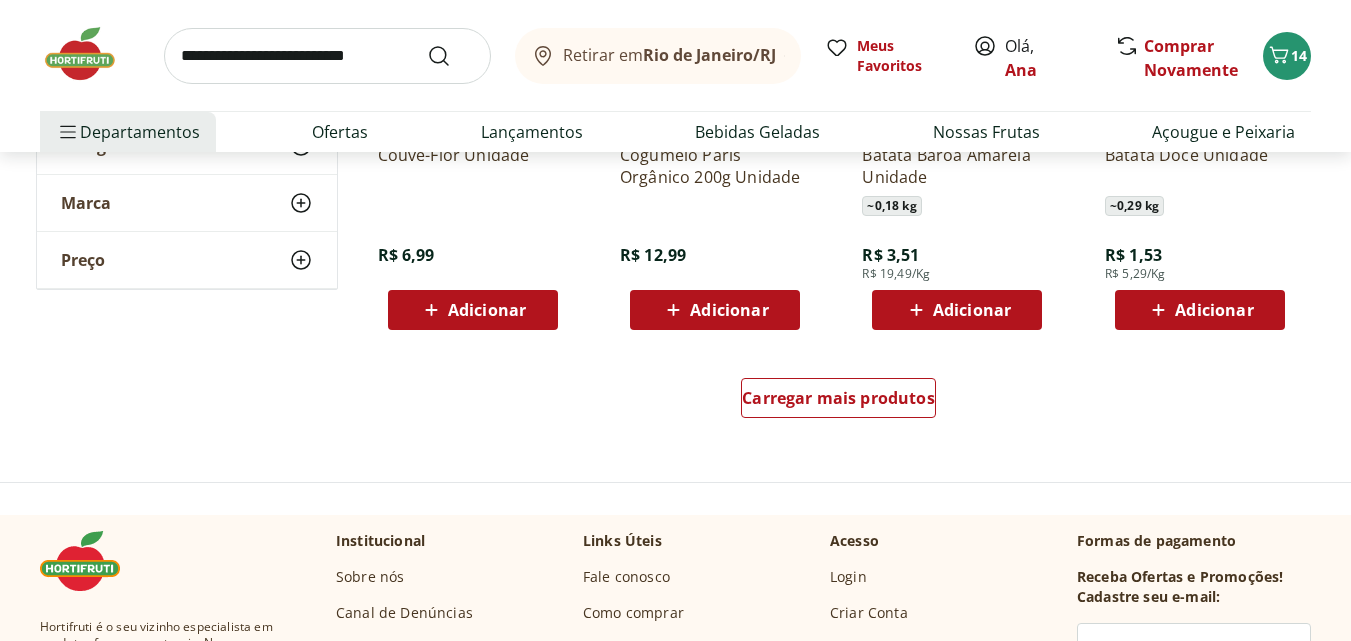 scroll, scrollTop: 4000, scrollLeft: 0, axis: vertical 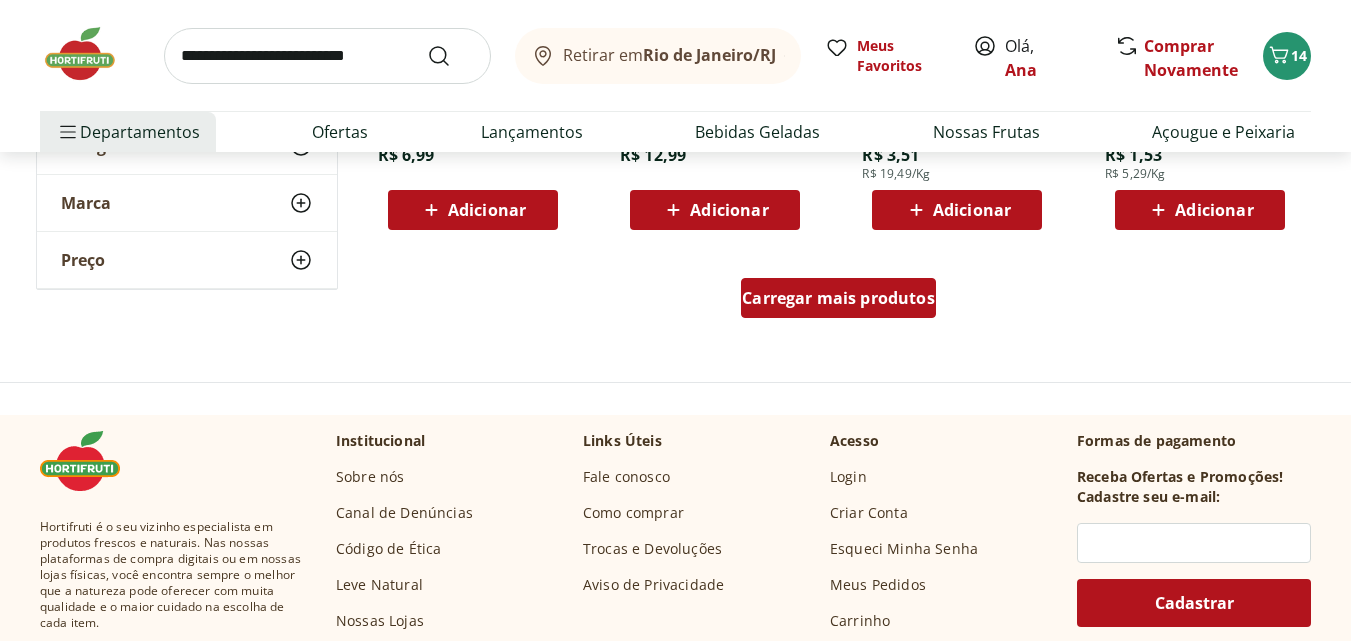 click on "Carregar mais produtos" at bounding box center (838, 298) 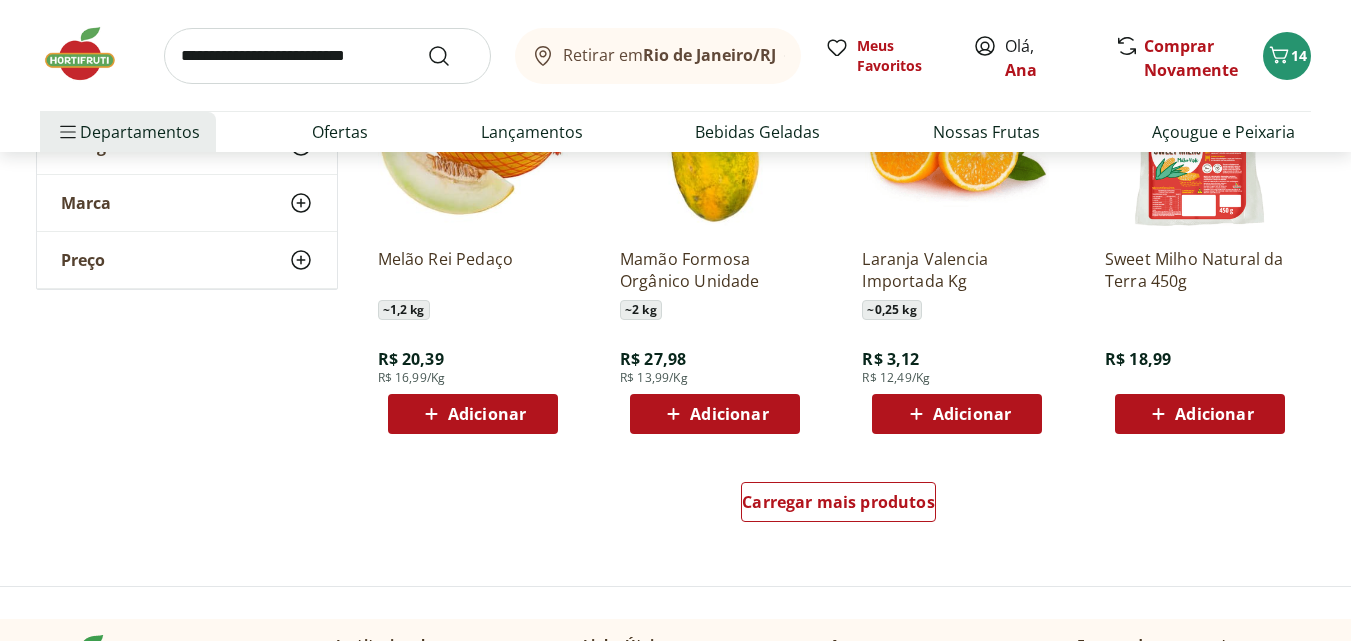 scroll, scrollTop: 5300, scrollLeft: 0, axis: vertical 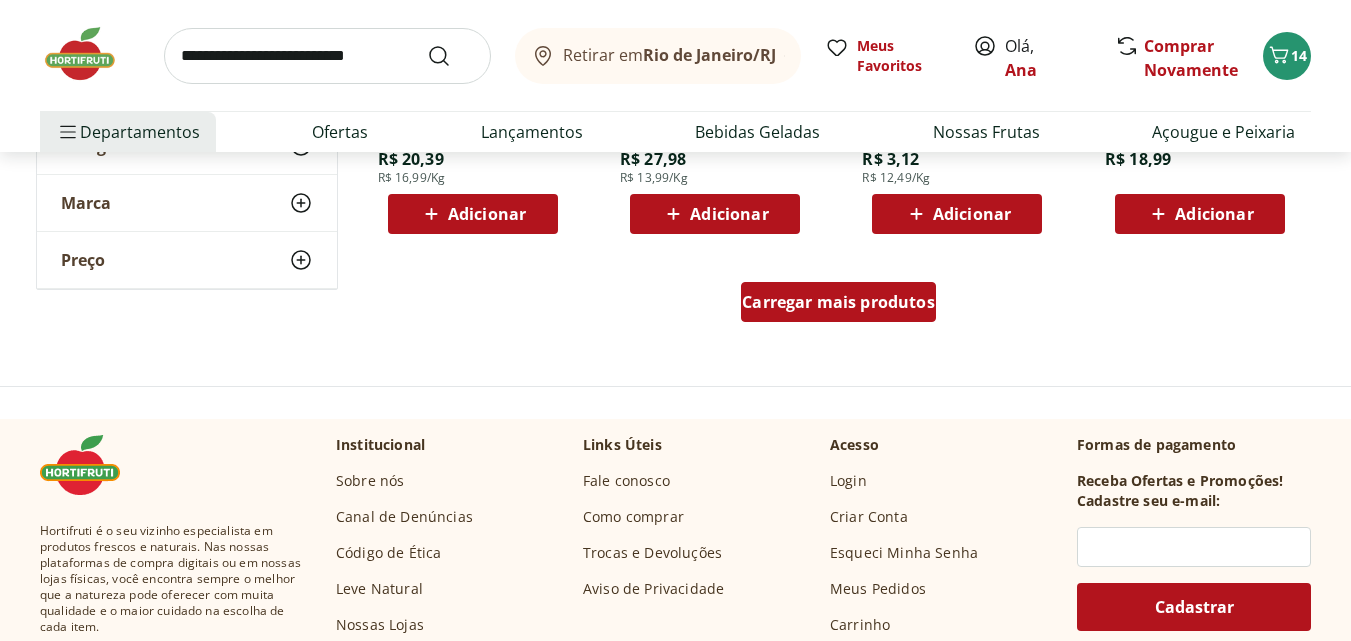 click on "Carregar mais produtos" at bounding box center [838, 302] 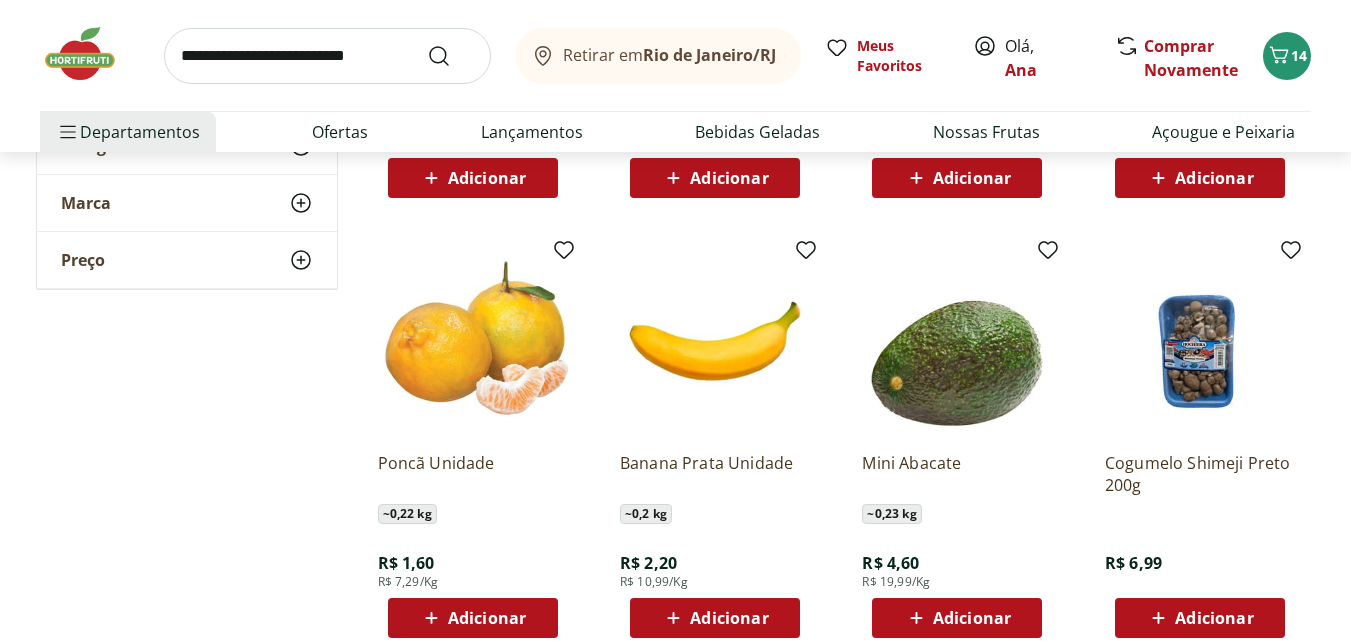 scroll, scrollTop: 6300, scrollLeft: 0, axis: vertical 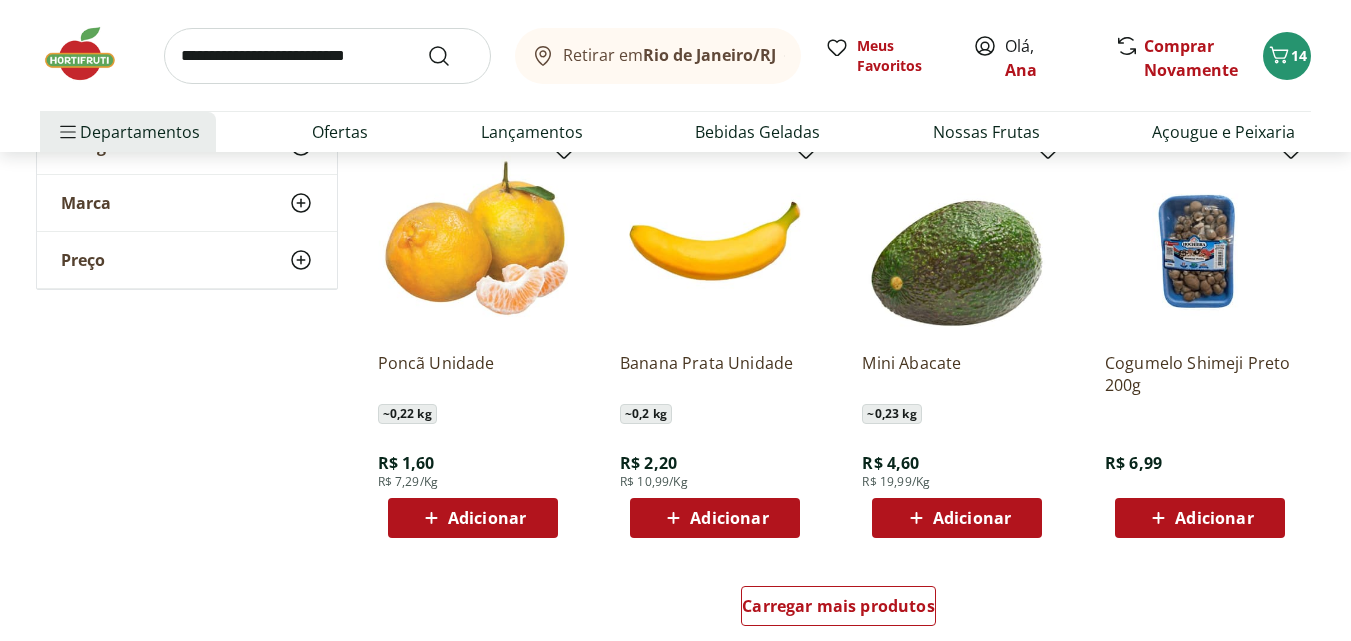 click on "Adicionar" at bounding box center [487, 518] 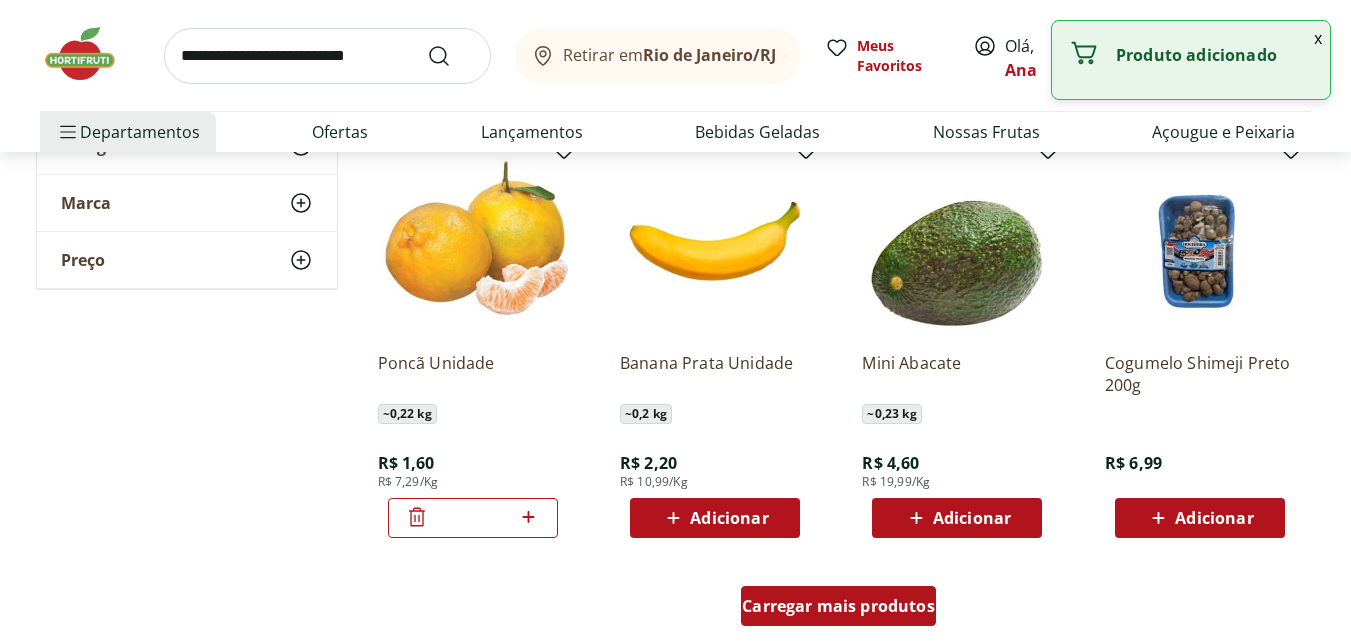 click on "Carregar mais produtos" at bounding box center (838, 606) 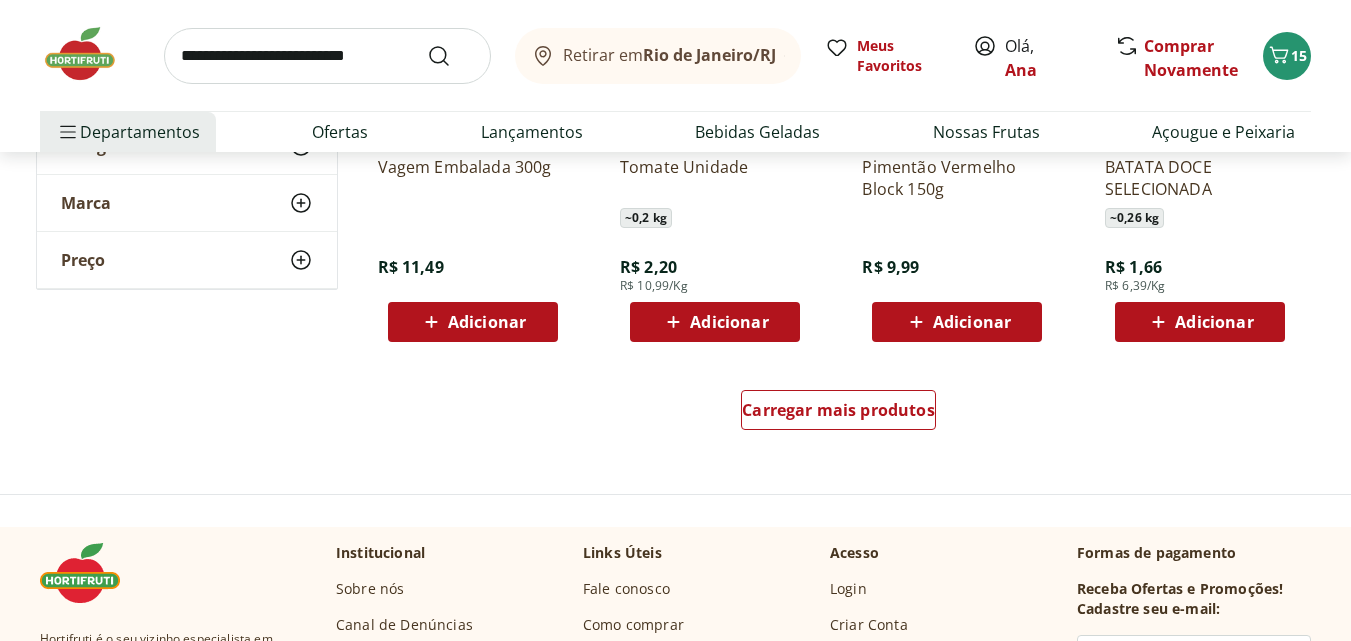 scroll, scrollTop: 7900, scrollLeft: 0, axis: vertical 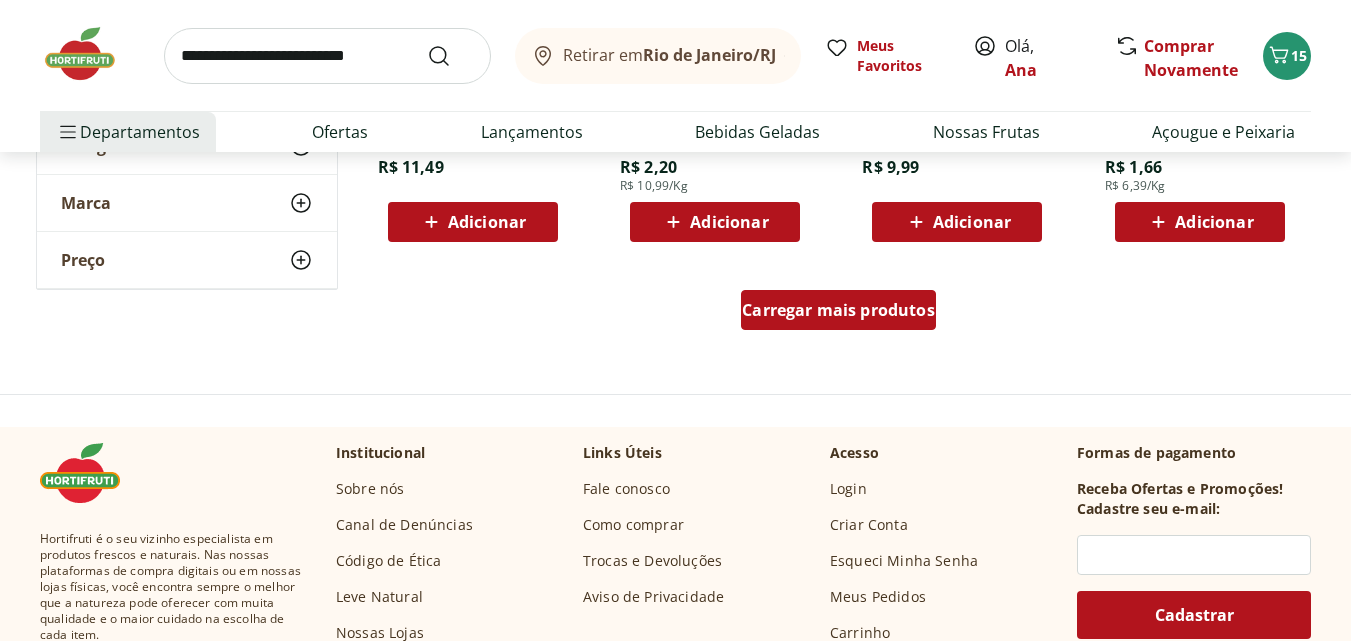 click on "Carregar mais produtos" at bounding box center [838, 310] 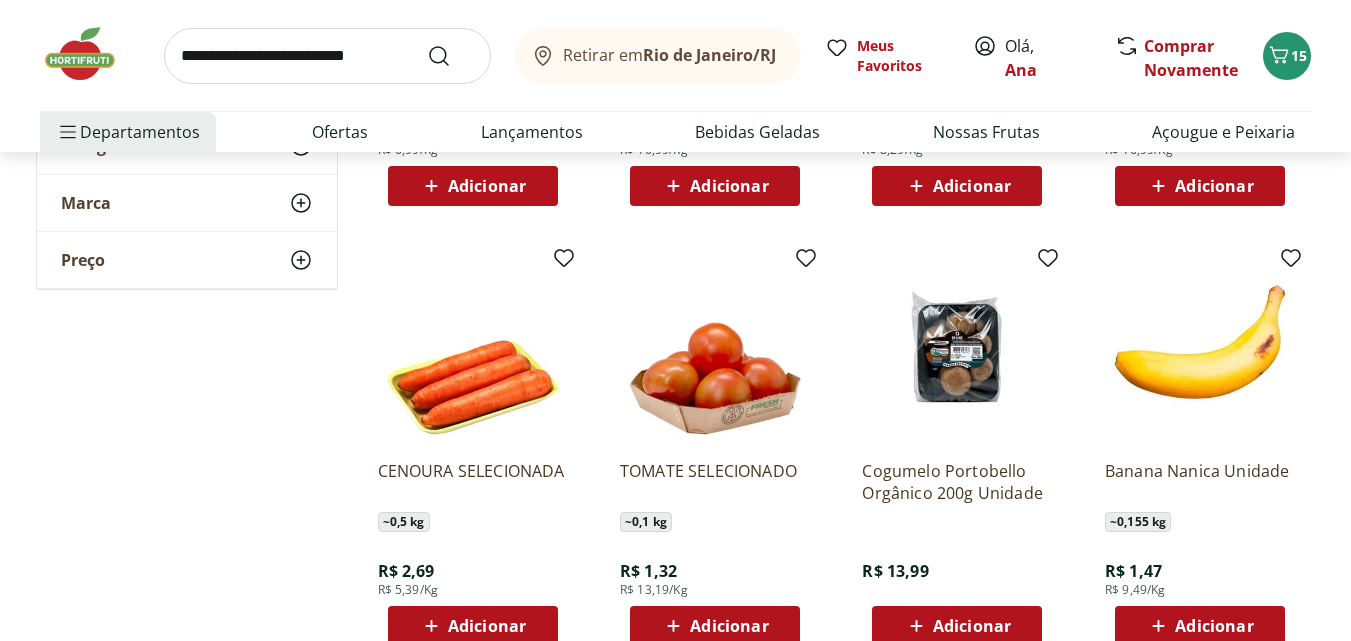 scroll, scrollTop: 9000, scrollLeft: 0, axis: vertical 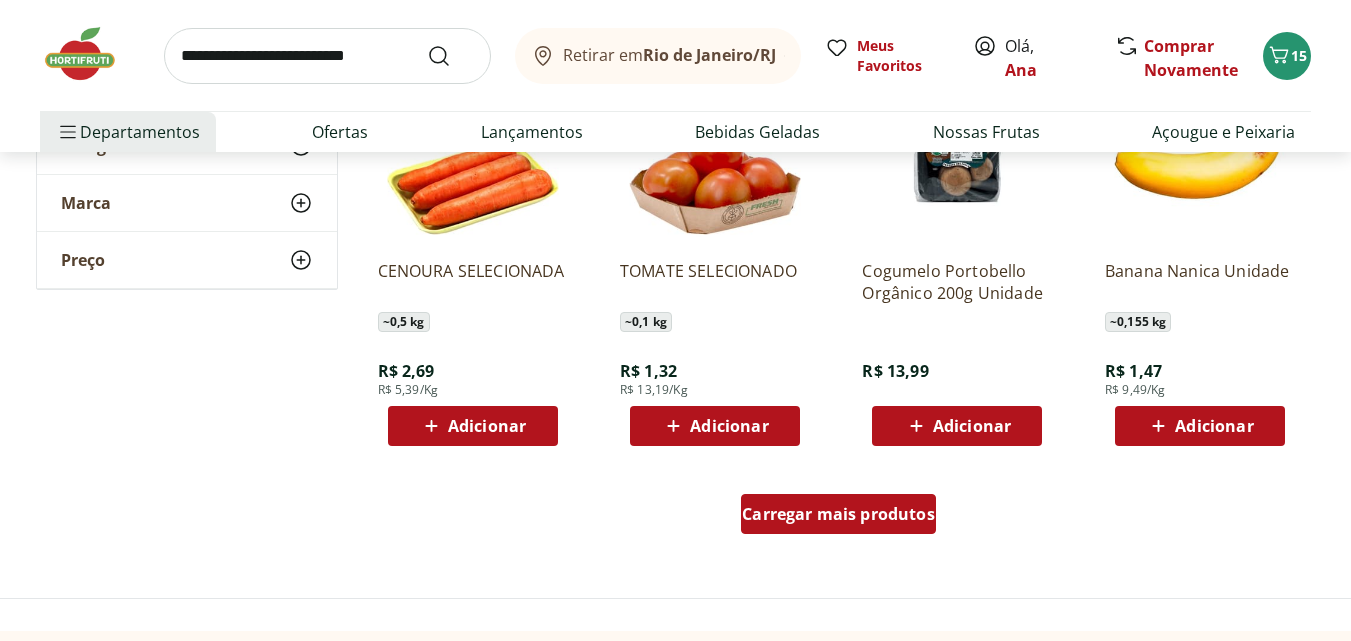 click on "Carregar mais produtos" at bounding box center (838, 514) 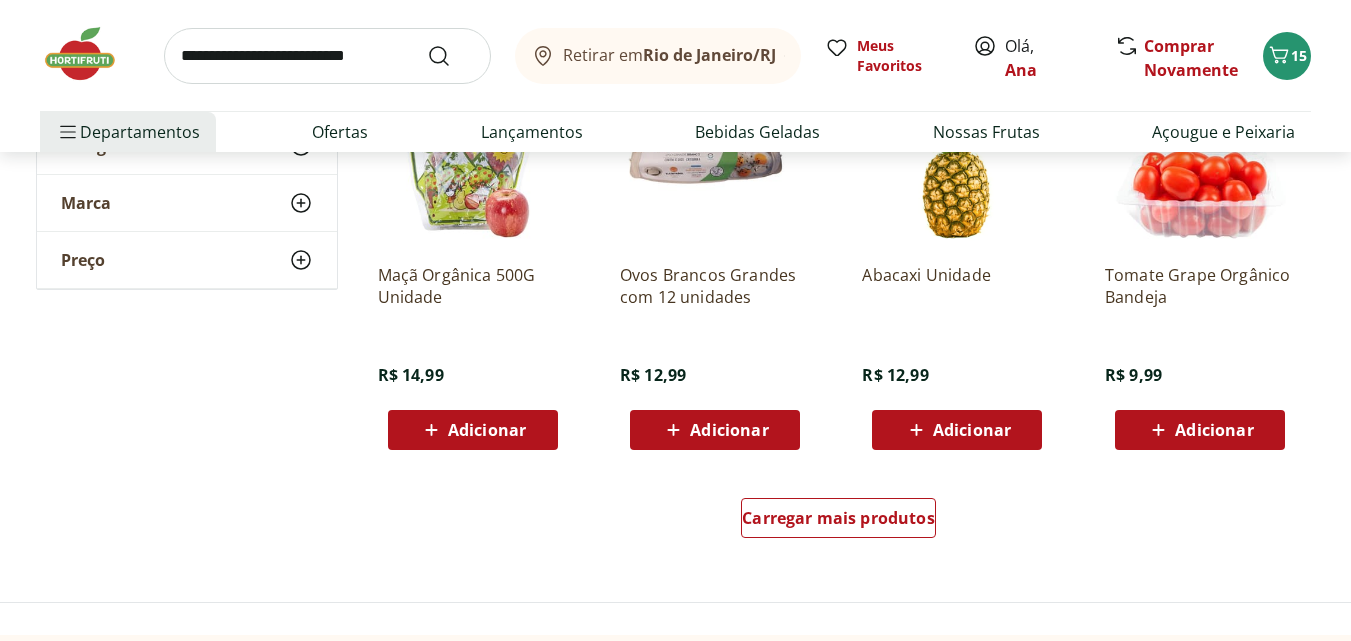 scroll, scrollTop: 10400, scrollLeft: 0, axis: vertical 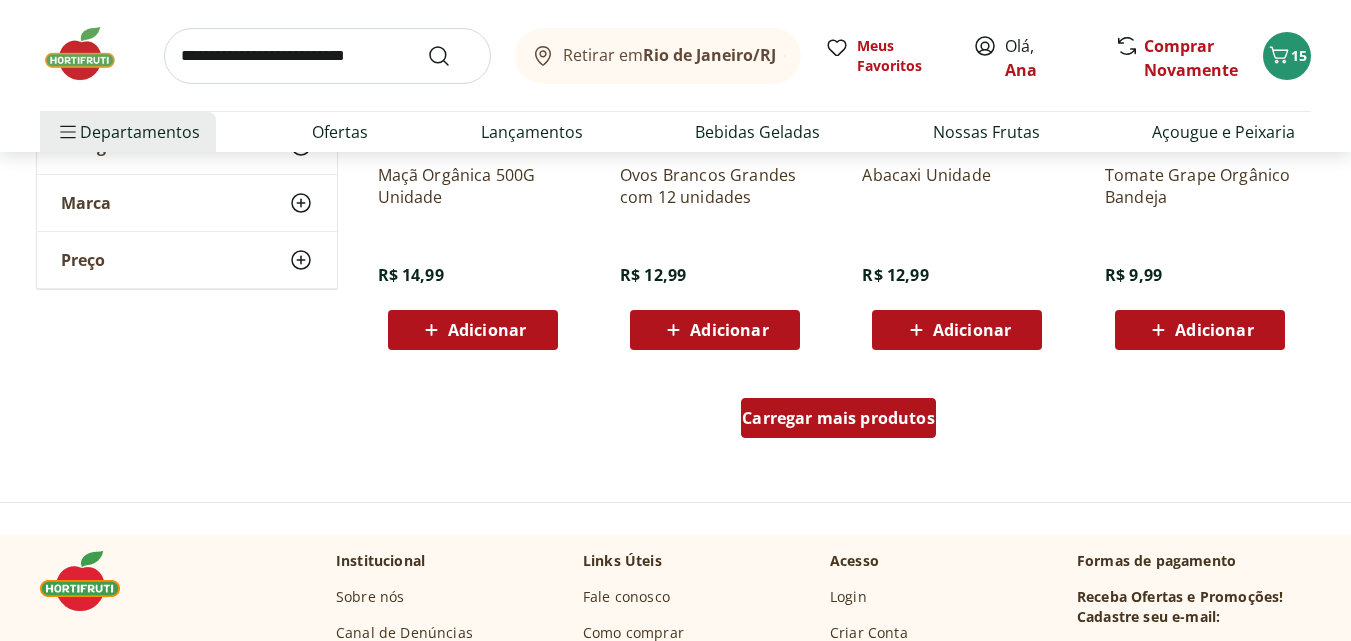 click on "Carregar mais produtos" at bounding box center (838, 418) 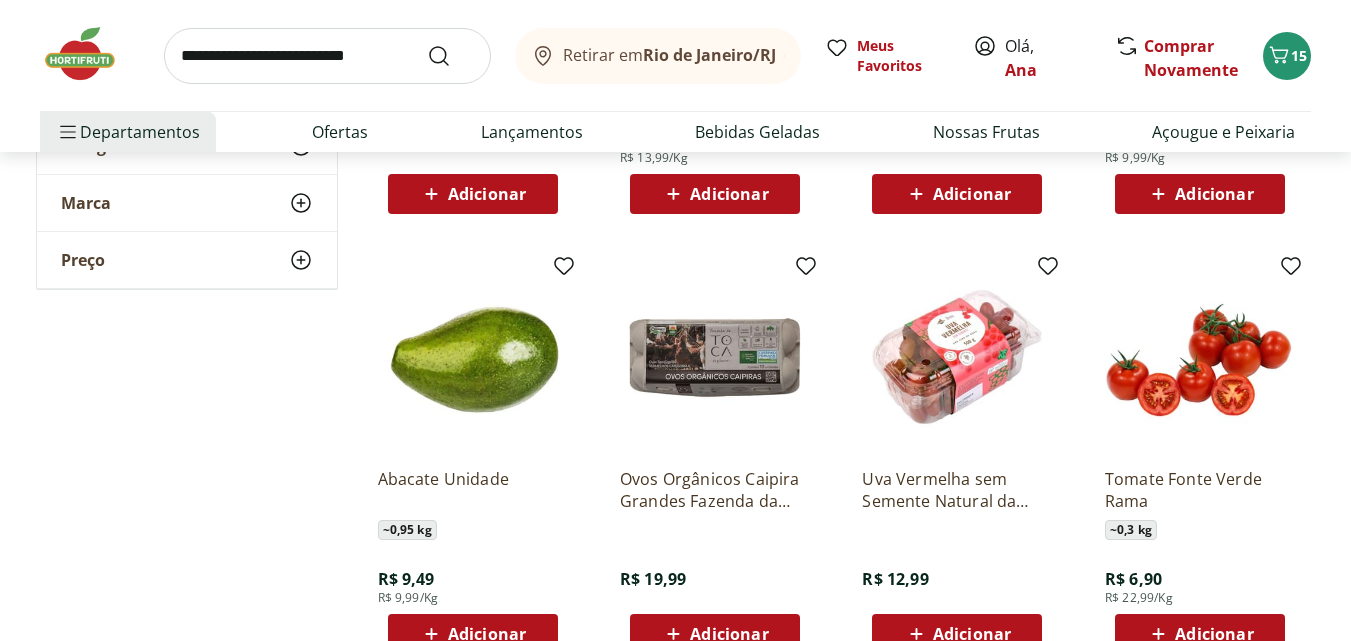scroll, scrollTop: 11600, scrollLeft: 0, axis: vertical 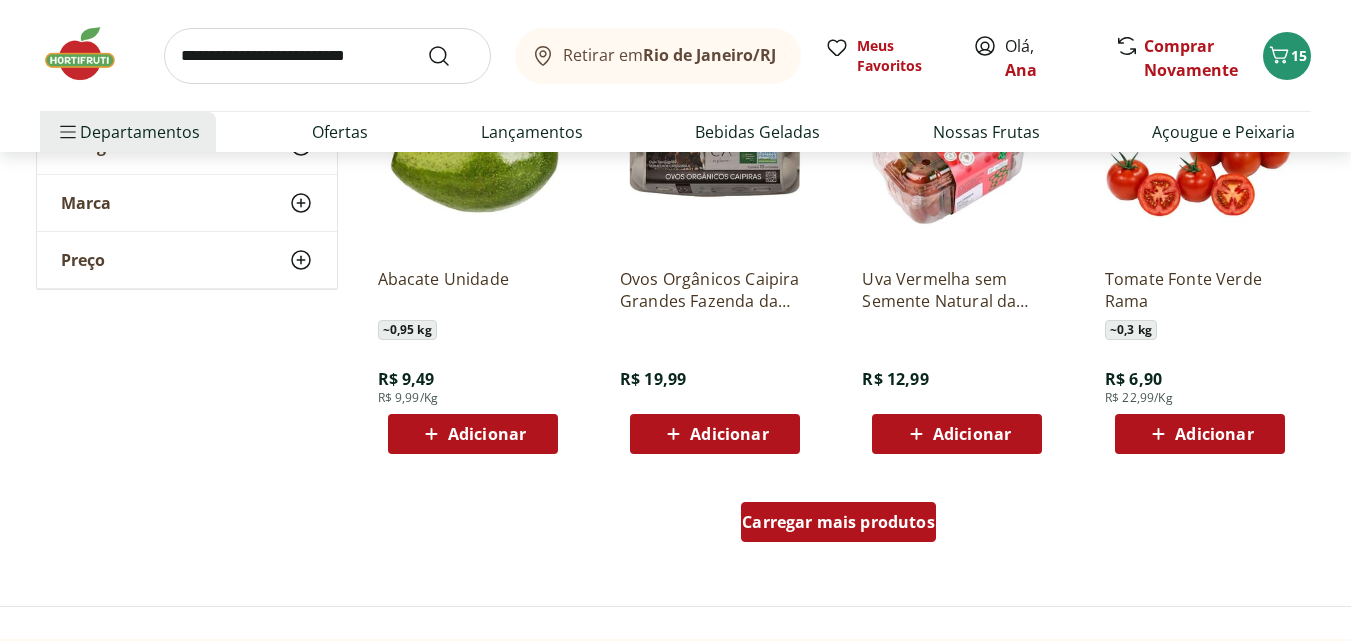 click on "Carregar mais produtos" at bounding box center [838, 522] 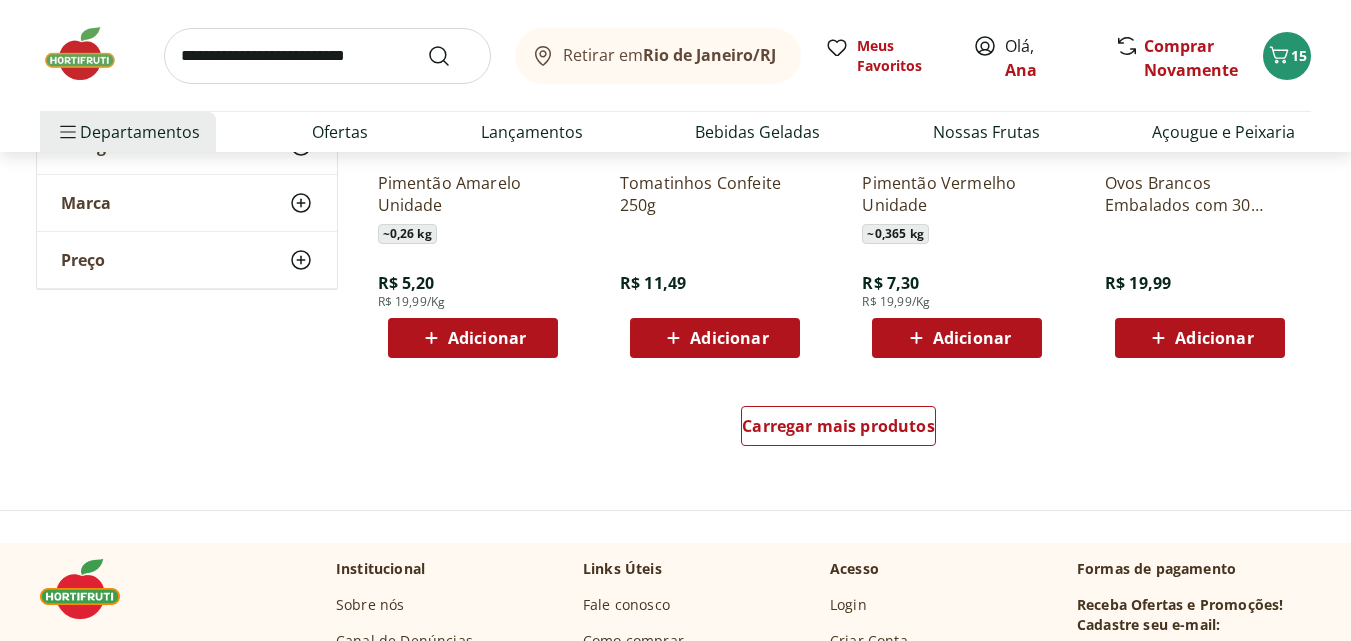 scroll, scrollTop: 13100, scrollLeft: 0, axis: vertical 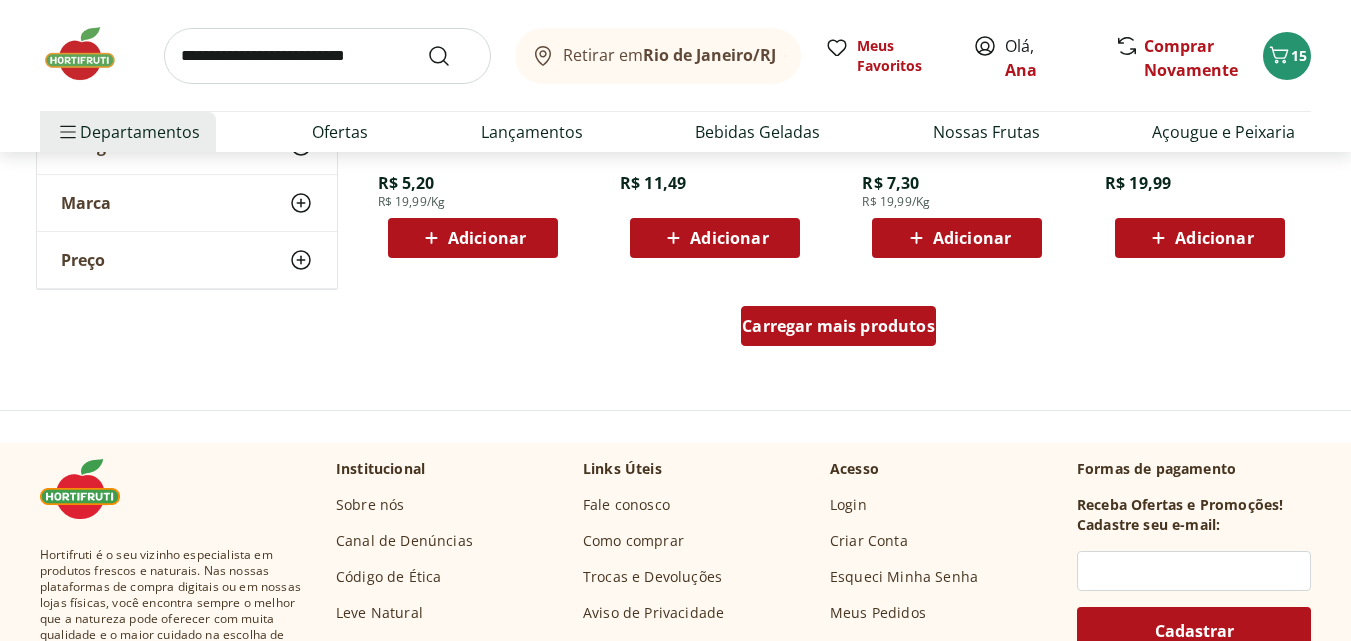 click on "Carregar mais produtos" at bounding box center (838, 326) 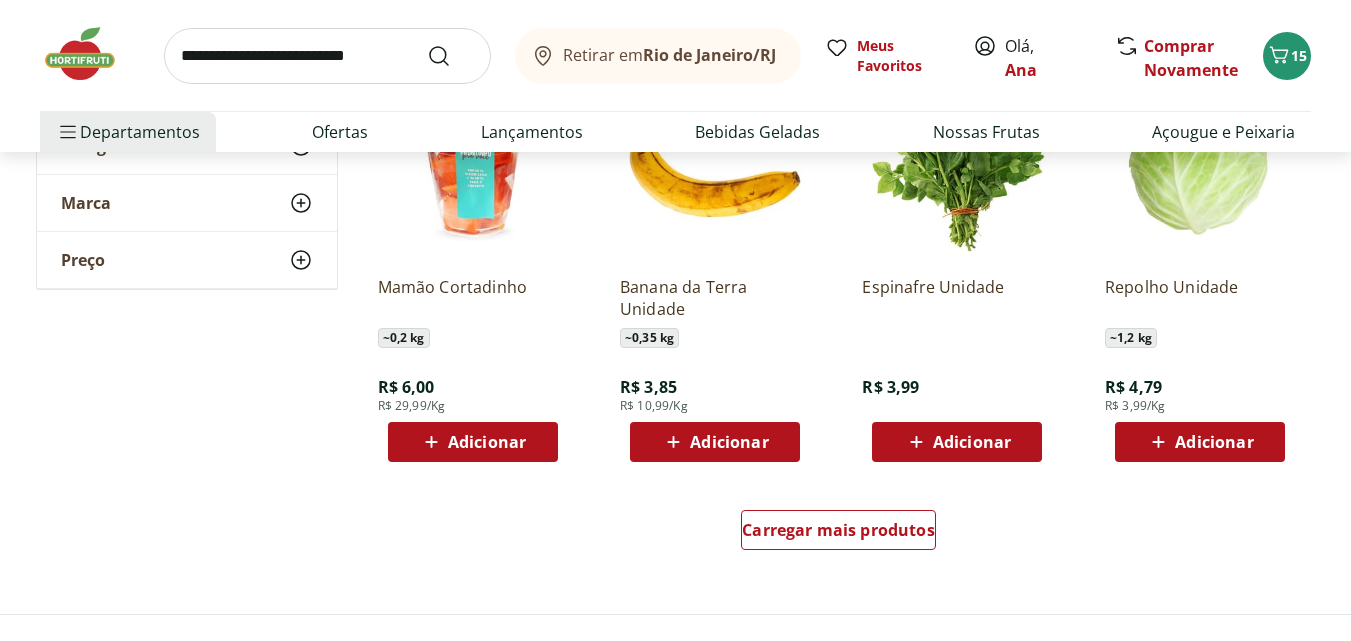 scroll, scrollTop: 14300, scrollLeft: 0, axis: vertical 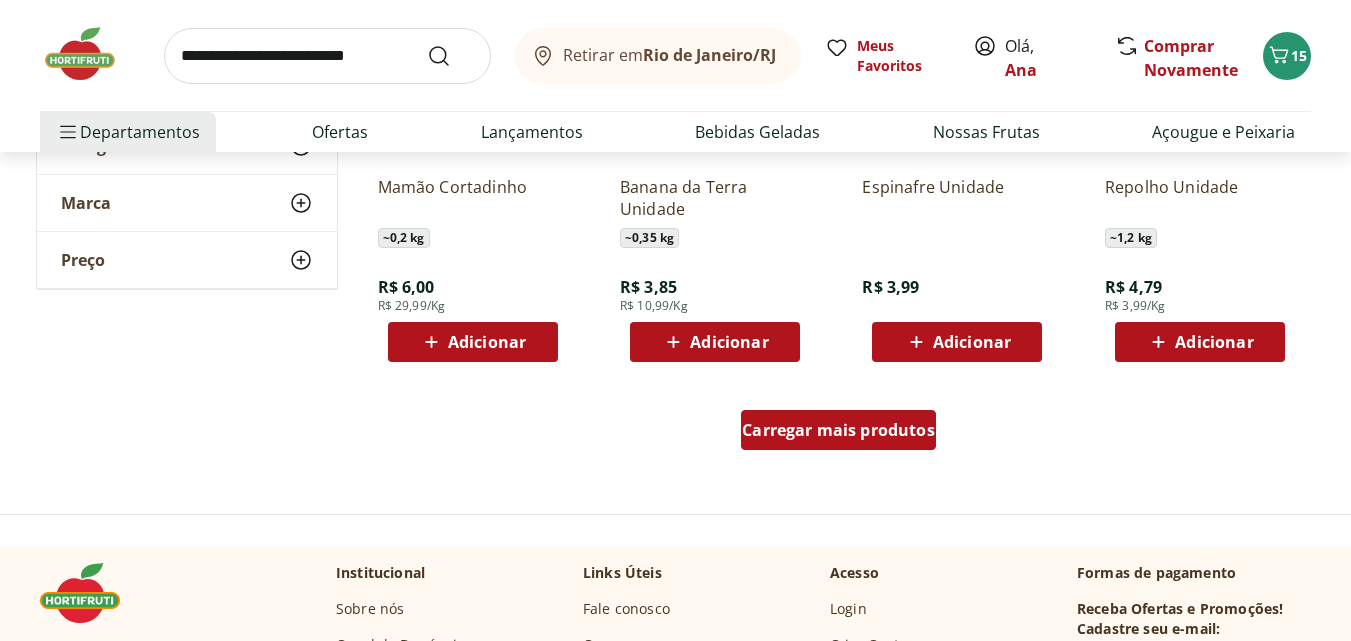 click on "Carregar mais produtos" at bounding box center (838, 430) 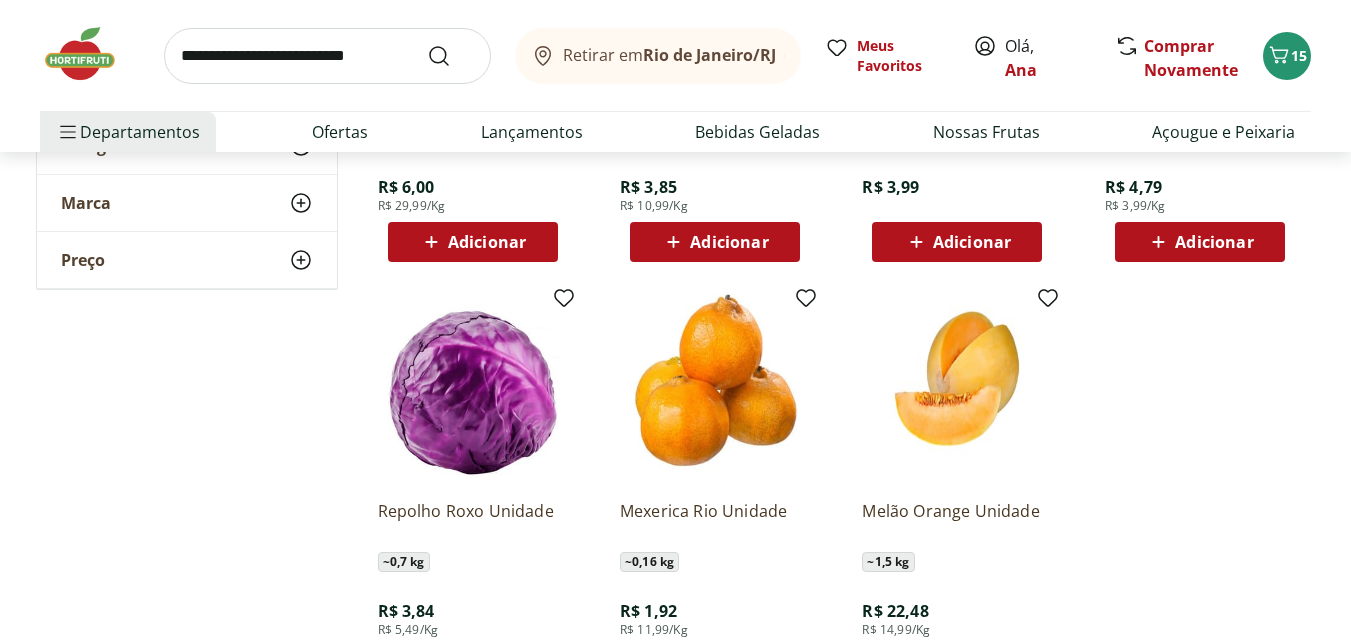 scroll, scrollTop: 14500, scrollLeft: 0, axis: vertical 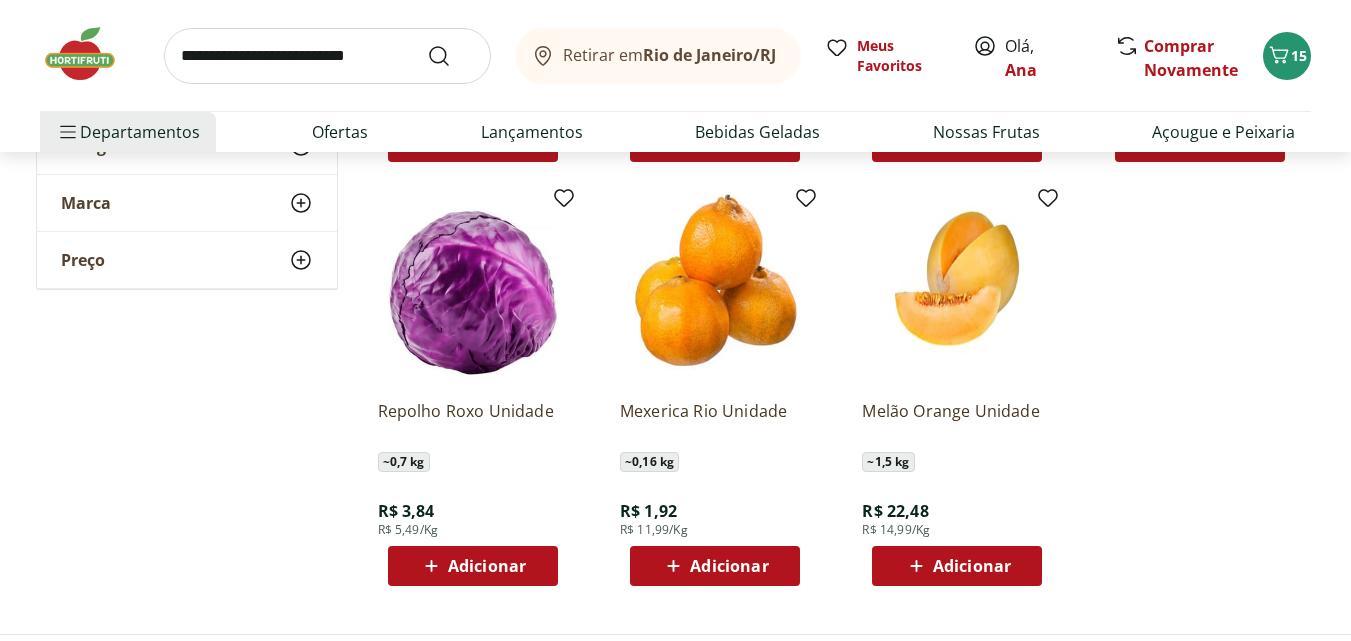 click on "Adicionar" at bounding box center [487, 566] 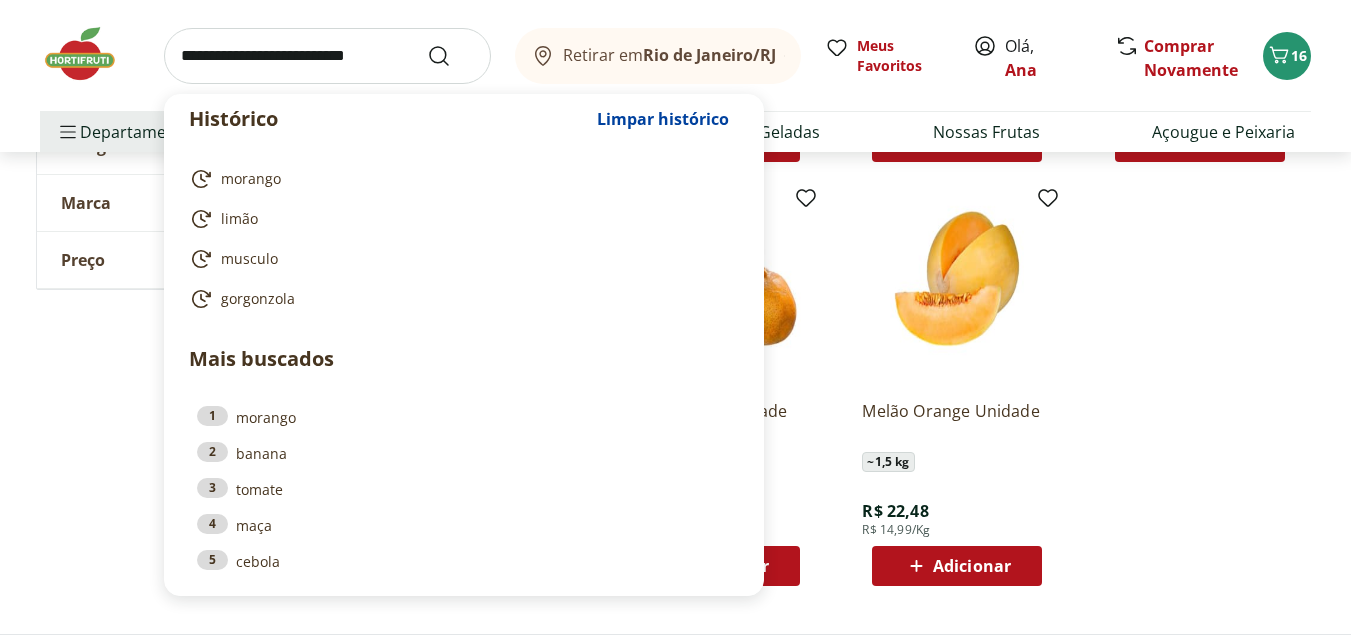 click at bounding box center [327, 56] 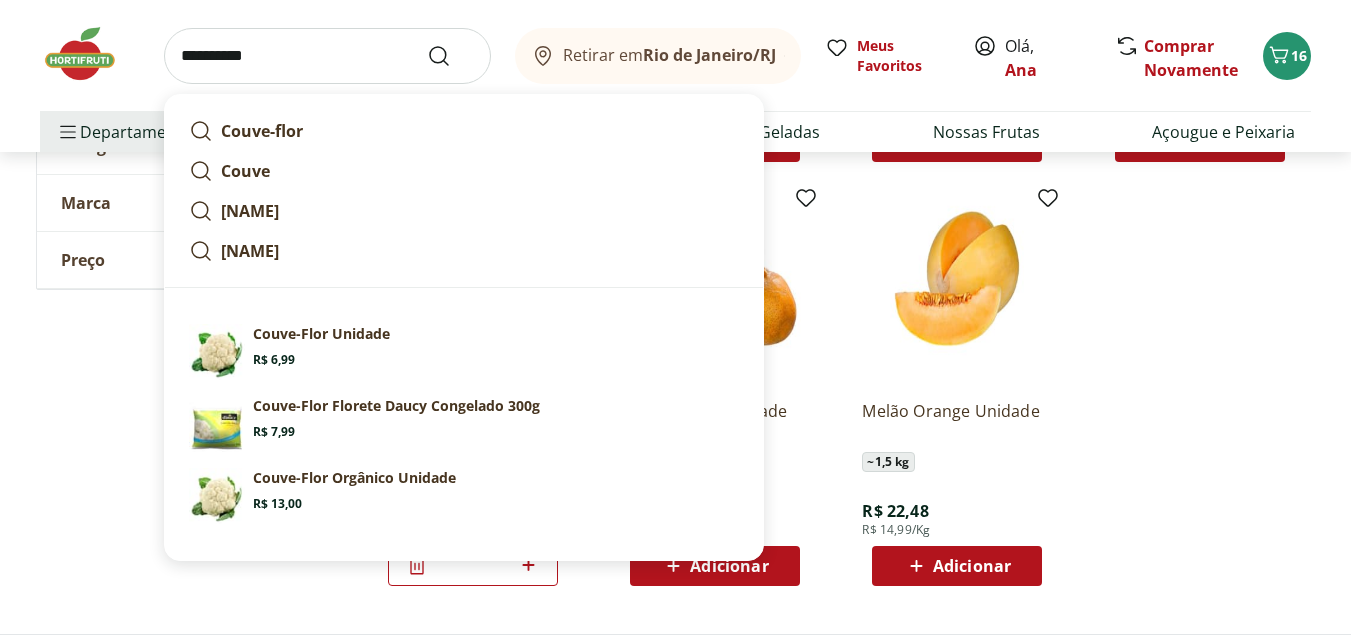type on "**********" 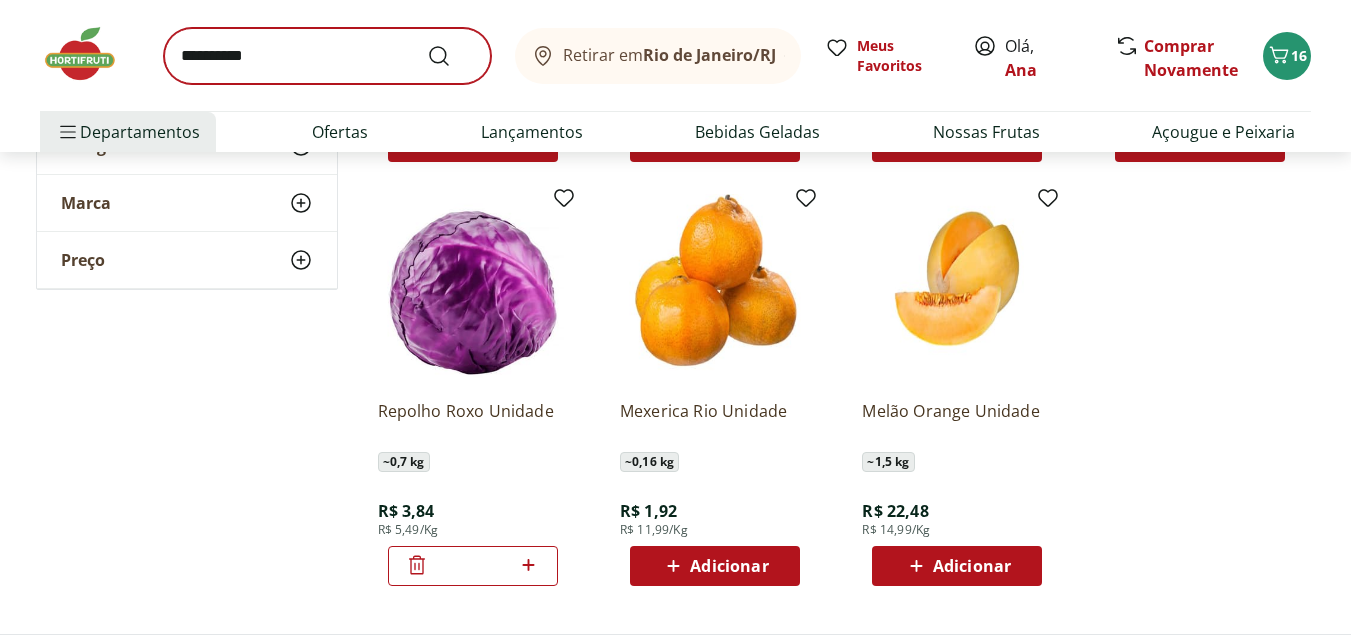scroll, scrollTop: 0, scrollLeft: 0, axis: both 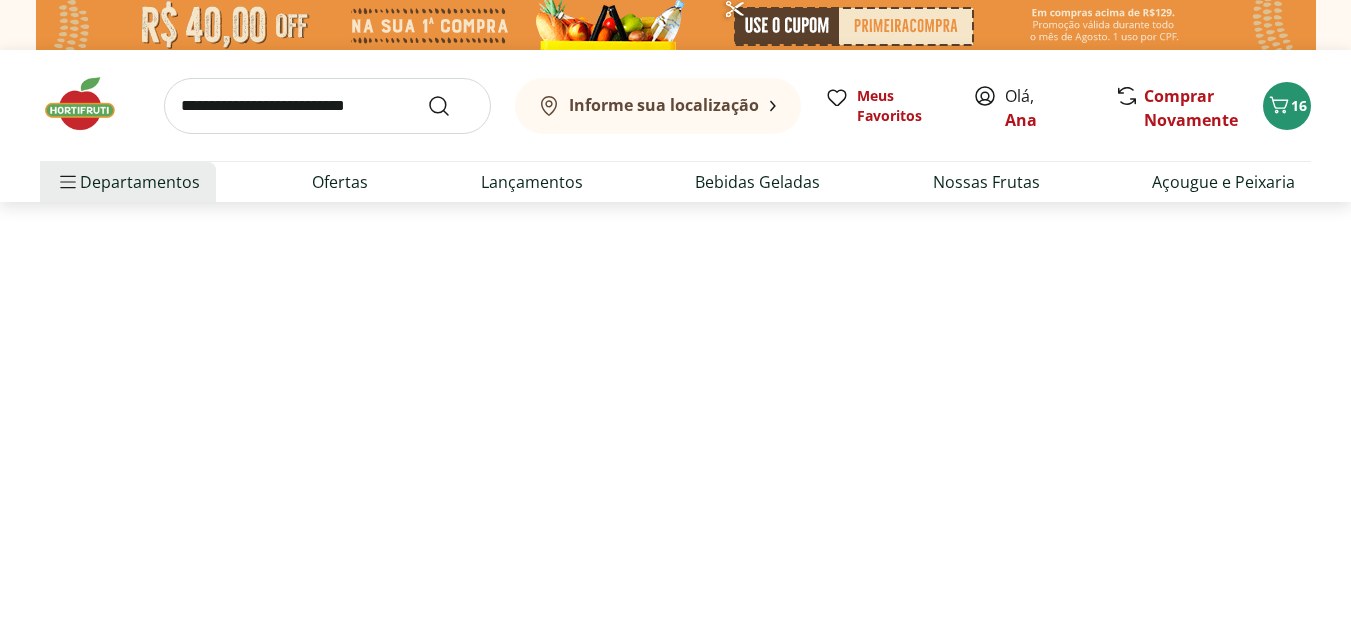 select on "**********" 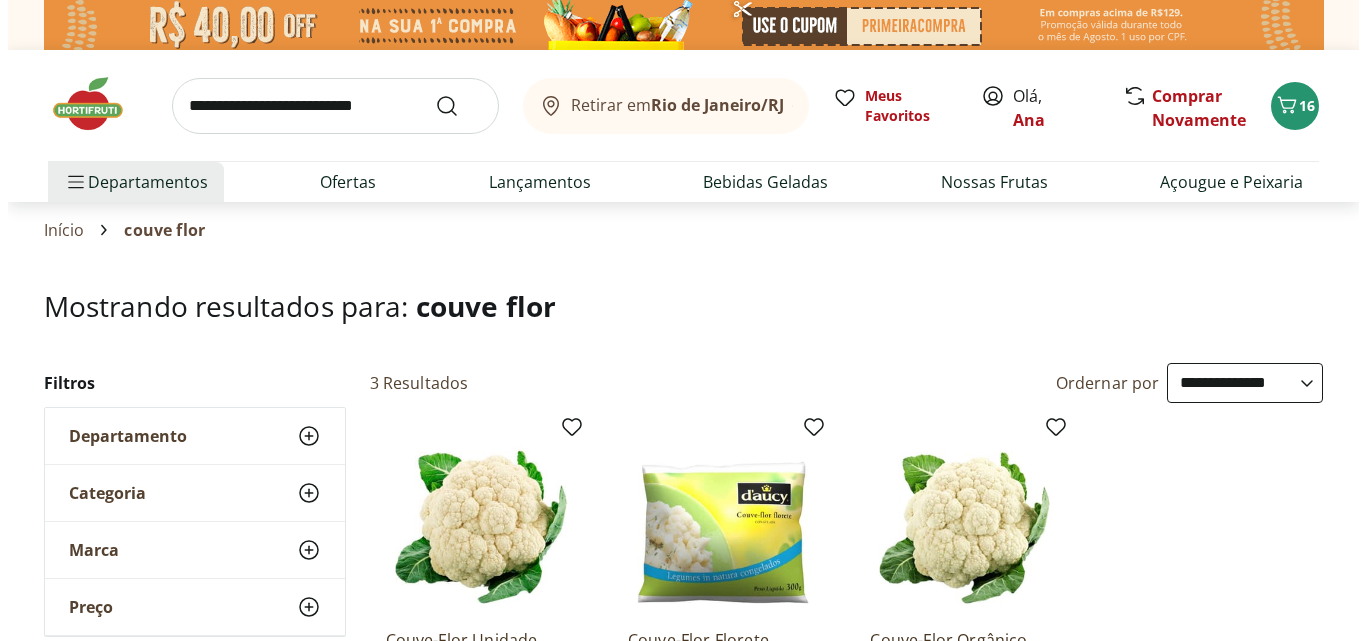 scroll, scrollTop: 200, scrollLeft: 0, axis: vertical 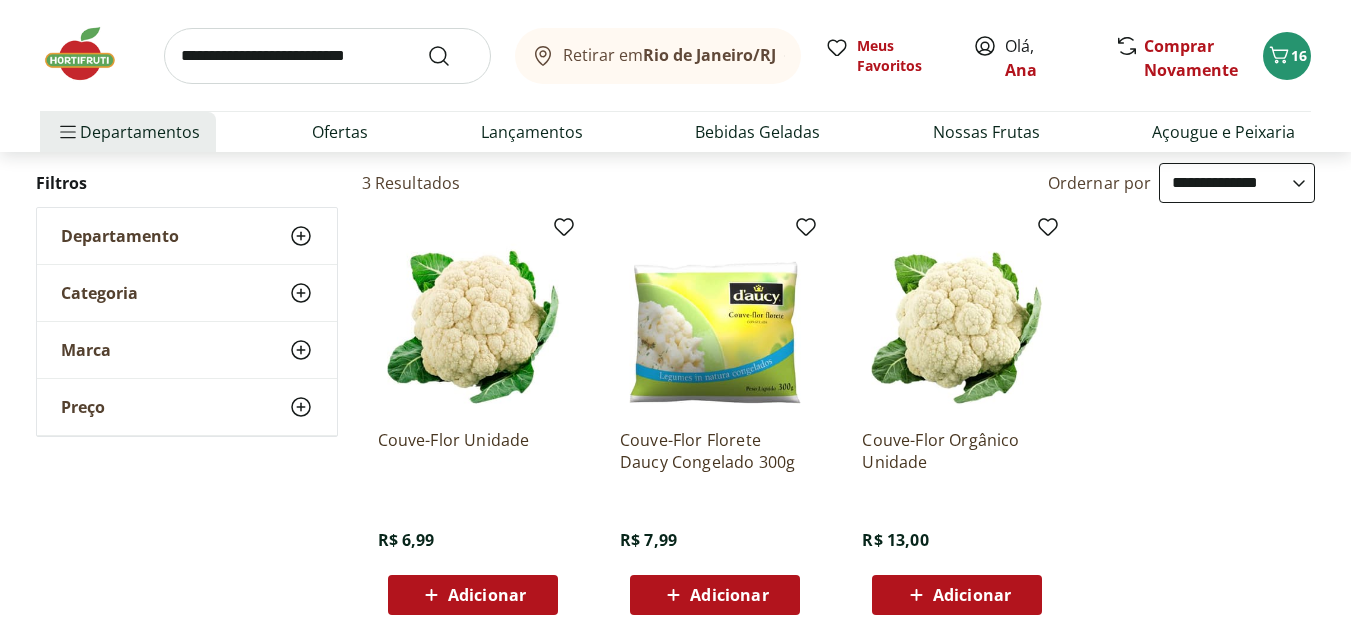 click 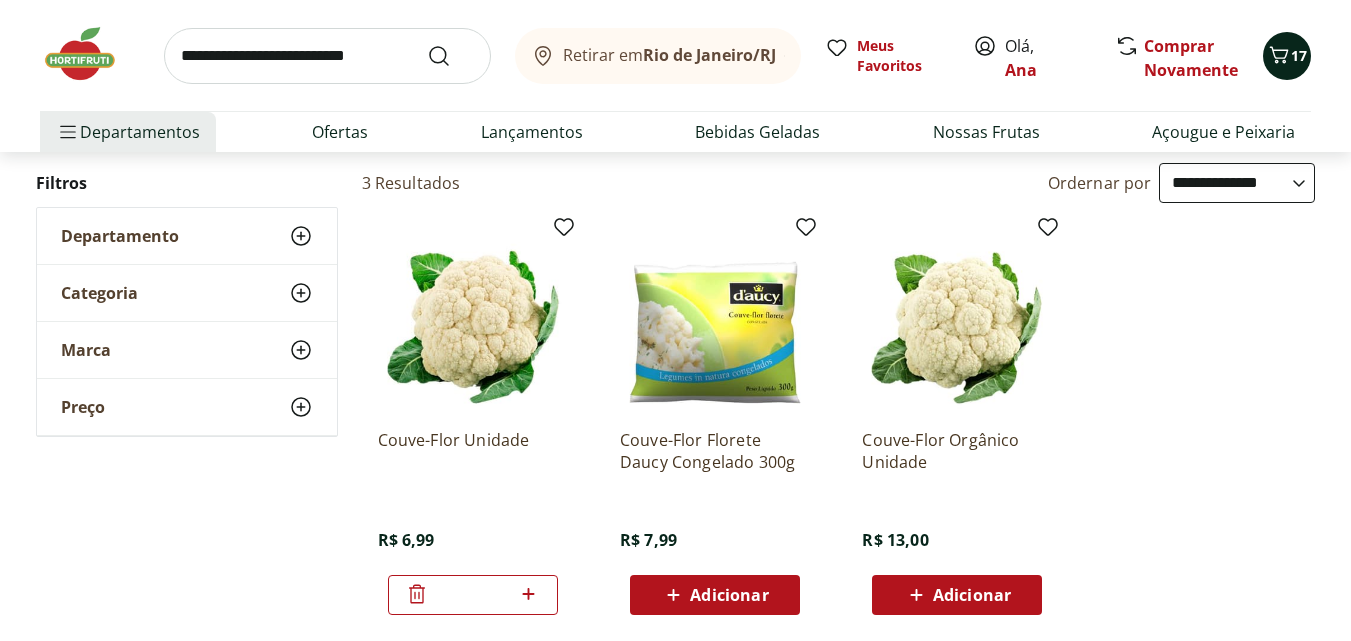 click on "17" at bounding box center (1287, 56) 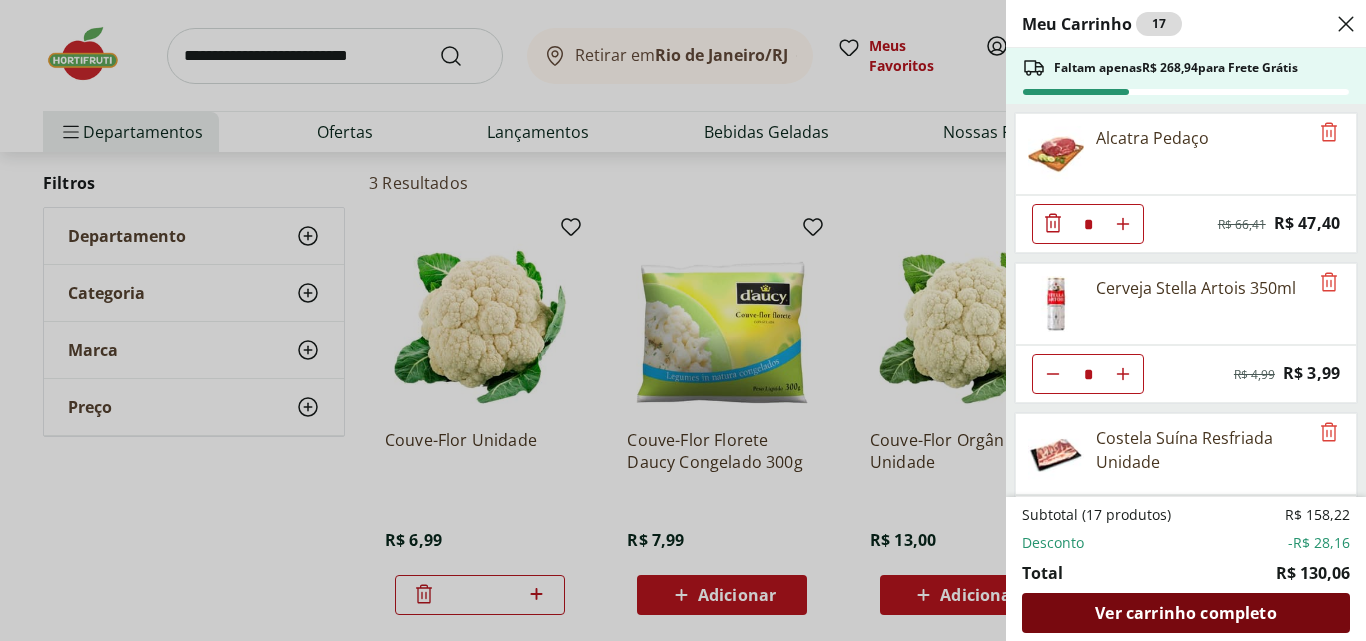 click on "Ver carrinho completo" at bounding box center (1185, 613) 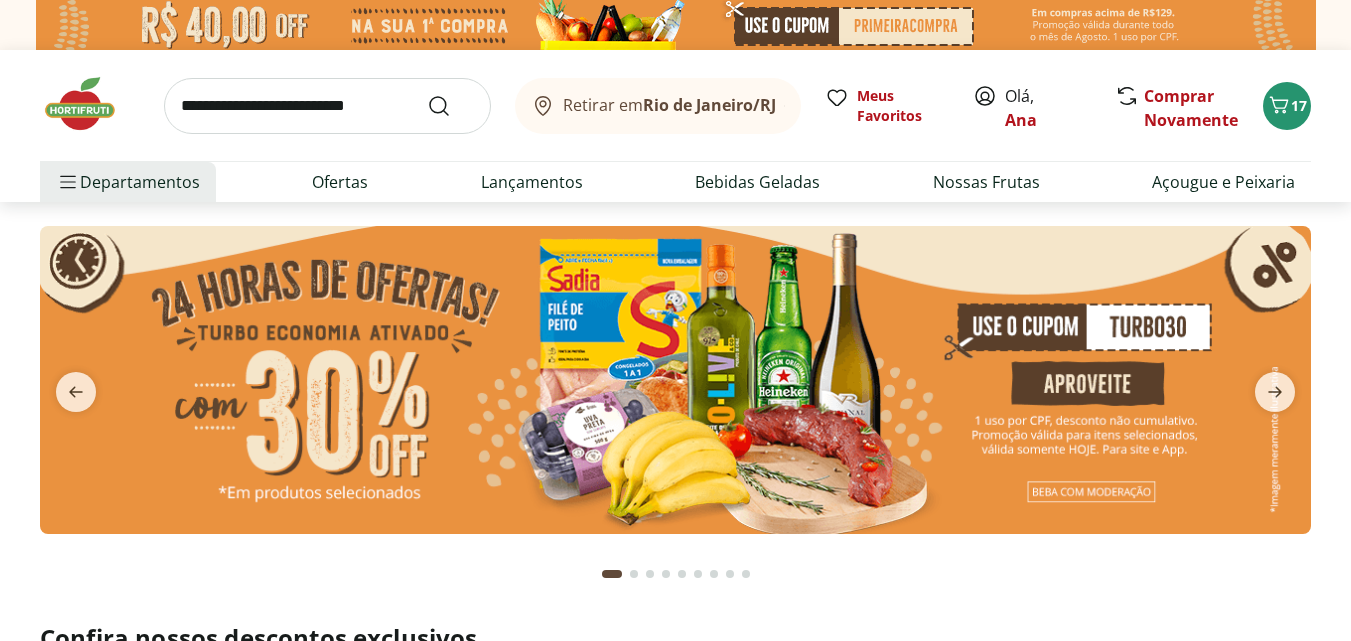 scroll, scrollTop: 0, scrollLeft: 0, axis: both 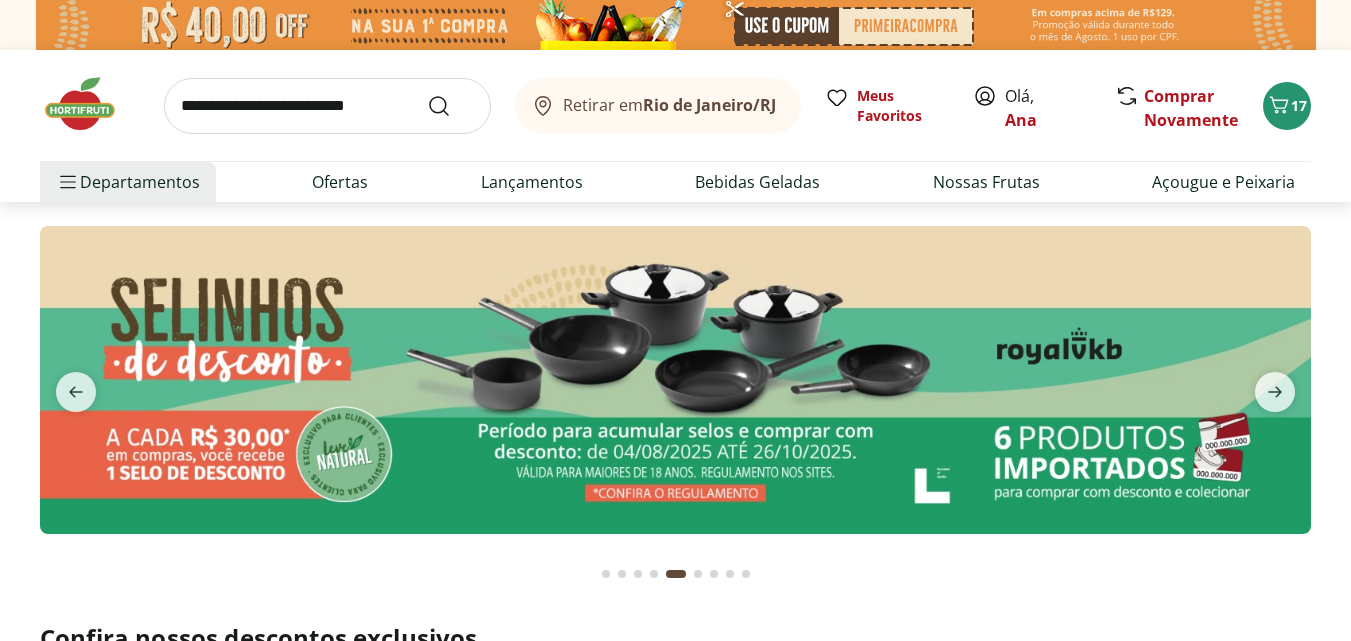 click at bounding box center (327, 106) 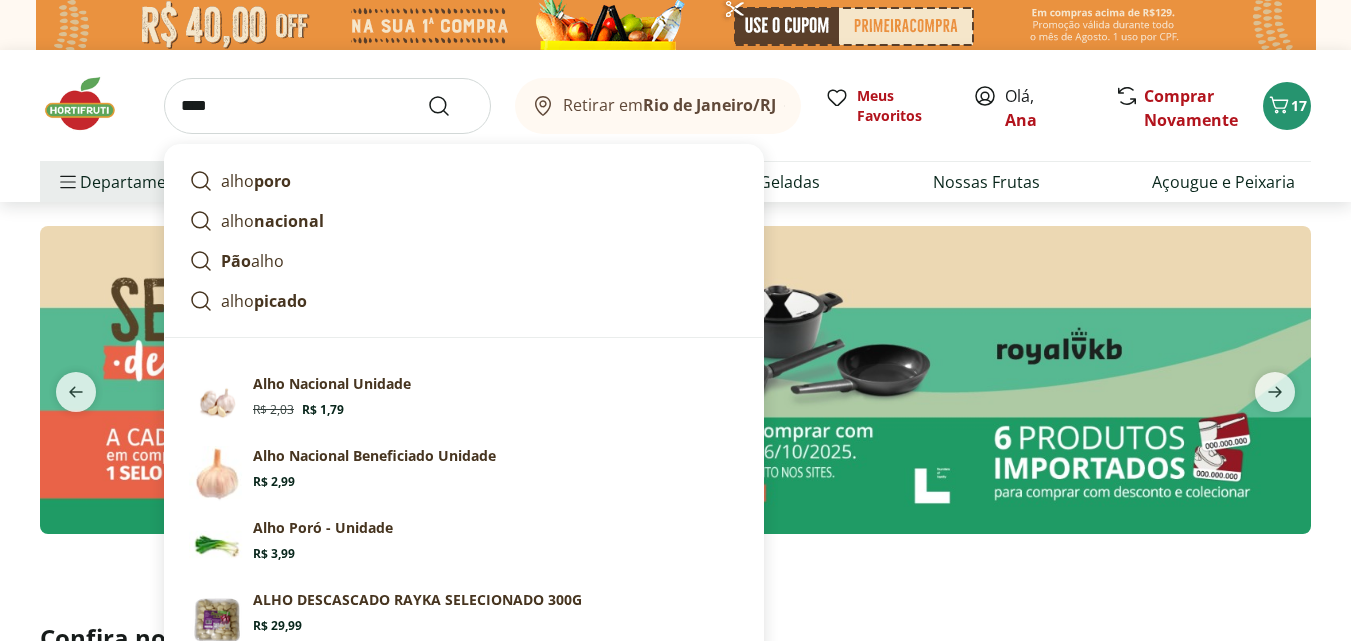 type on "****" 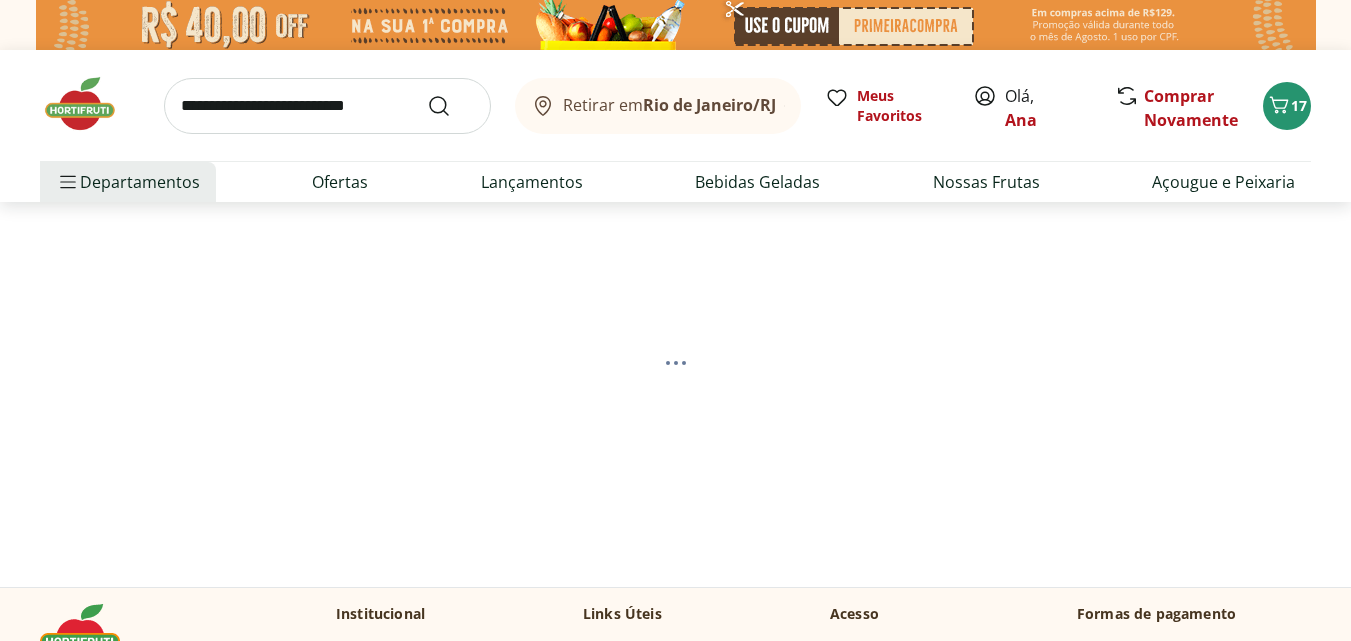 select on "**********" 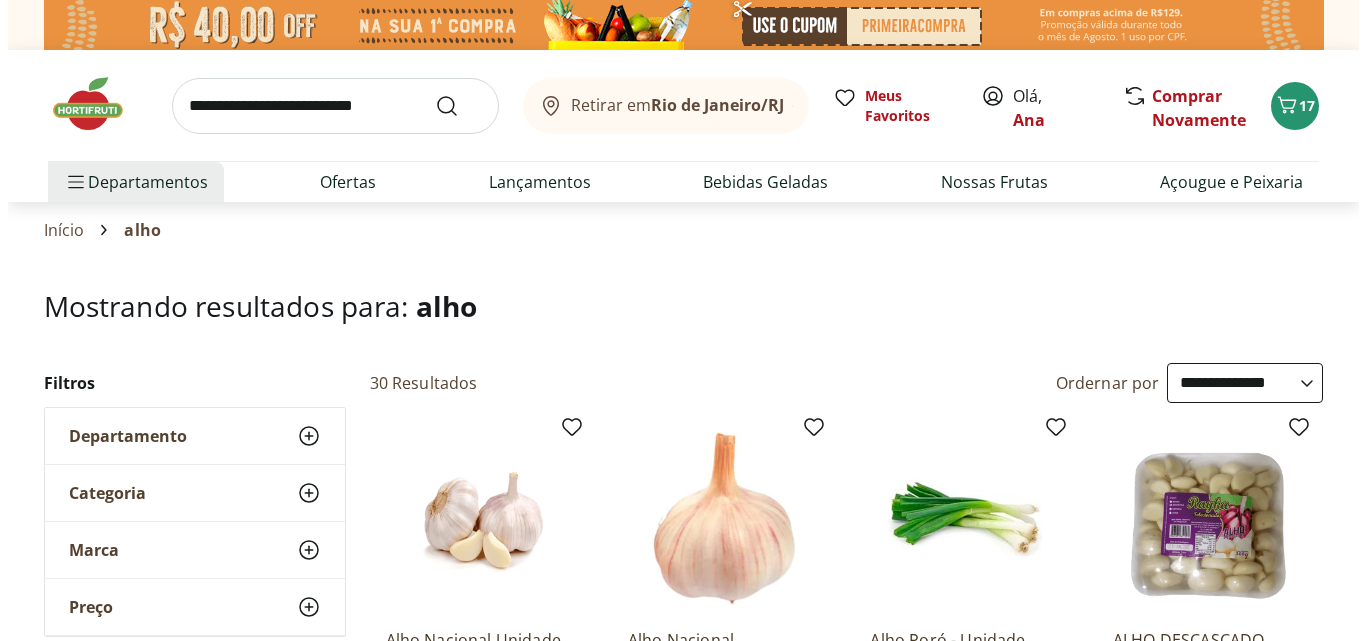 scroll, scrollTop: 200, scrollLeft: 0, axis: vertical 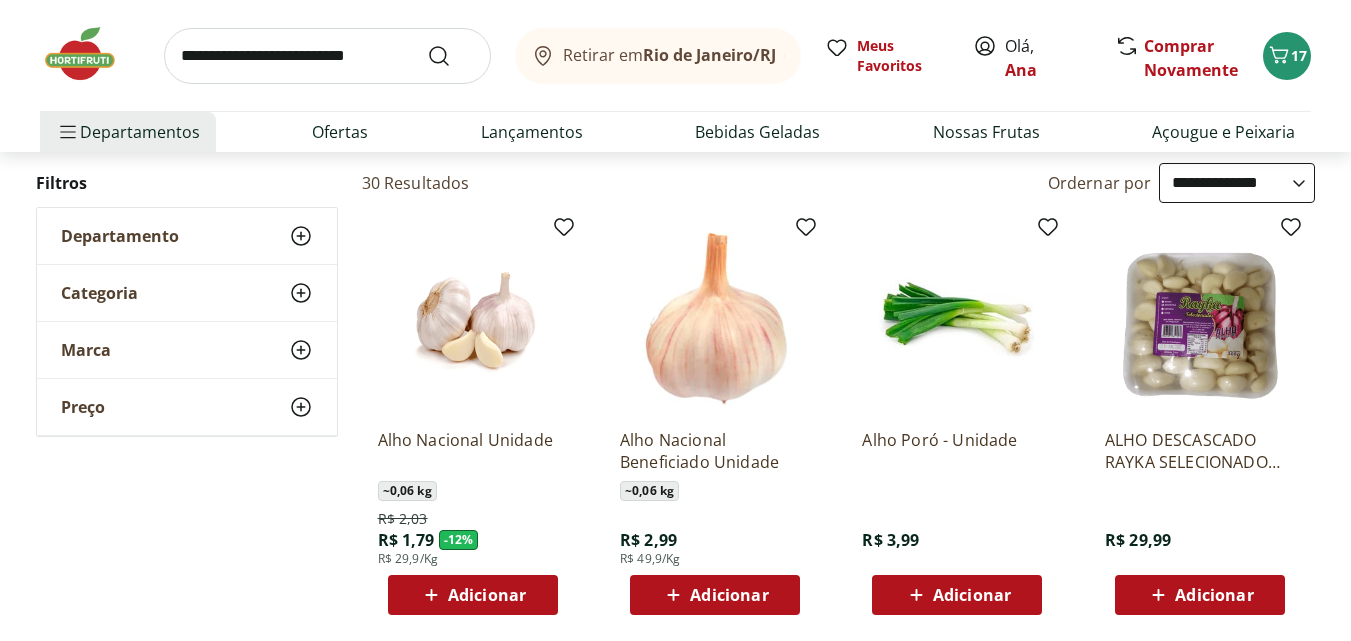 click on "Adicionar" at bounding box center [487, 595] 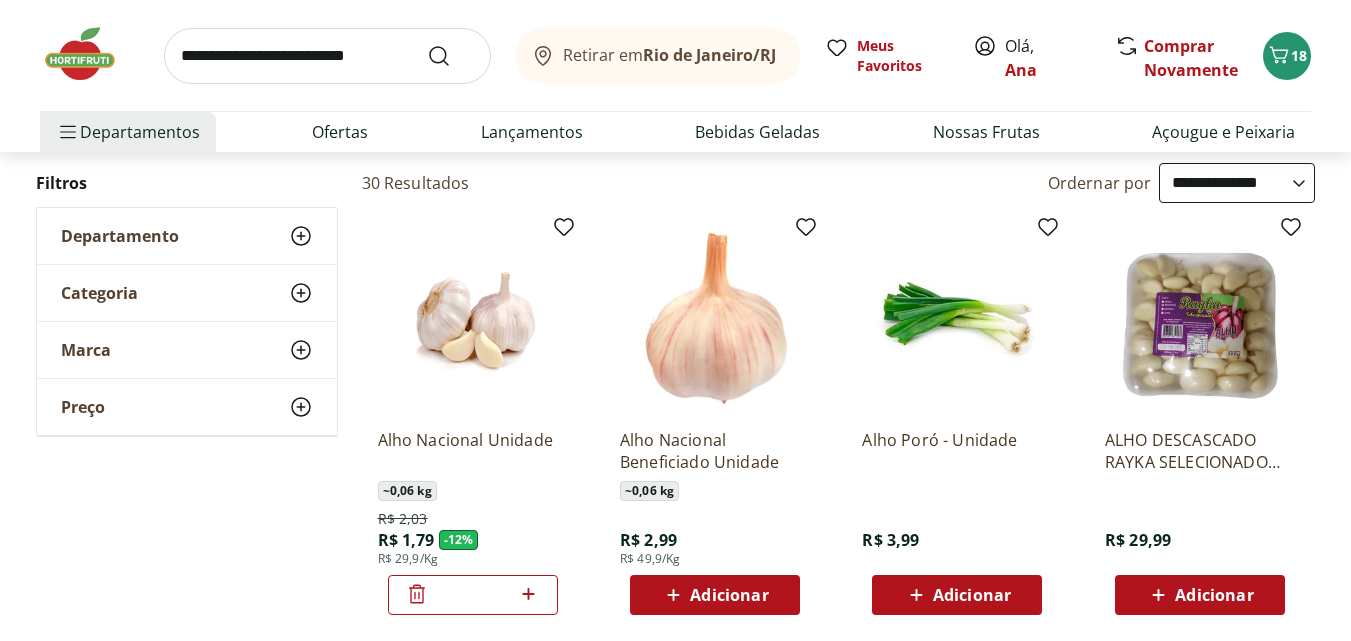 click 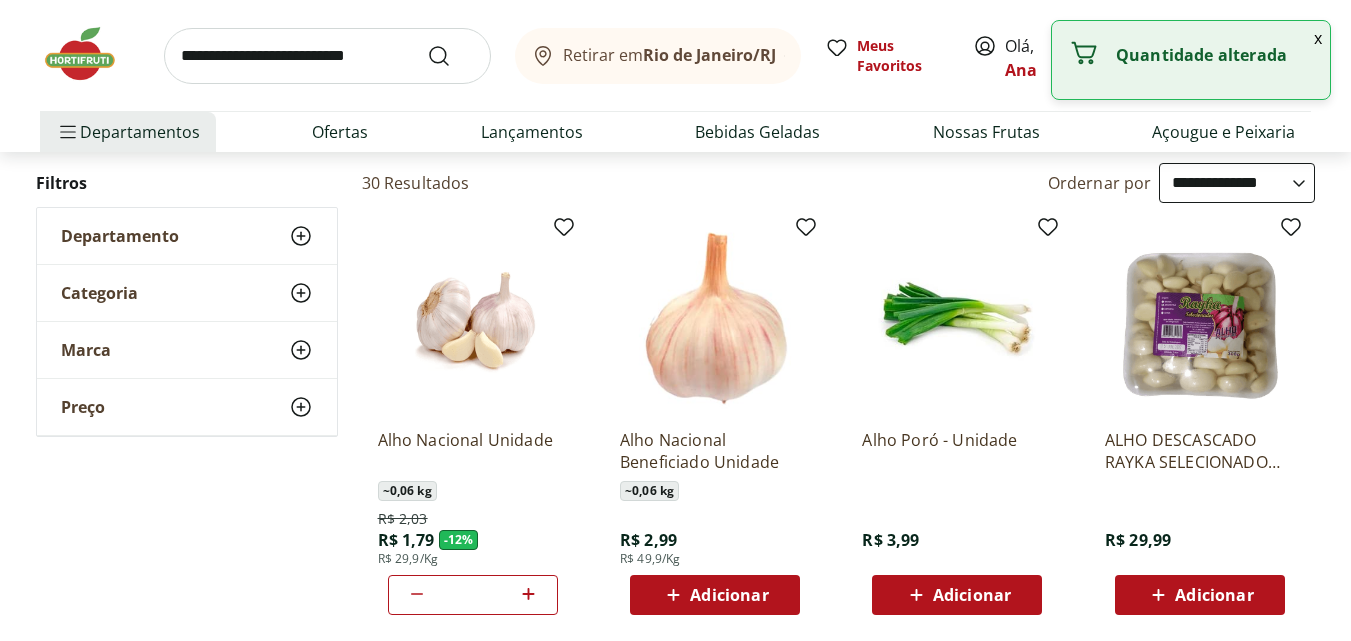 click 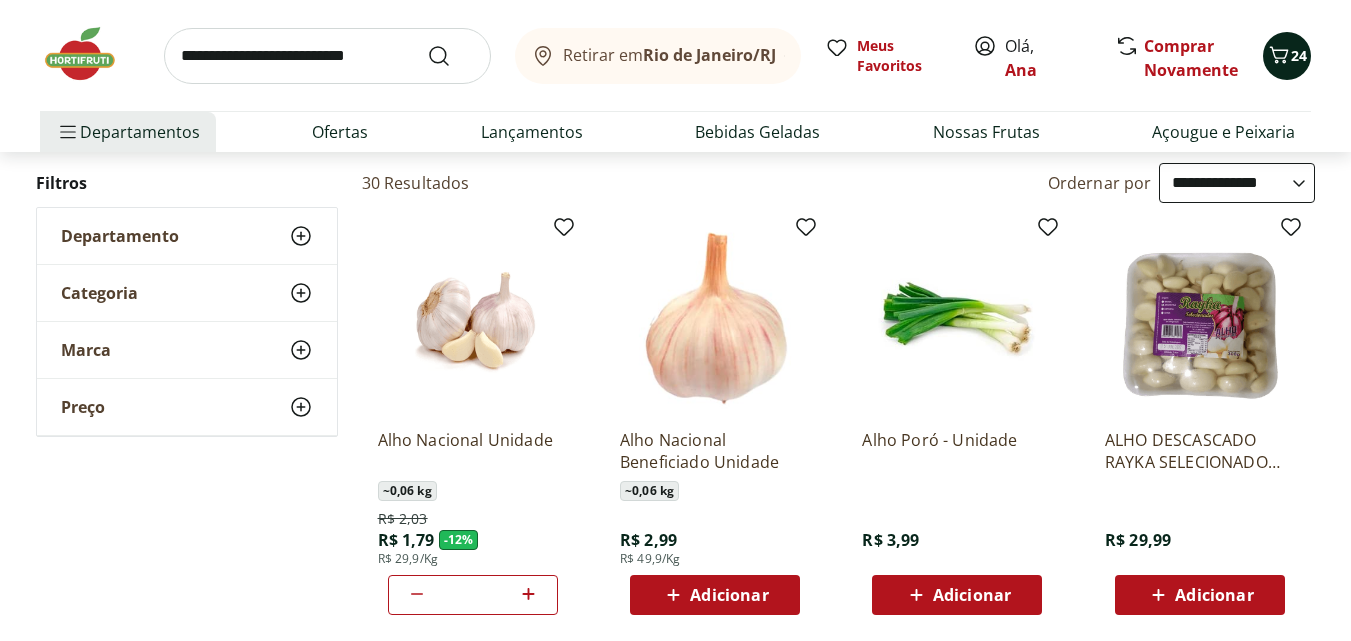 click 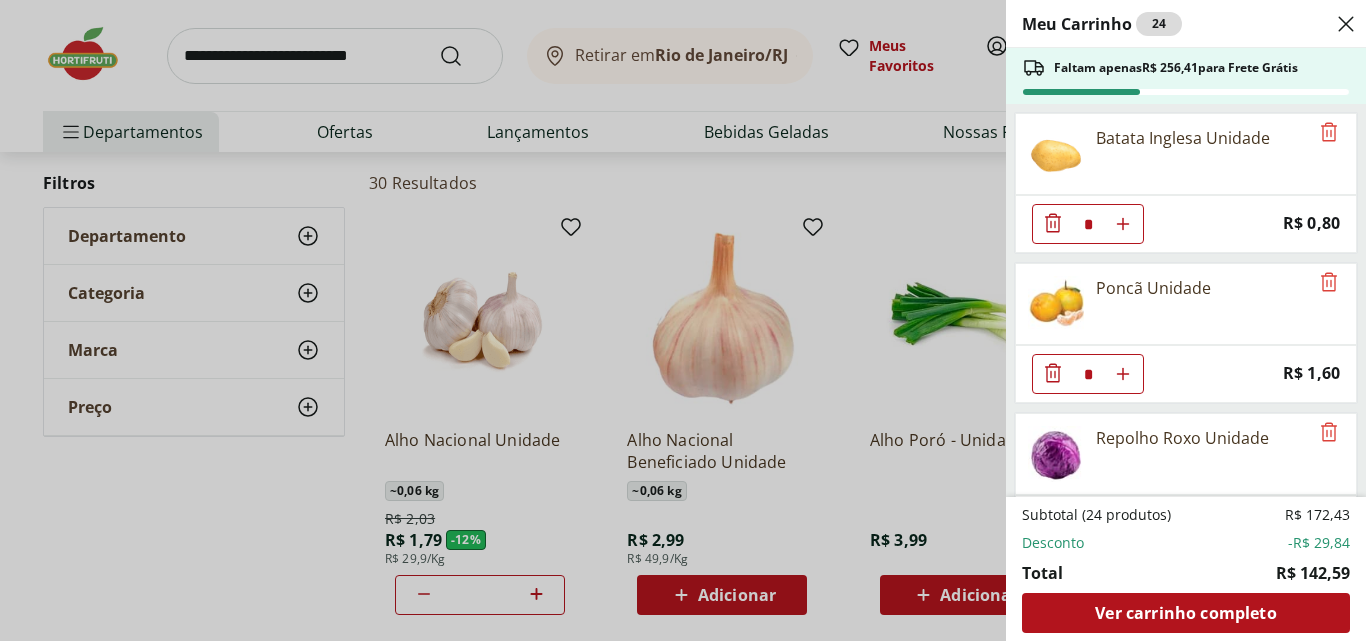 scroll, scrollTop: 1565, scrollLeft: 0, axis: vertical 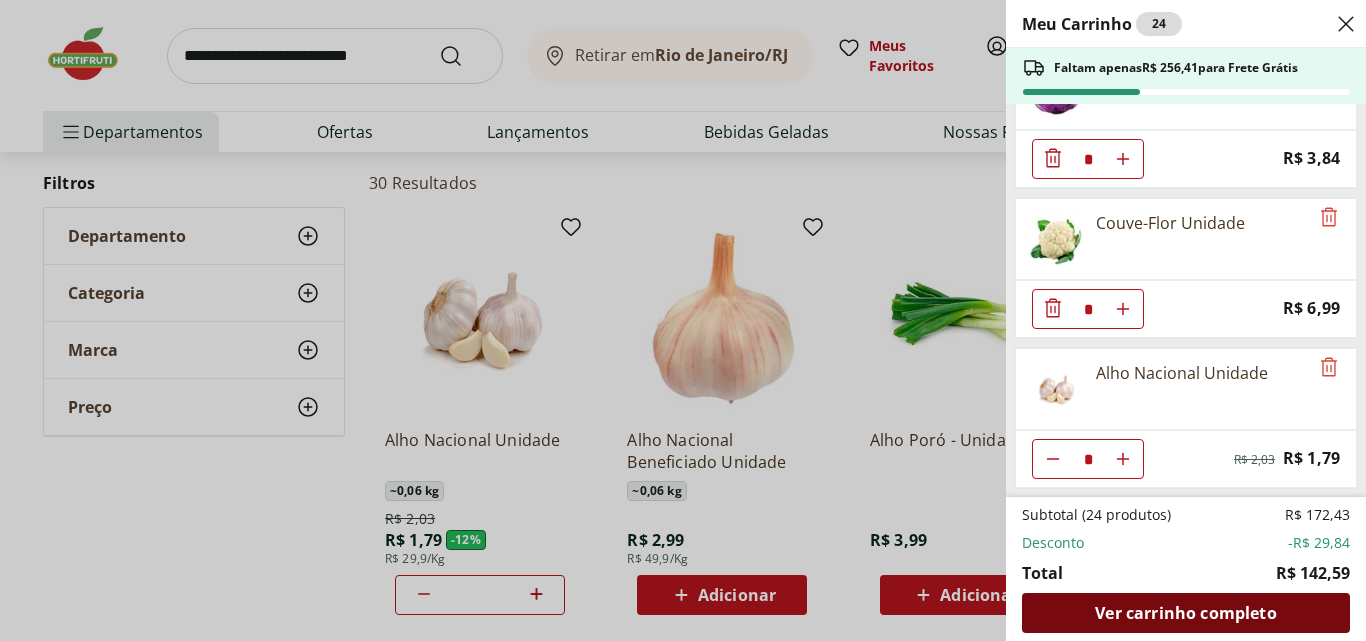 click on "Ver carrinho completo" at bounding box center [1186, 613] 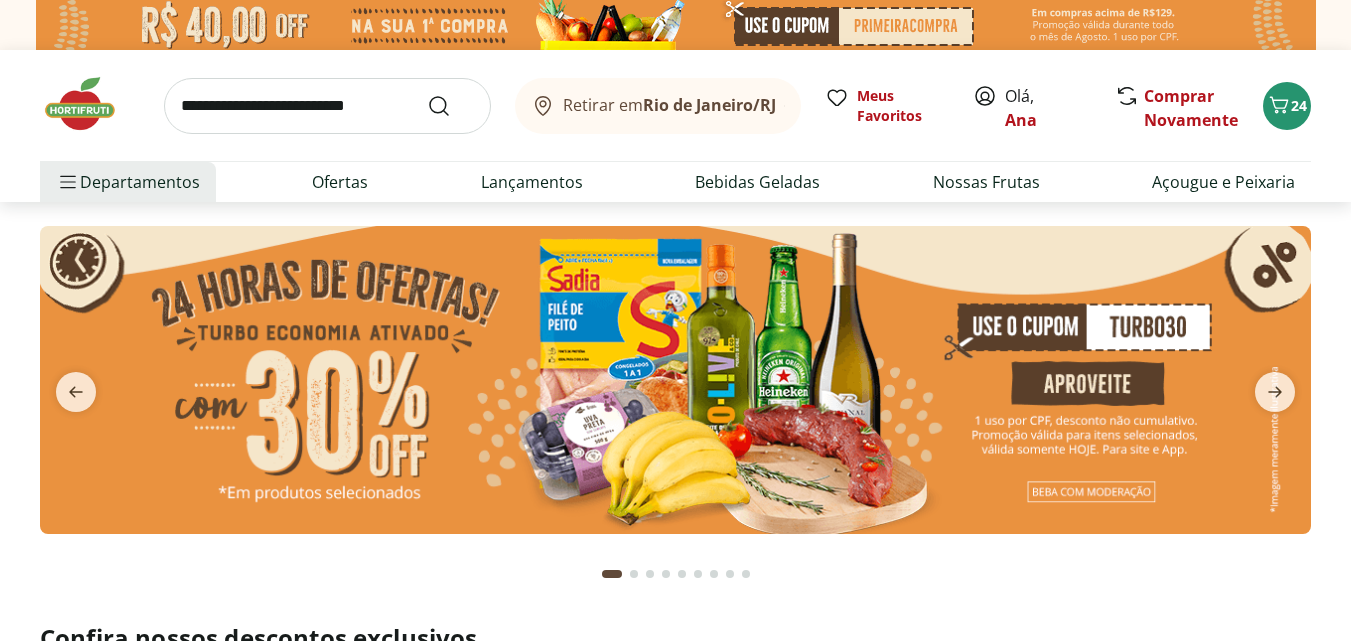 scroll, scrollTop: 0, scrollLeft: 0, axis: both 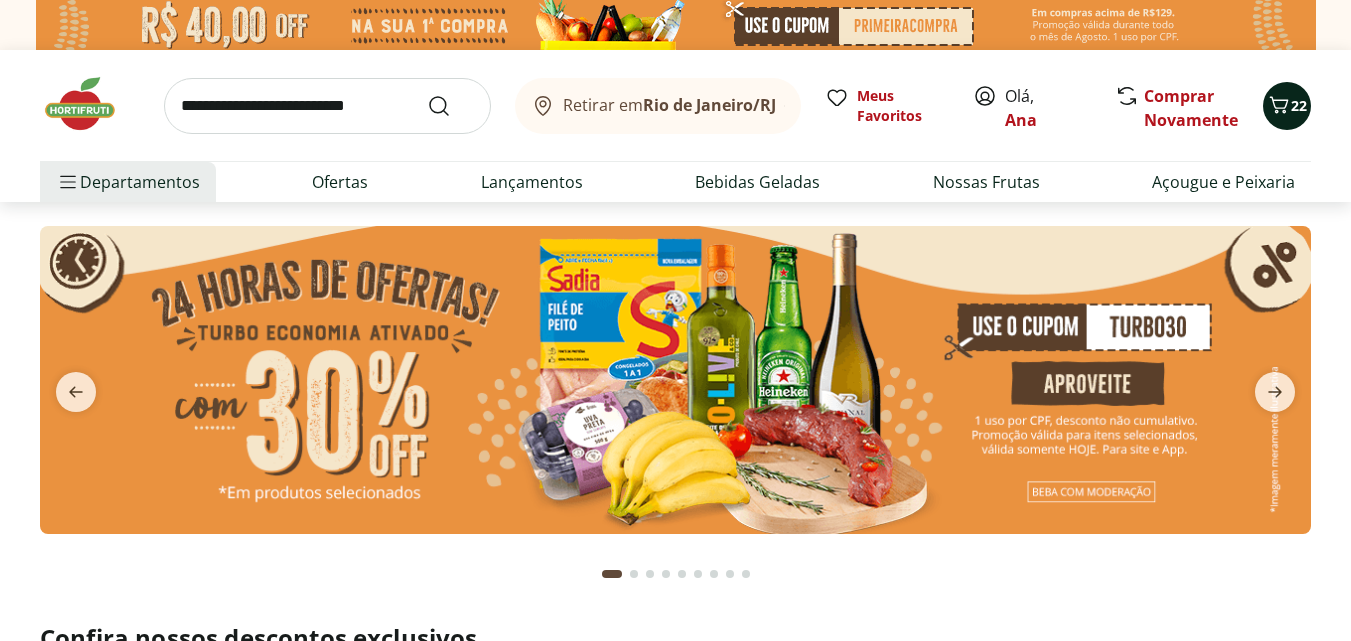 click on "22" at bounding box center [1299, 105] 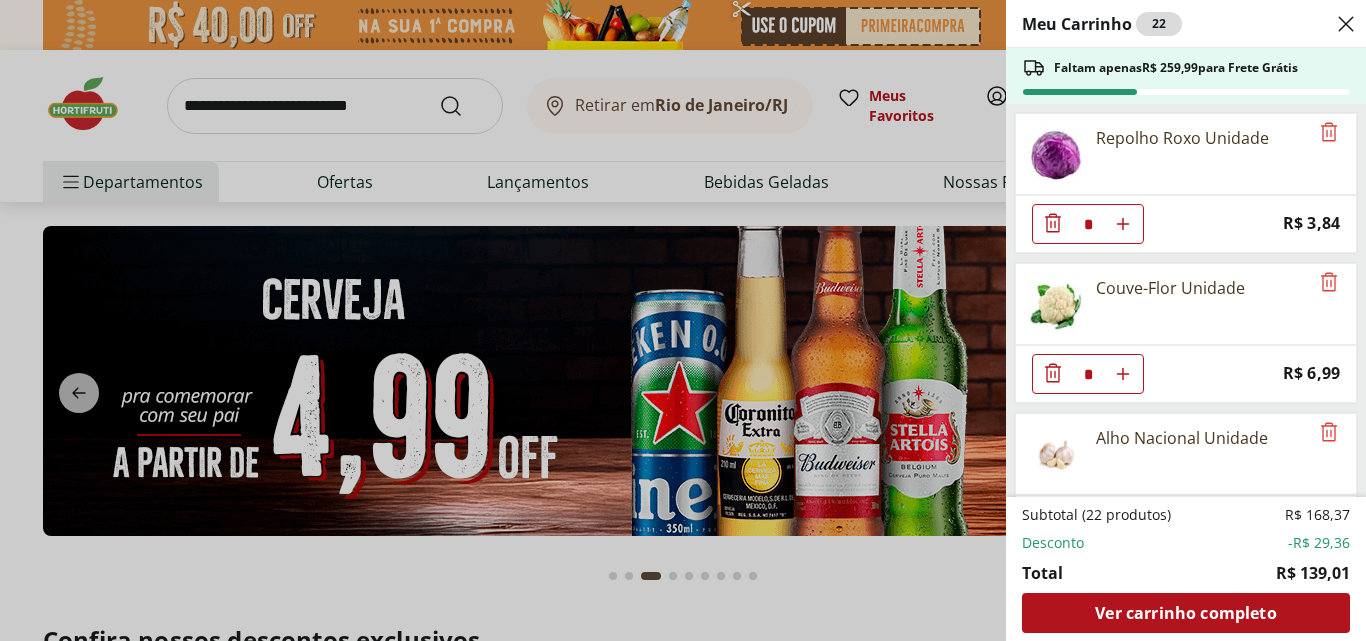 scroll, scrollTop: 1565, scrollLeft: 0, axis: vertical 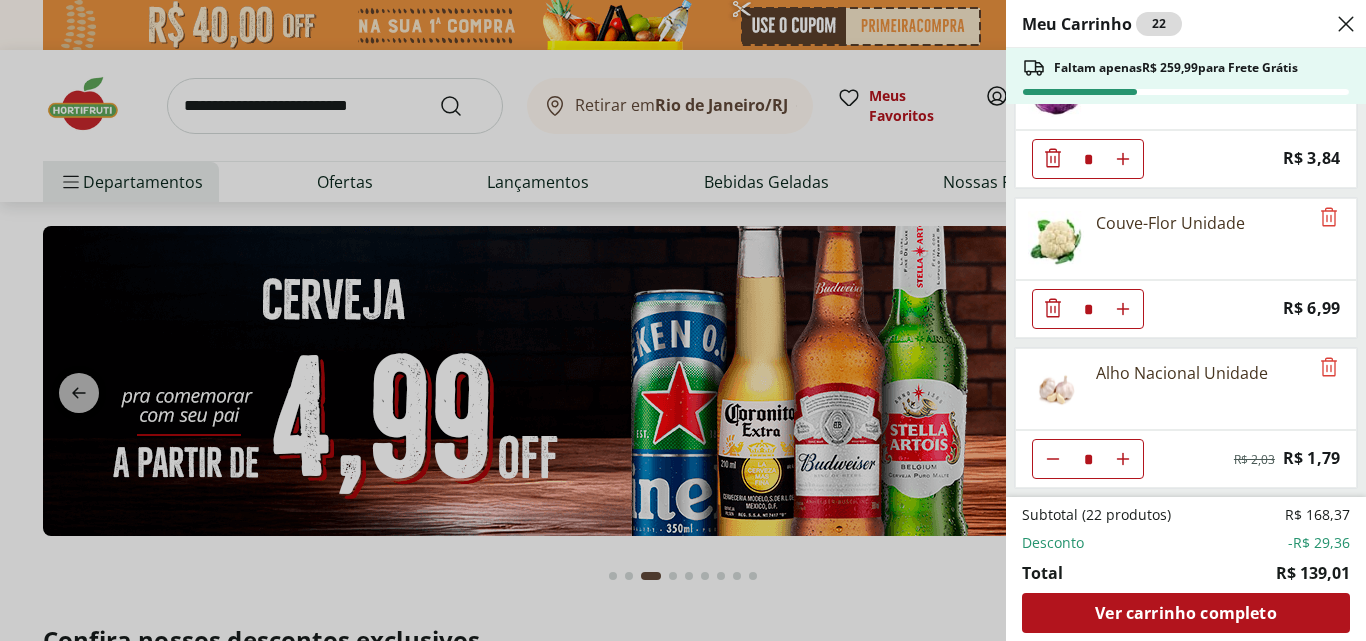 click 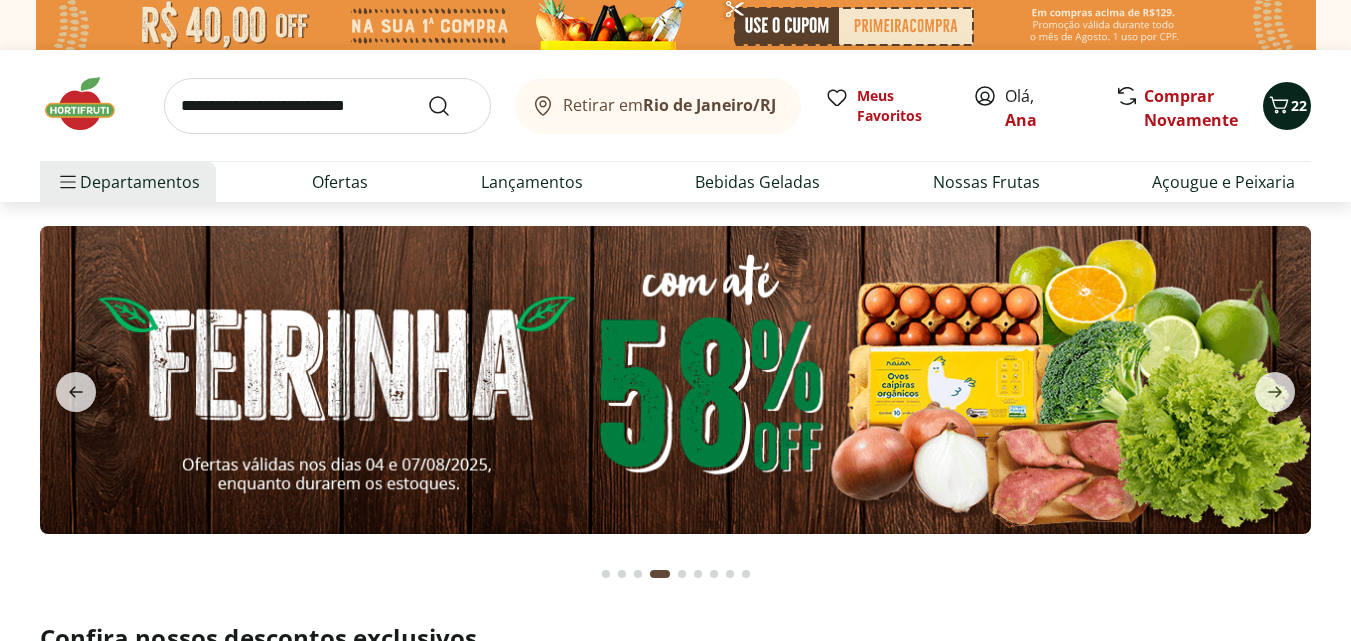 click on "22" at bounding box center [1287, 106] 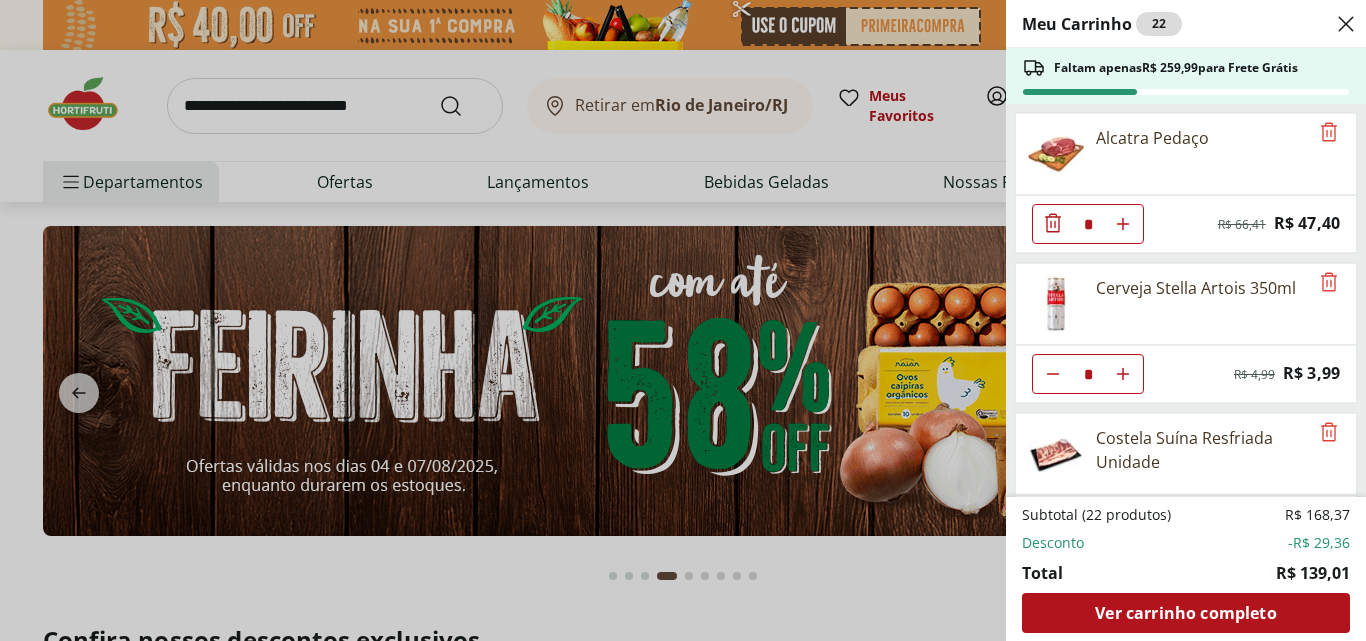 click on "Meu Carrinho 22 Faltam apenas  R$ 259,99  para Frete Grátis Alcatra Pedaço * Original price: R$ 66,41 Price: R$ 47,40 Cerveja Stella Artois 350ml * Original price: R$ 4,99 Price: R$ 3,99 Costela Suína Resfriada Unidade * Price: R$ 20,39 Alface Crespa Unidade * Original price: R$ 3,69 Price: R$ 1,99 Cebola Nacional Unidade * Original price: R$ 1,00 Price: R$ 0,75 Kiwi Gold Unidade * Original price: R$ 6,60 Price: R$ 5,40 Tomate Grape Fiorello 300g * Price: R$ 7,99 Melancia Pedaço * Price: R$ 8,97 Batata Inglesa Unidade * Price: R$ 0,80 Poncã Unidade * Price: R$ 1,60 Repolho Roxo Unidade * Price: R$ 3,84 Couve-Flor Unidade * Price: R$ 6,99 Alho Nacional Unidade * Original price: R$ 2,03 Price: R$ 1,79 Subtotal (22 produtos) R$ 168,37 Desconto -R$ 29,36 Total R$ 139,01 Ver carrinho completo" at bounding box center [683, 320] 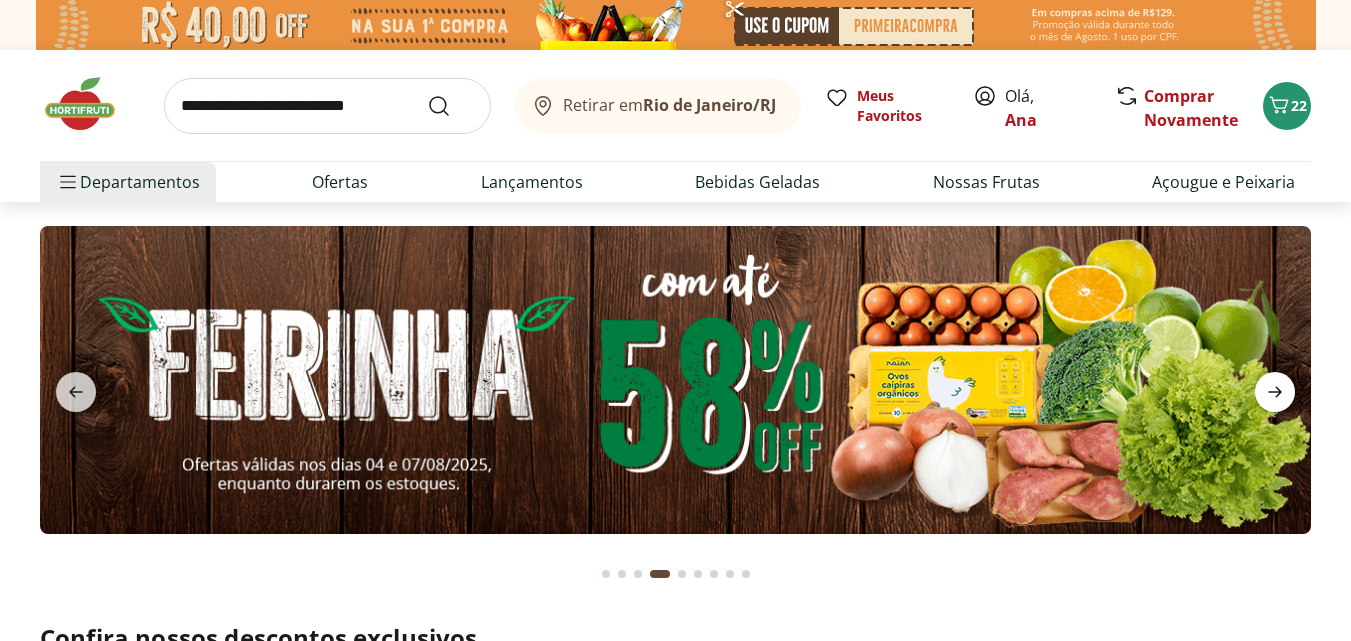 click 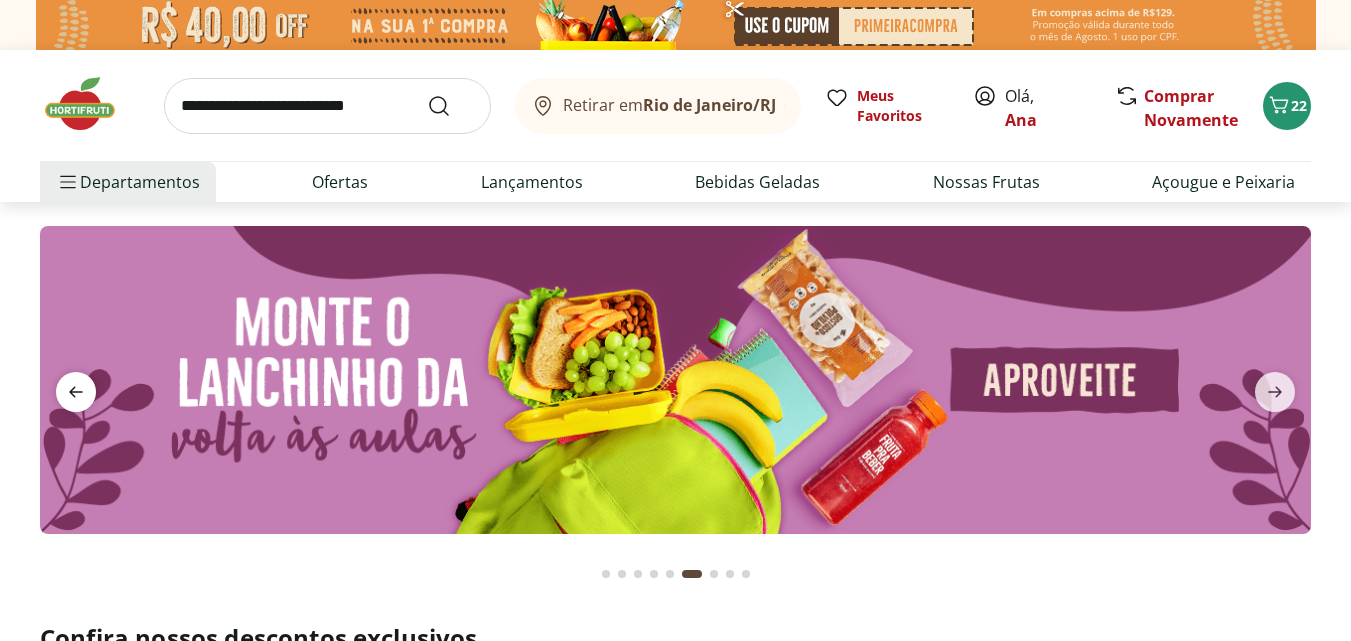 click at bounding box center (76, 392) 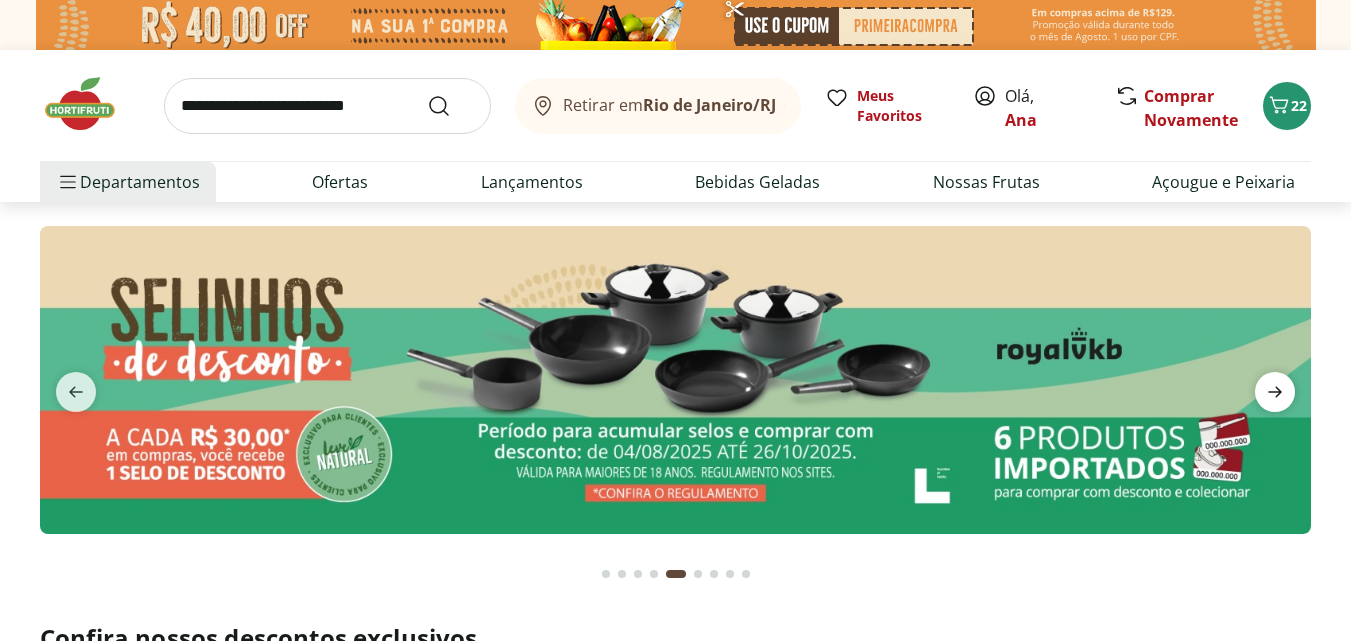 click 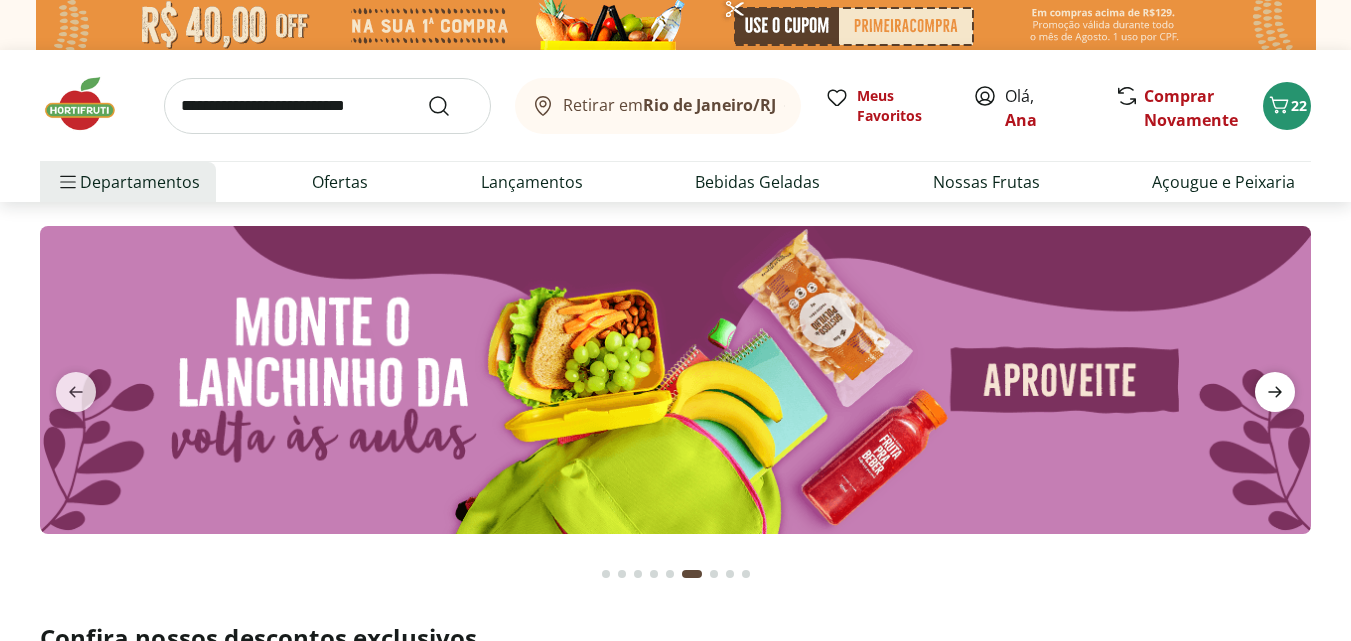 click 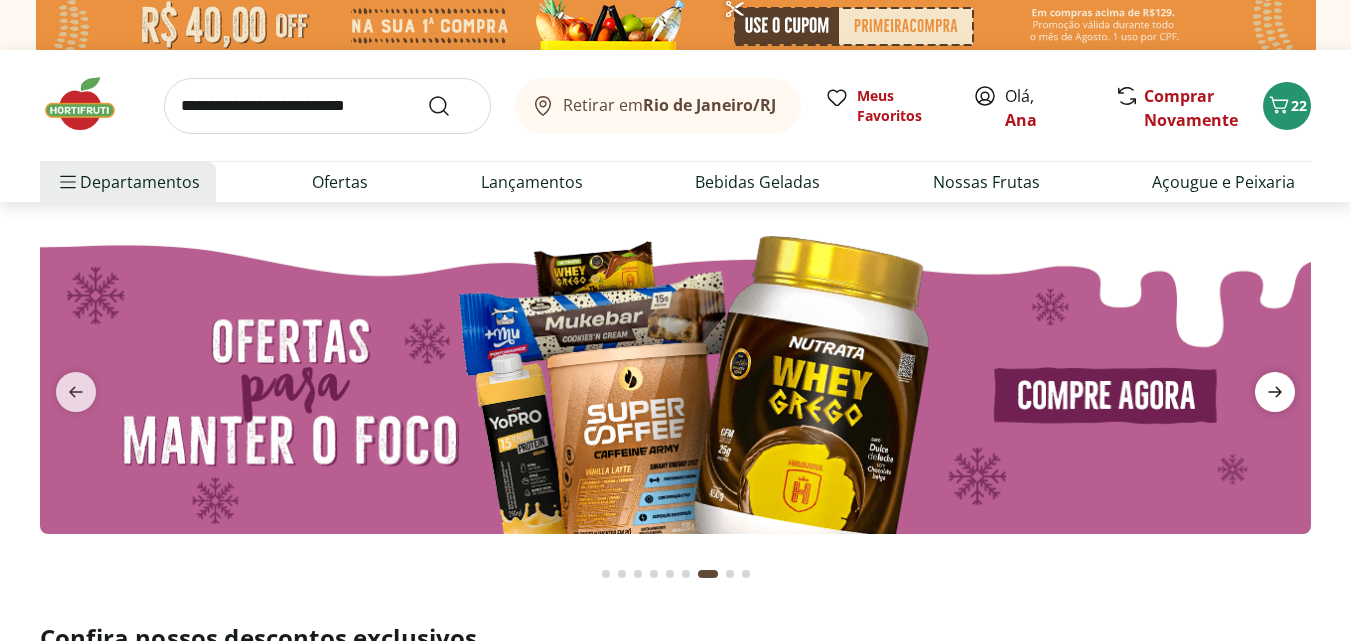 click 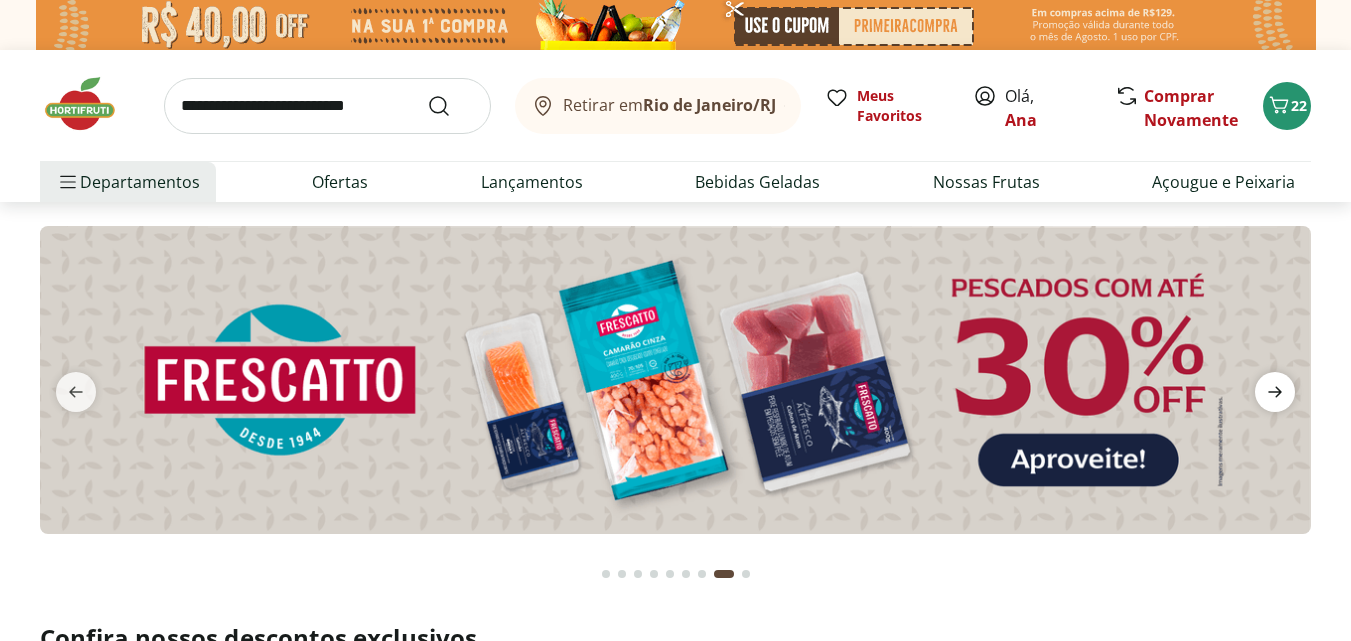 click 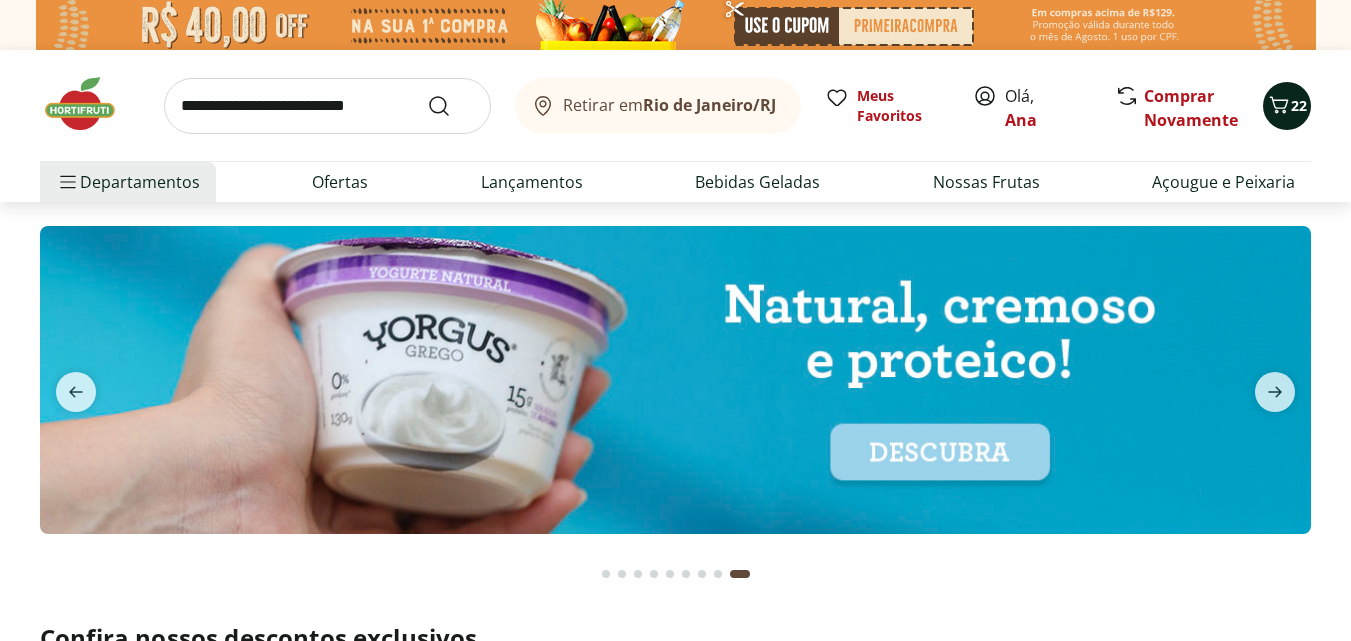 click on "22" at bounding box center [1299, 105] 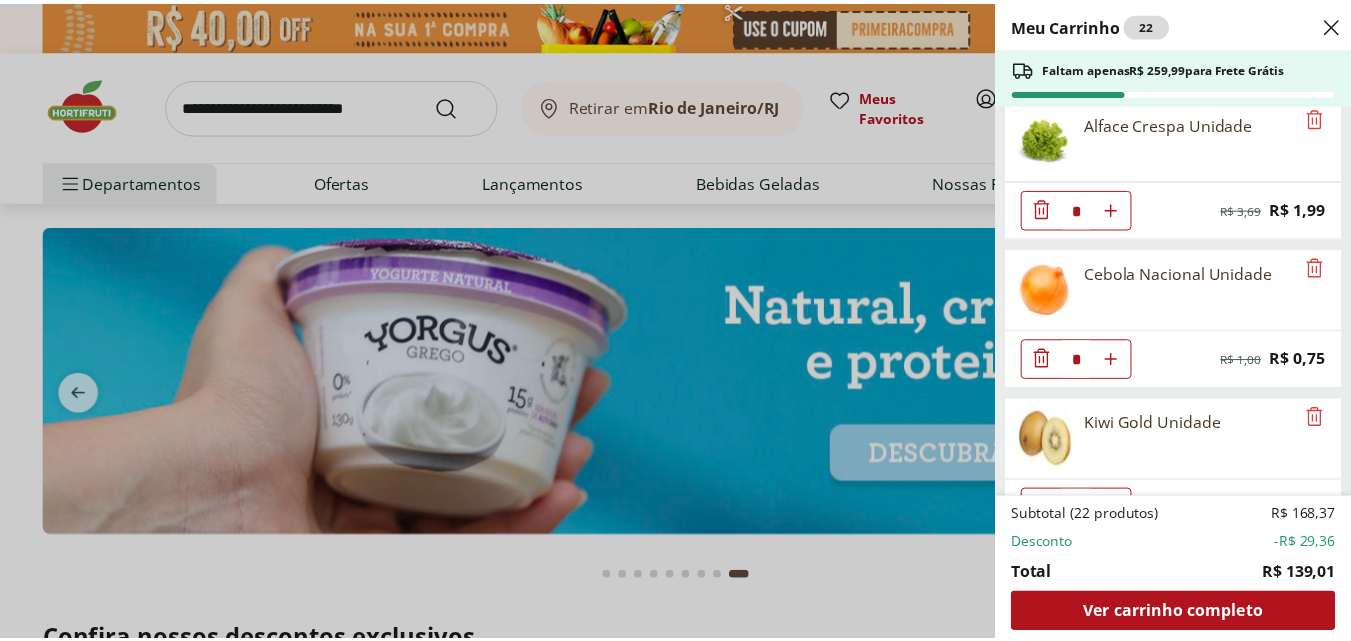scroll, scrollTop: 0, scrollLeft: 0, axis: both 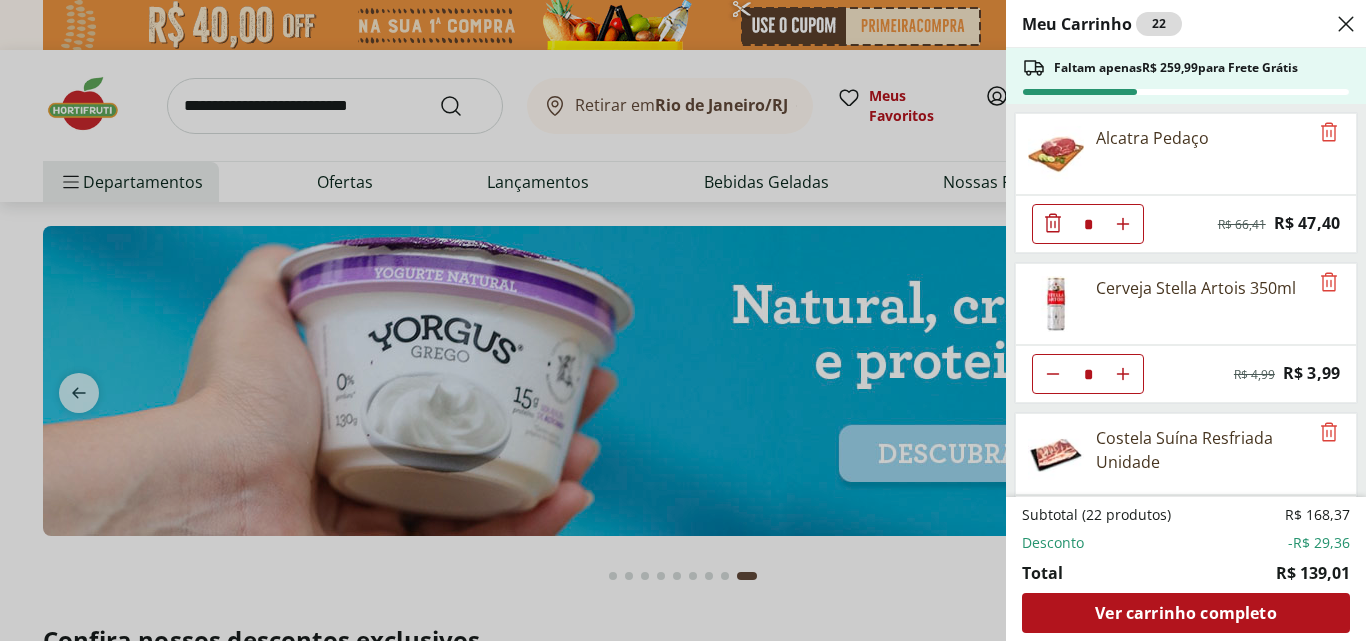 click 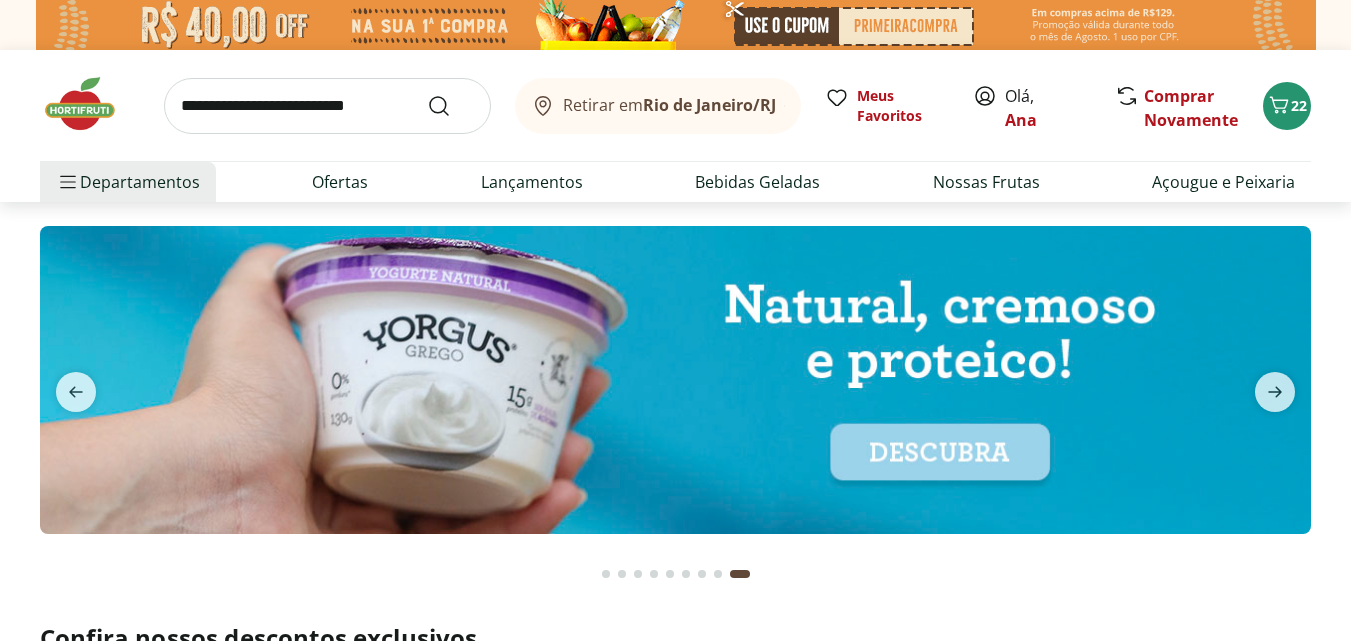 click at bounding box center (327, 106) 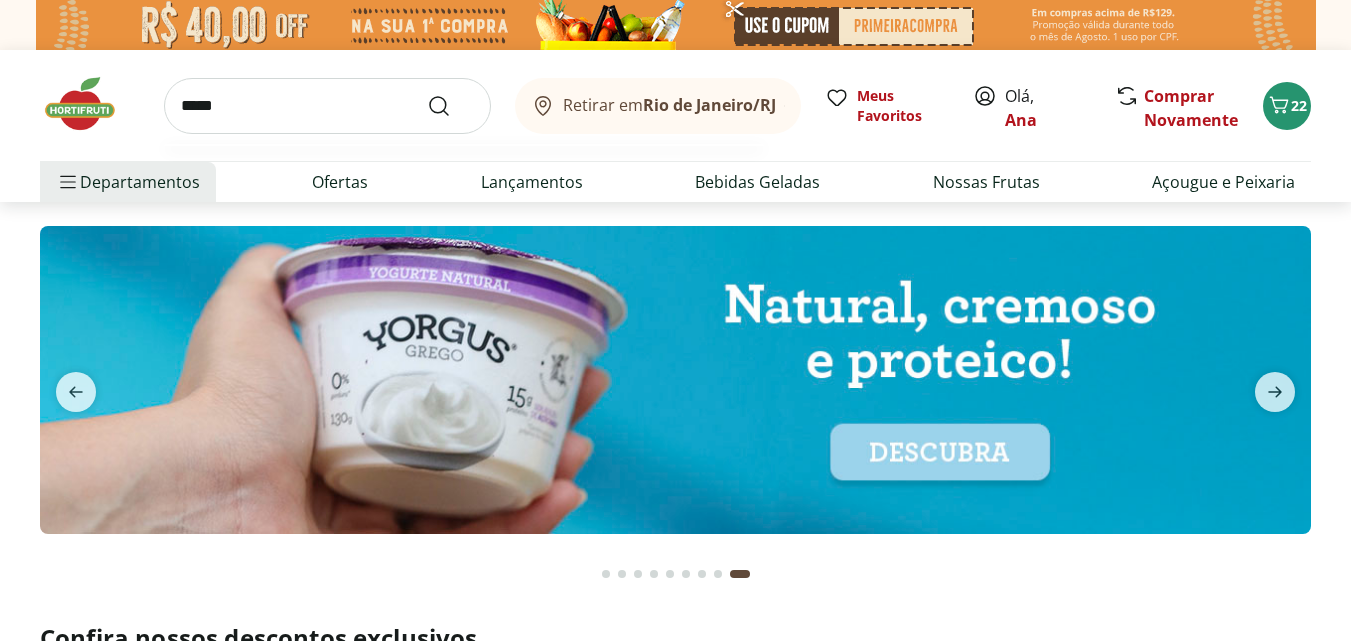 type on "*****" 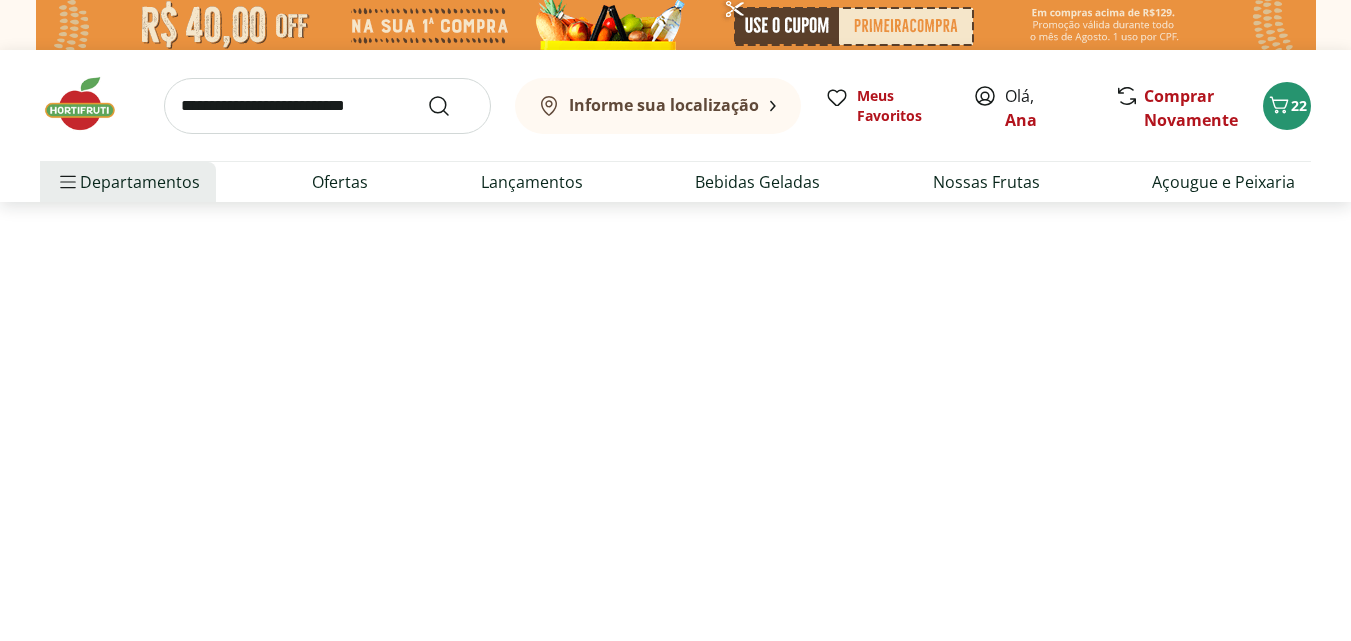 select on "**********" 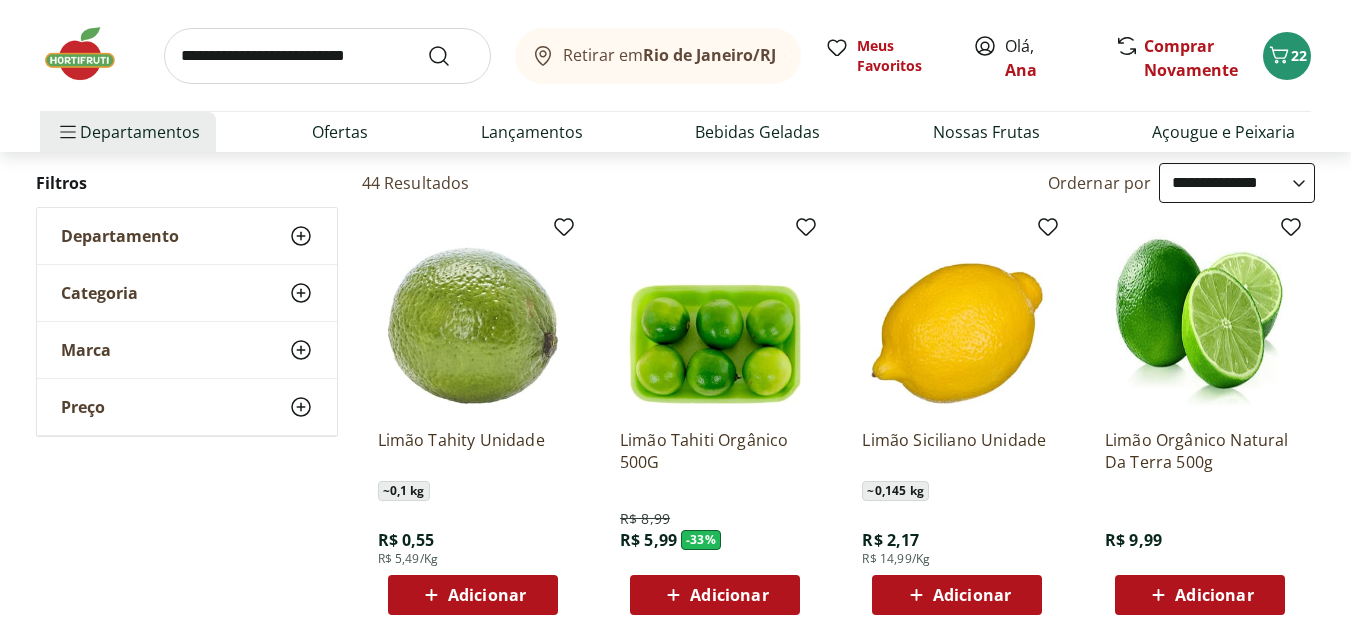 scroll, scrollTop: 300, scrollLeft: 0, axis: vertical 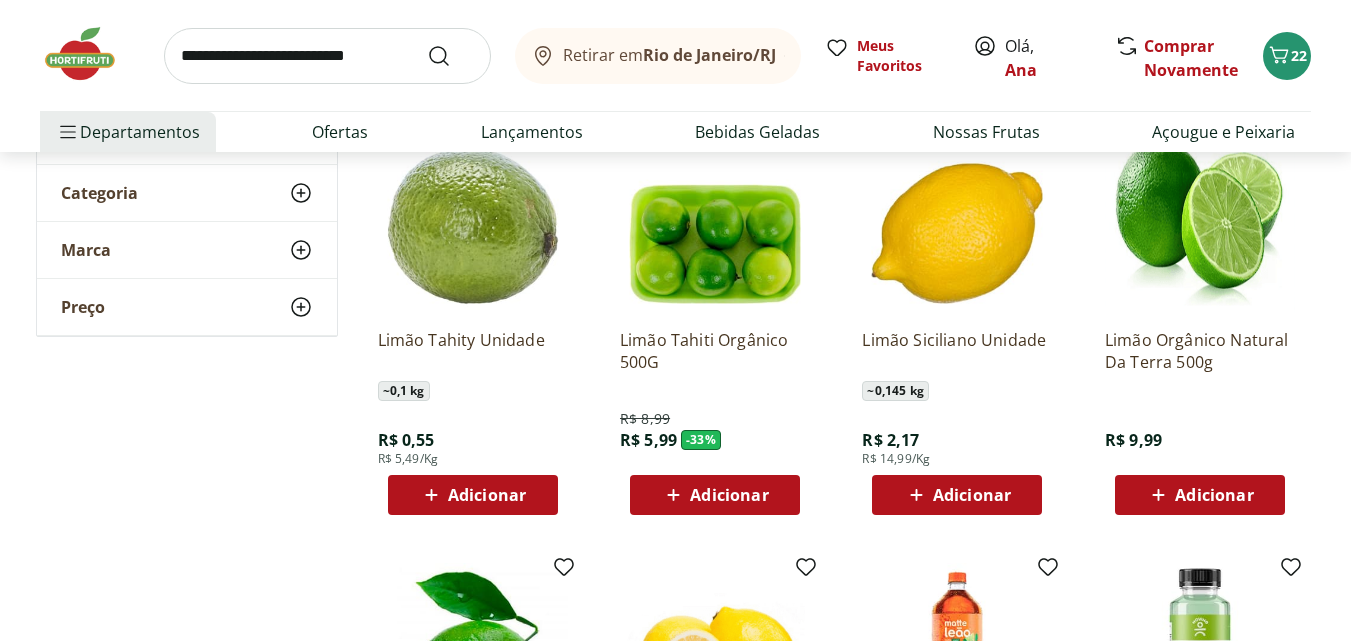 click on "Adicionar" at bounding box center [487, 495] 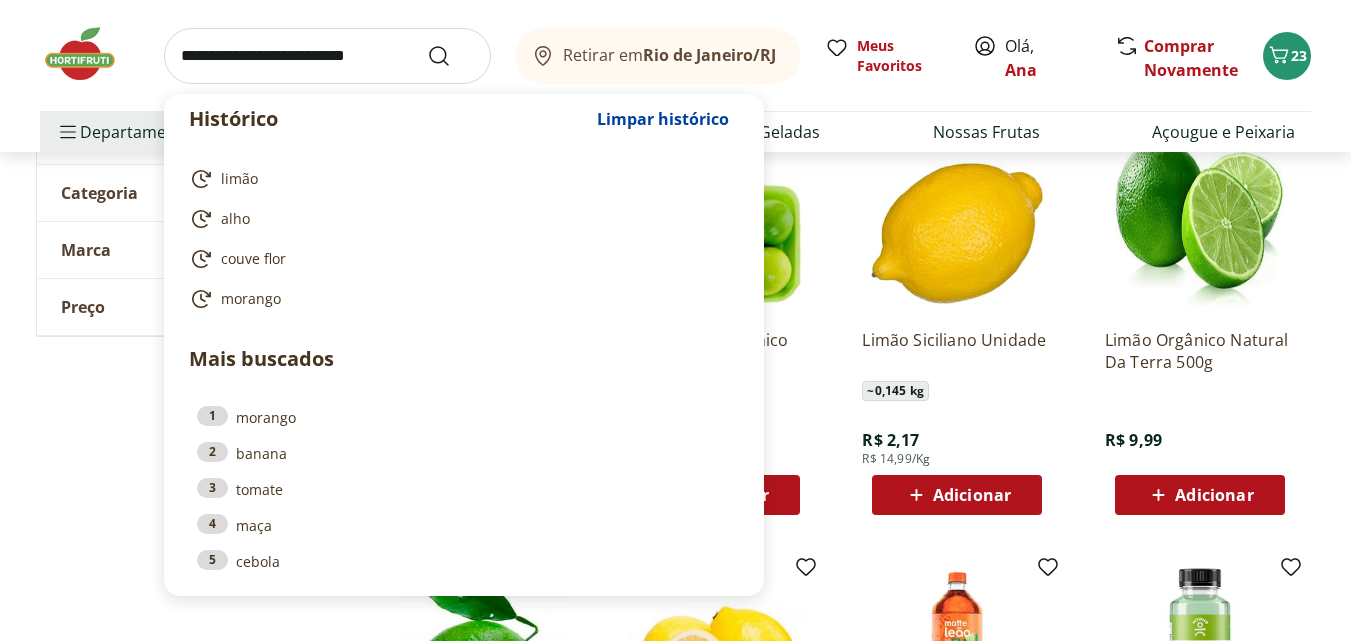 click at bounding box center (327, 56) 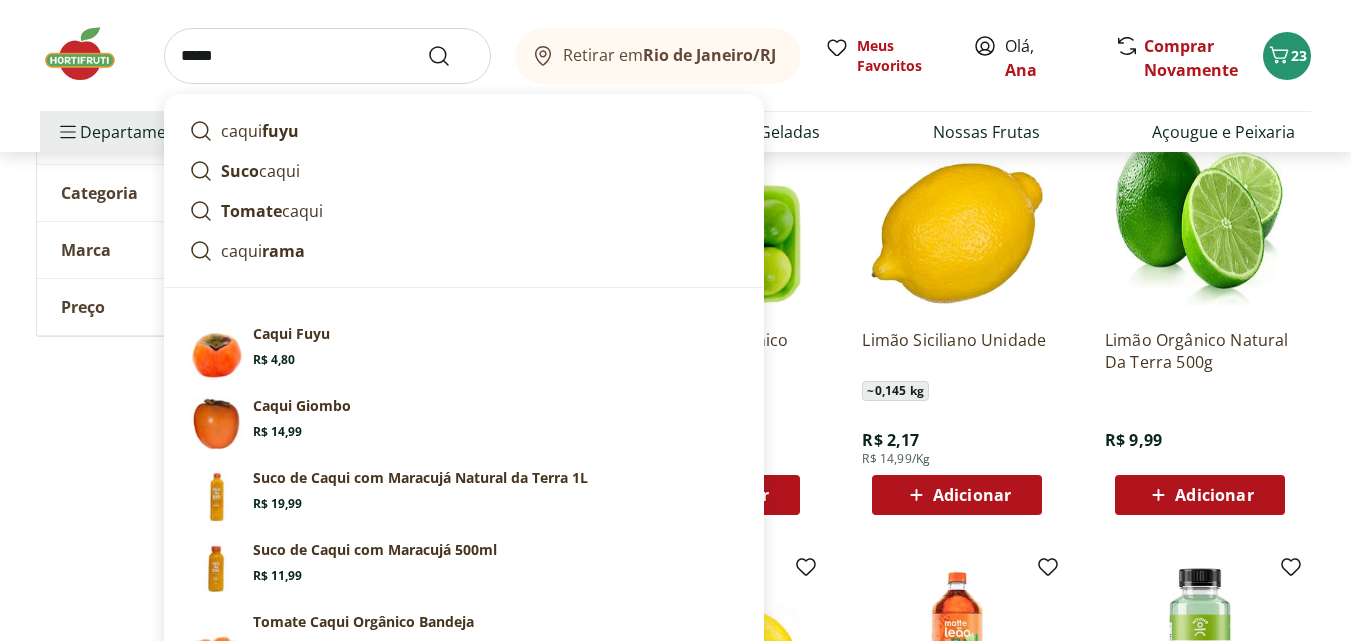 type on "*****" 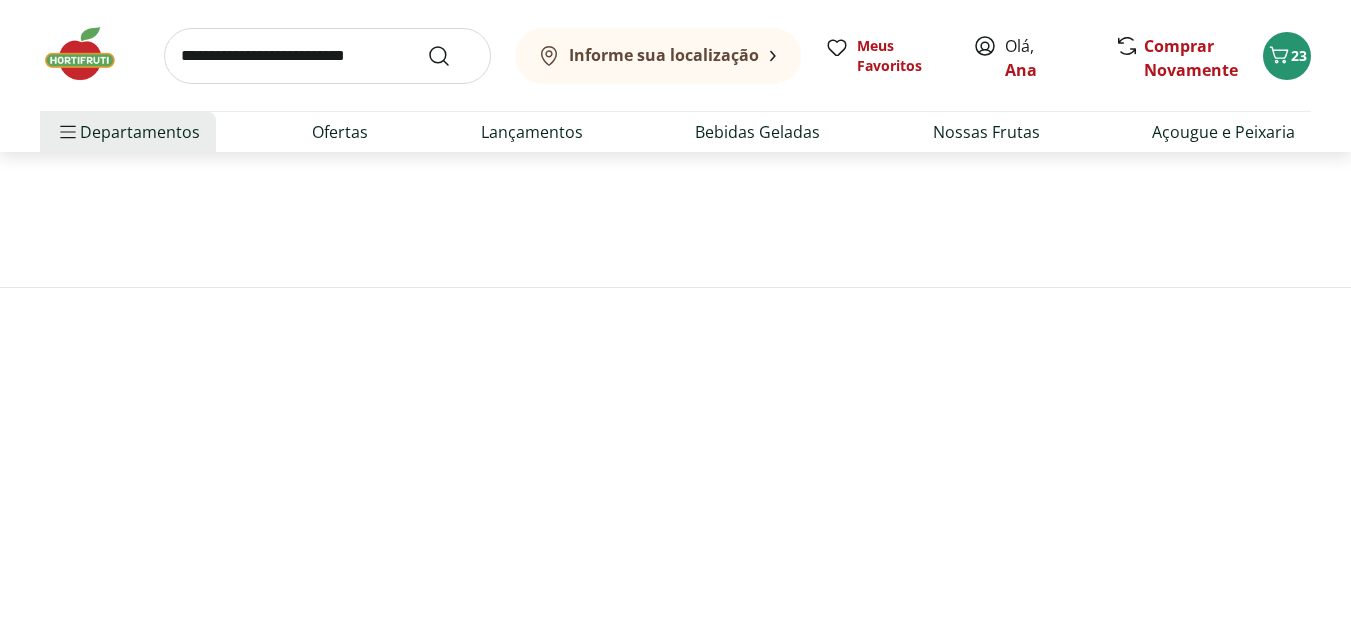 scroll, scrollTop: 0, scrollLeft: 0, axis: both 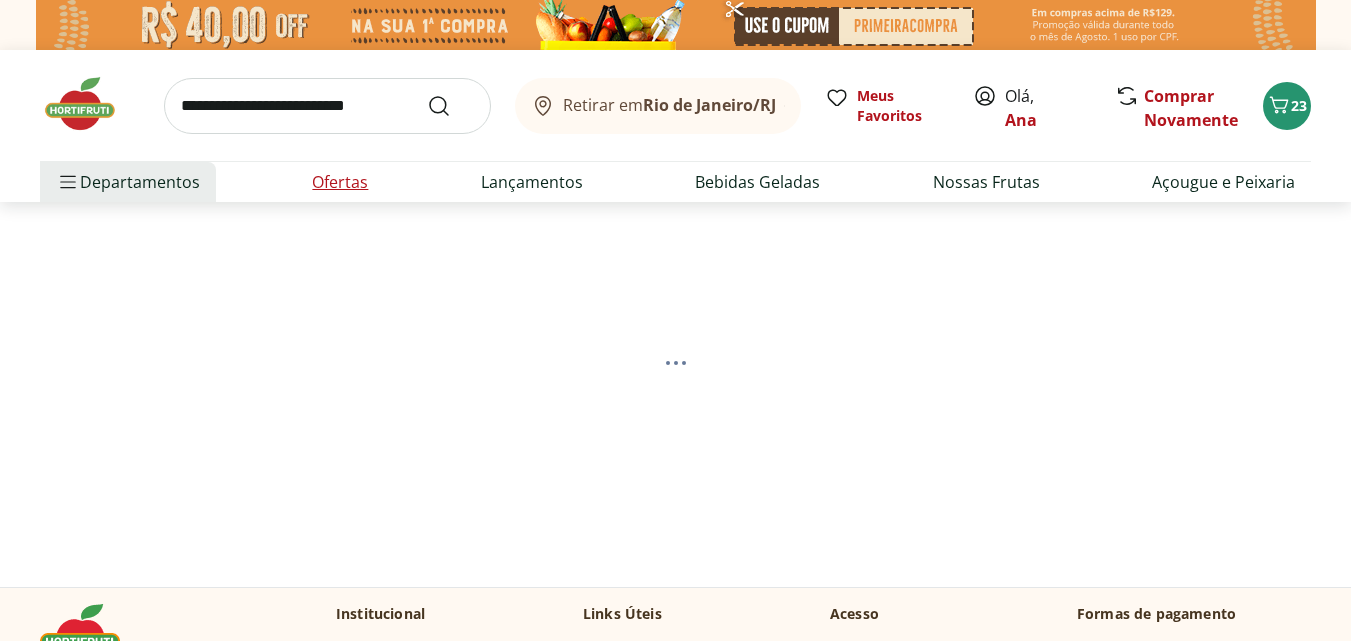 select on "**********" 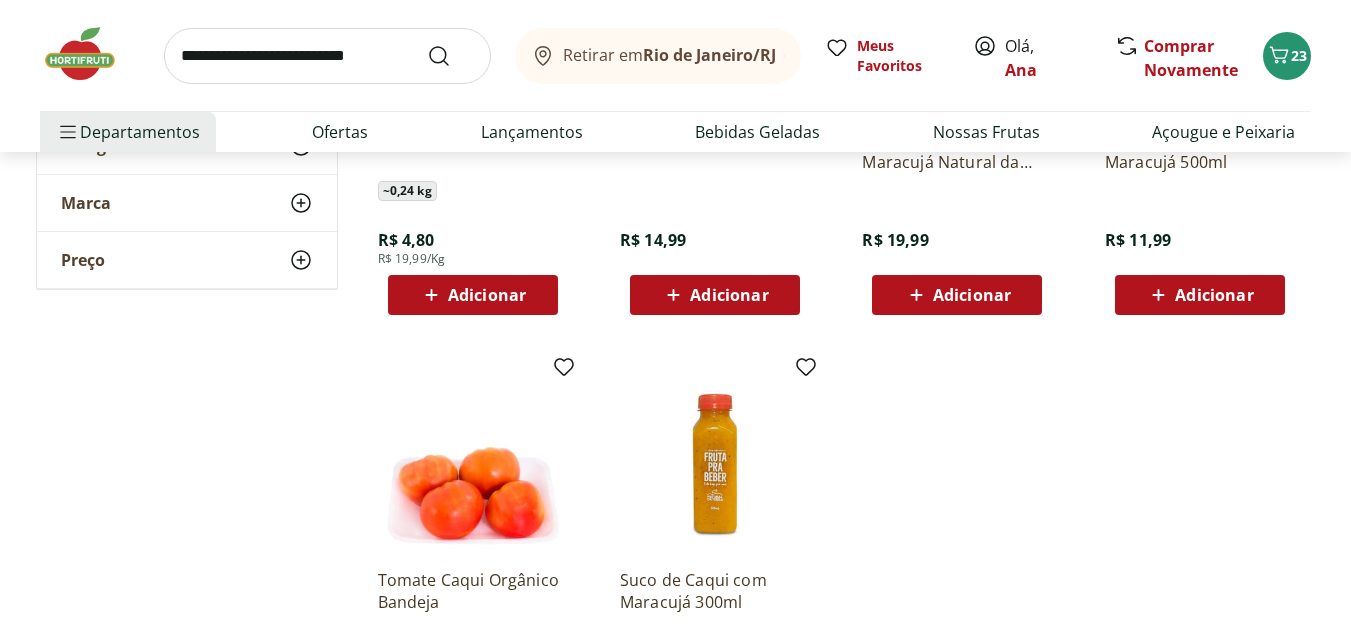 scroll, scrollTop: 200, scrollLeft: 0, axis: vertical 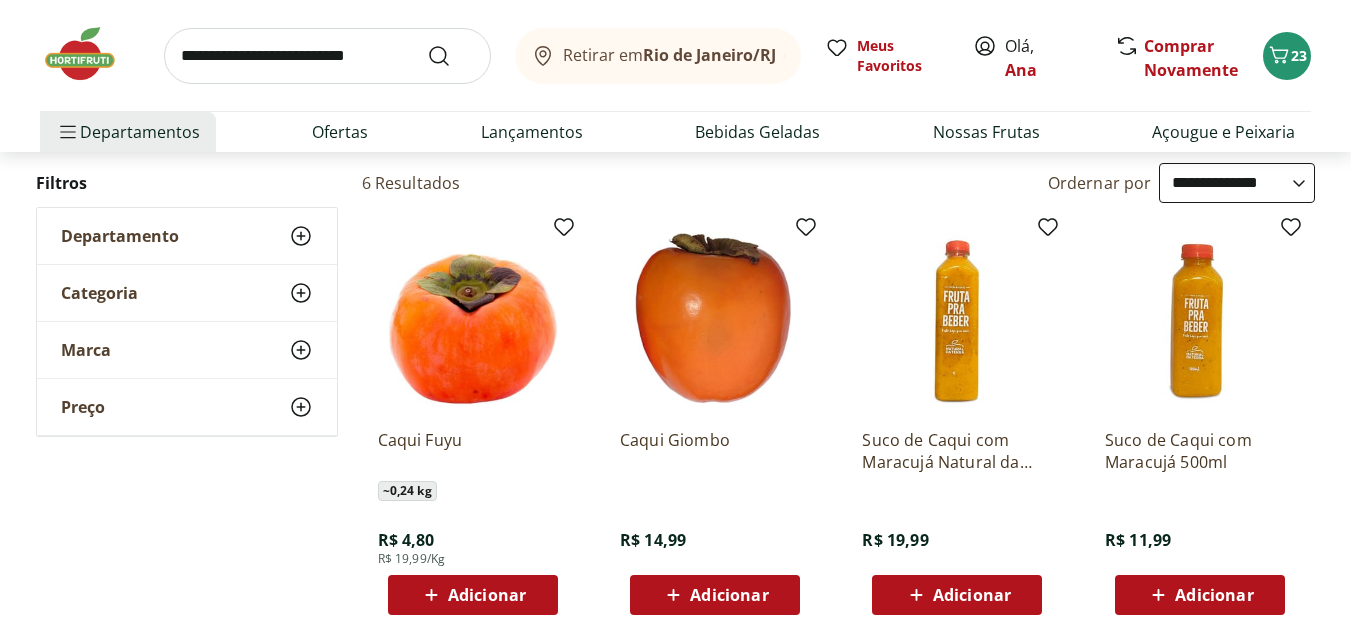 click at bounding box center (327, 56) 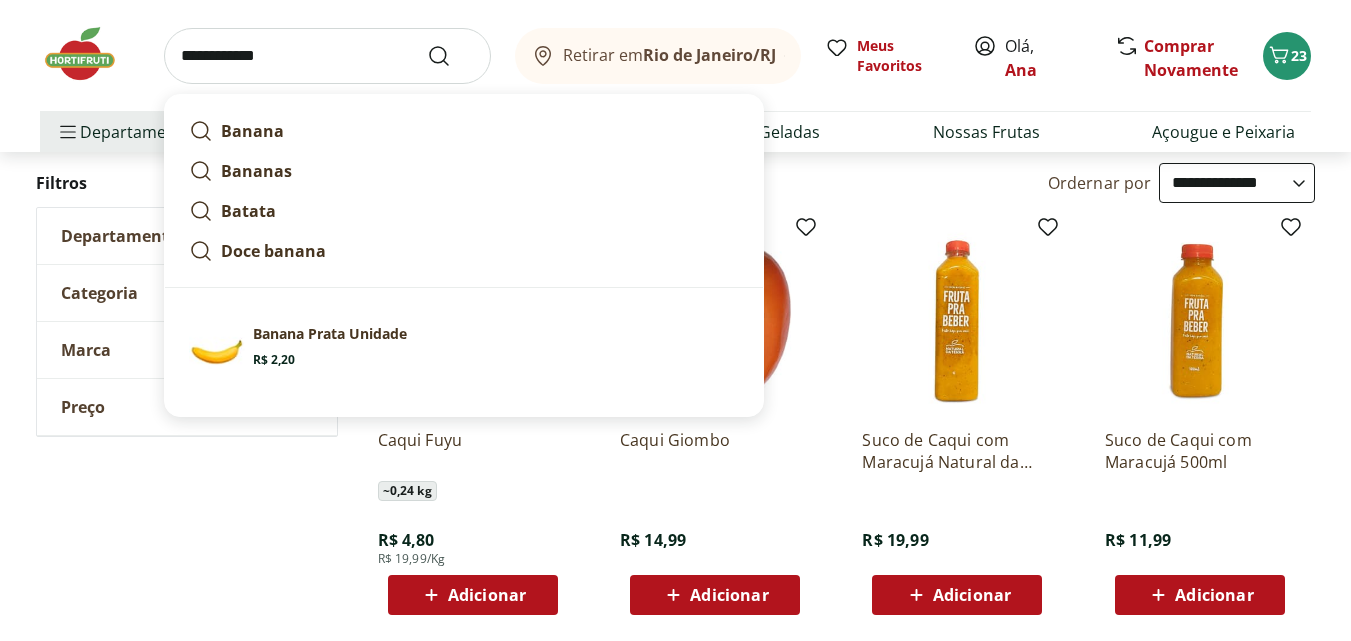 type on "**********" 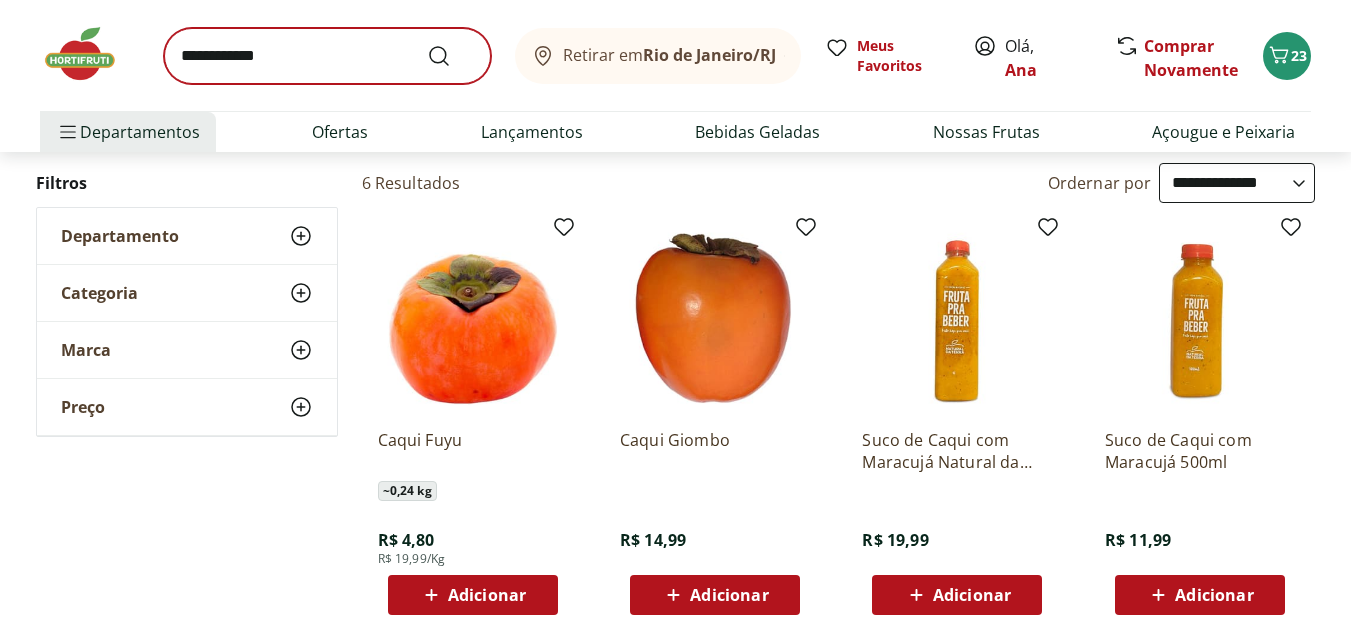 scroll, scrollTop: 0, scrollLeft: 0, axis: both 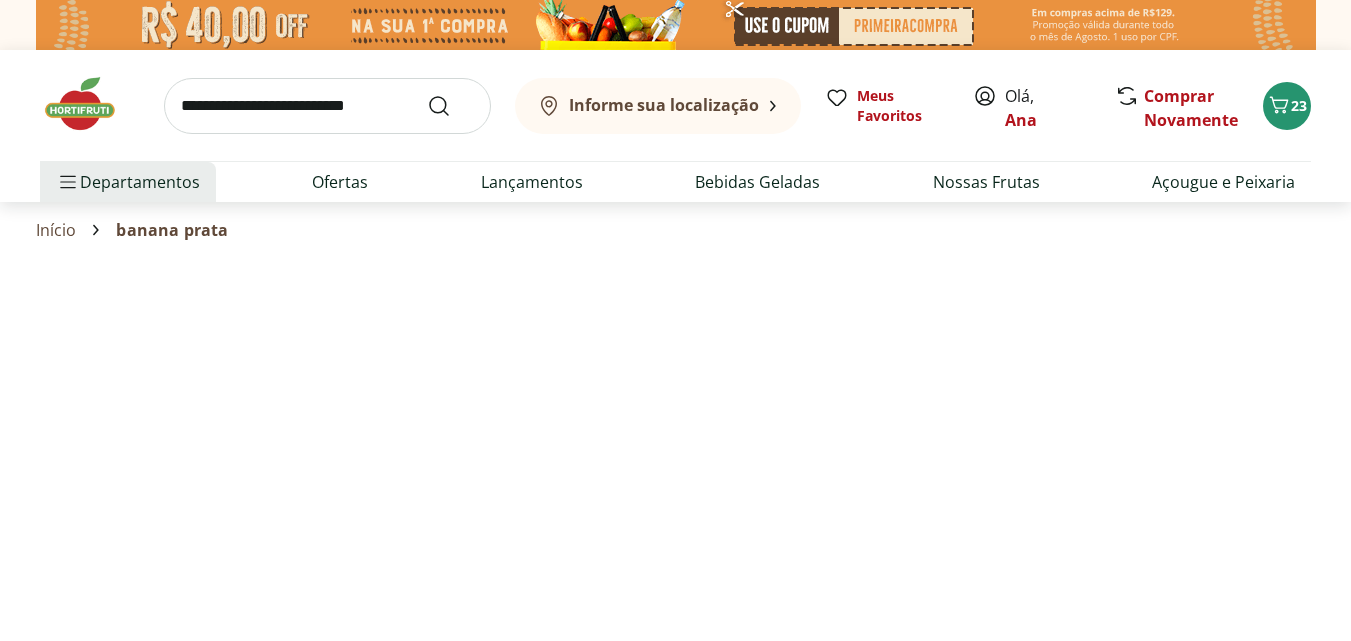 select on "**********" 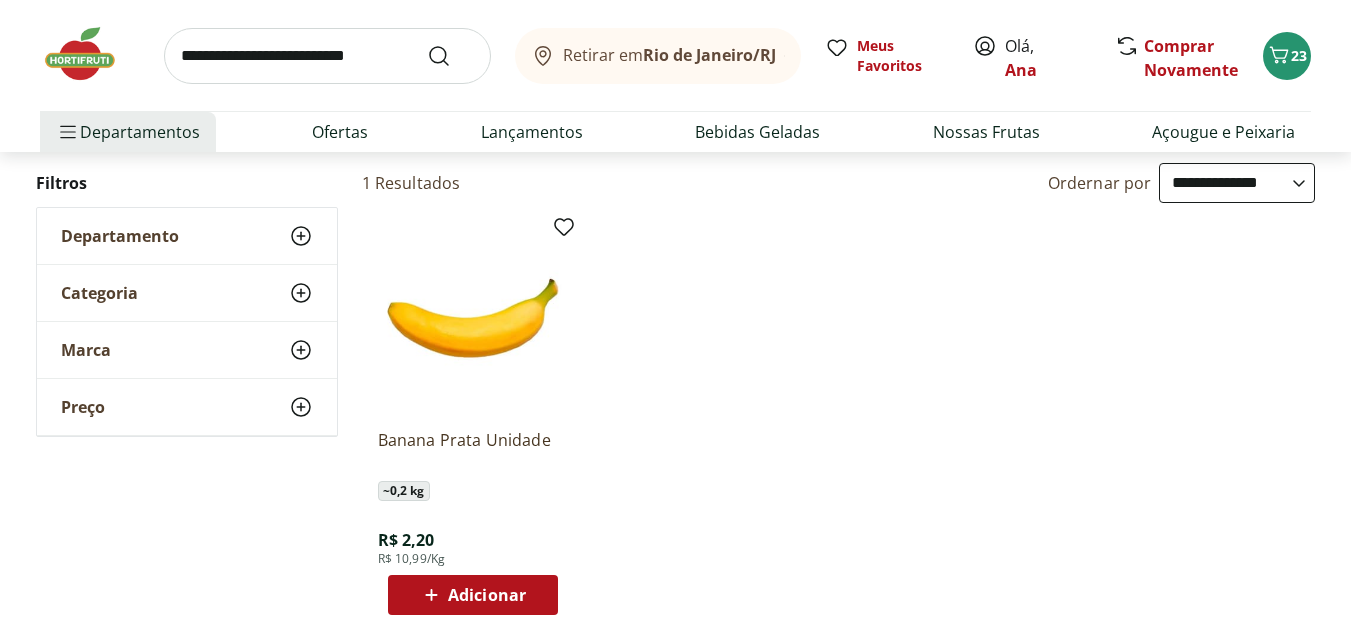 scroll, scrollTop: 300, scrollLeft: 0, axis: vertical 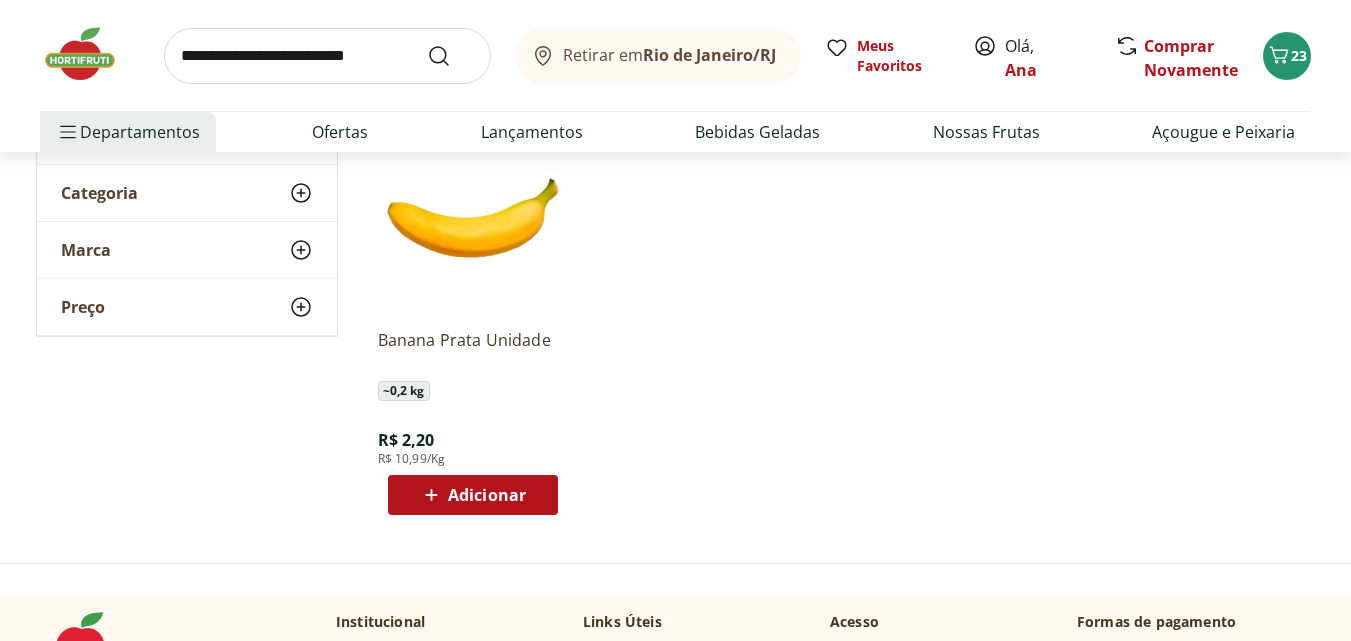 click on "Adicionar" at bounding box center [487, 495] 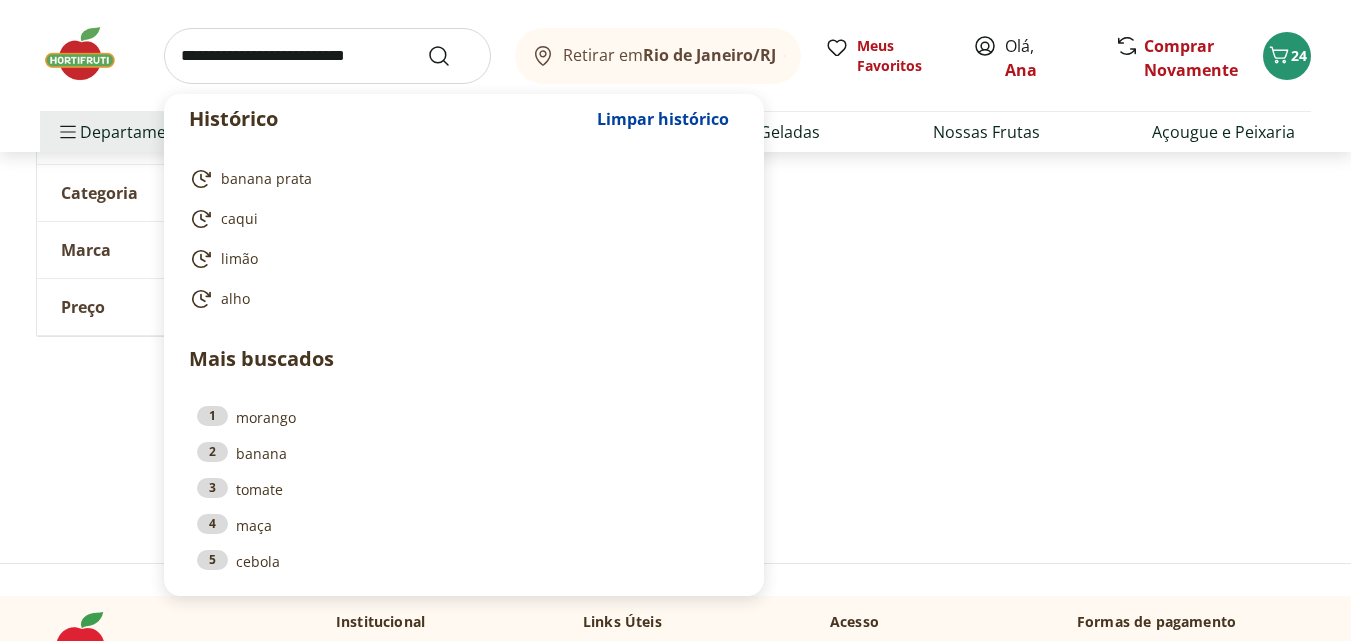 click at bounding box center [327, 56] 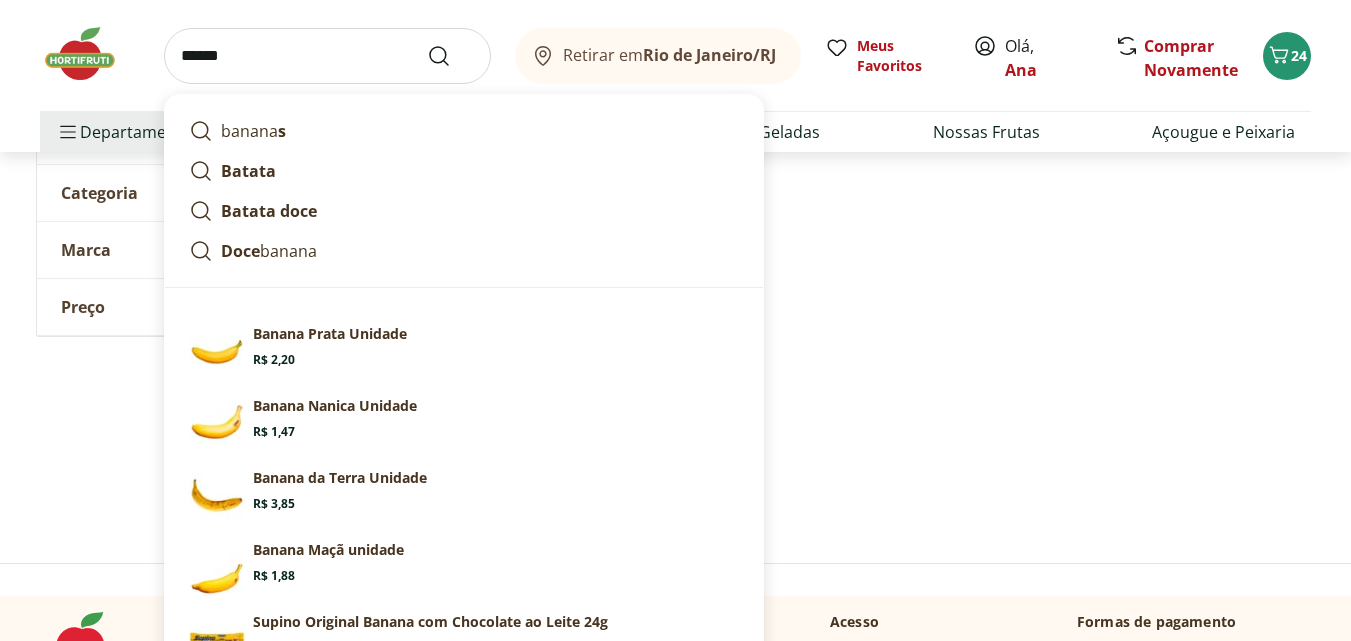 type on "******" 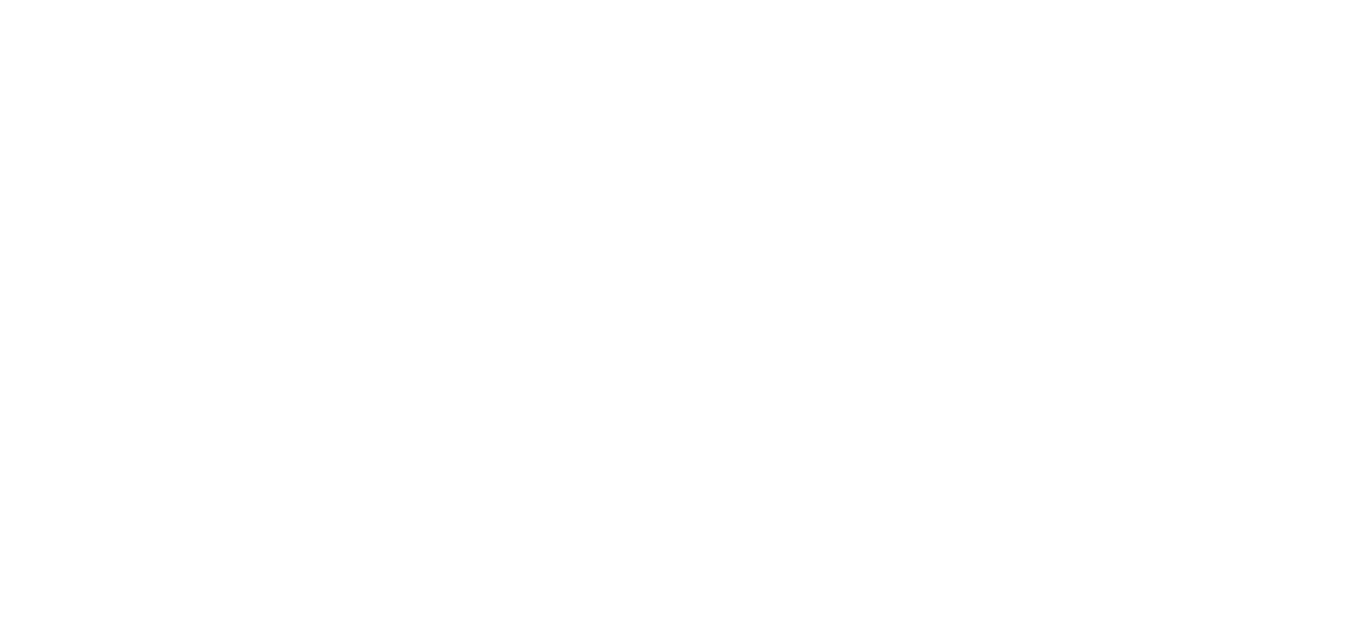 scroll, scrollTop: 0, scrollLeft: 0, axis: both 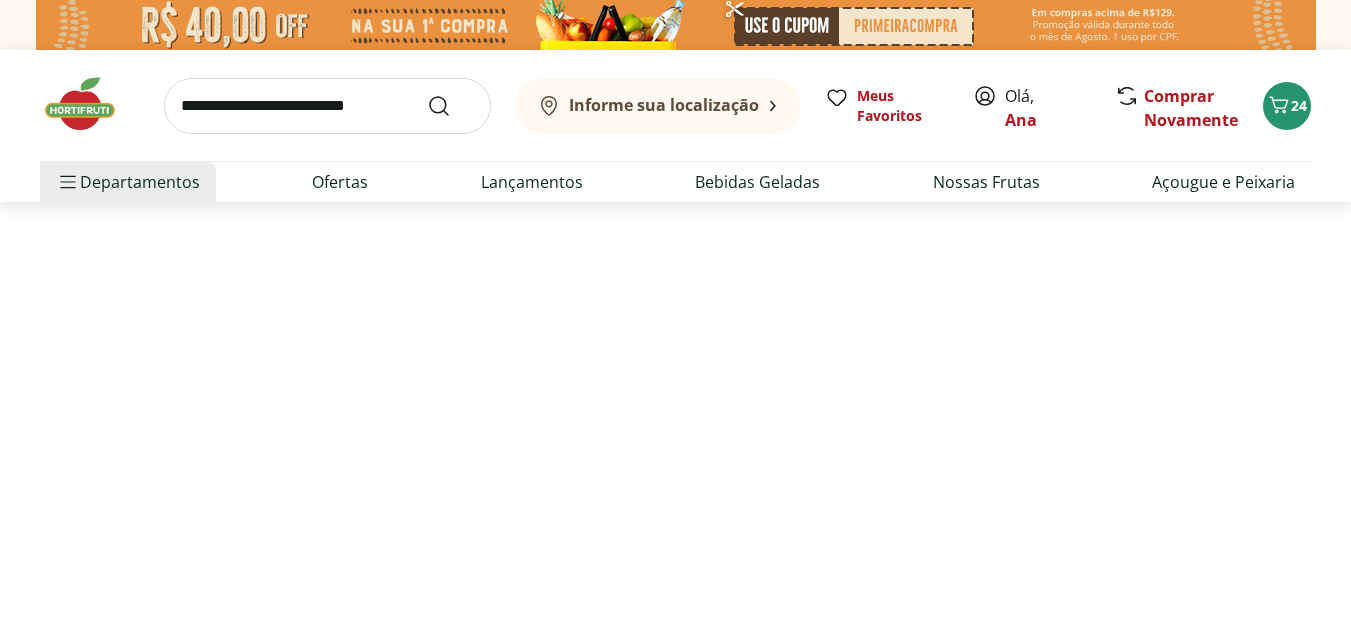 select on "**********" 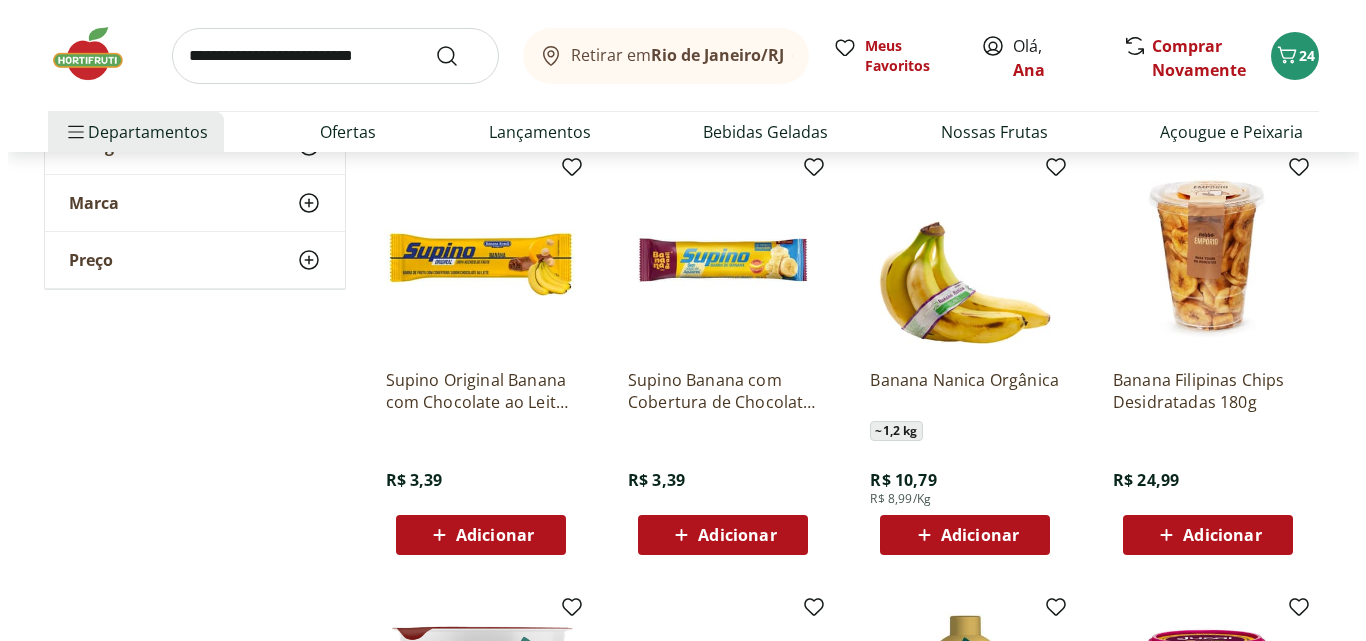scroll, scrollTop: 0, scrollLeft: 0, axis: both 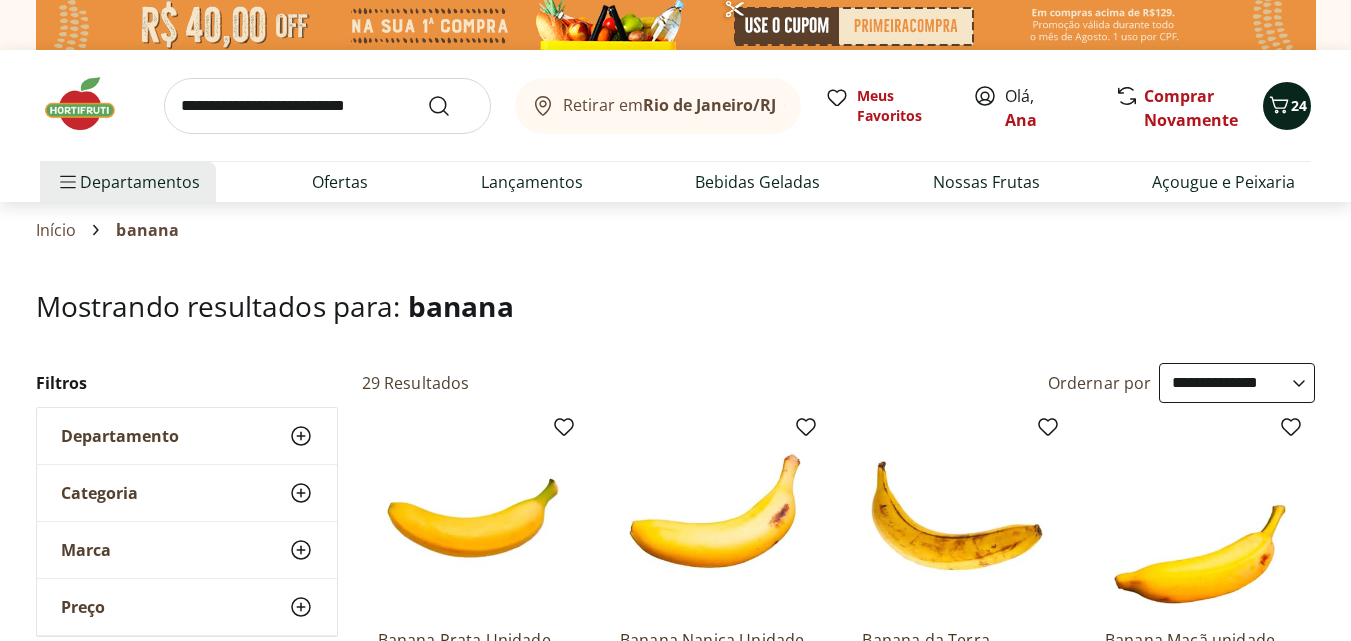 click 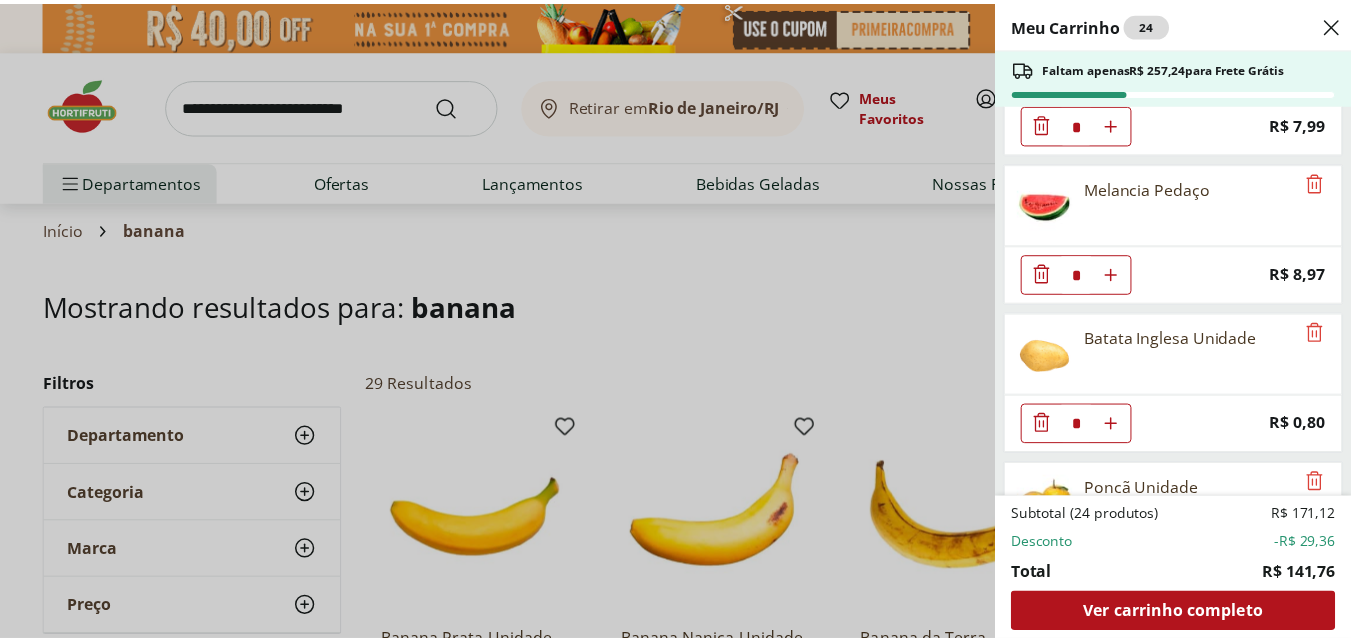 scroll, scrollTop: 1100, scrollLeft: 0, axis: vertical 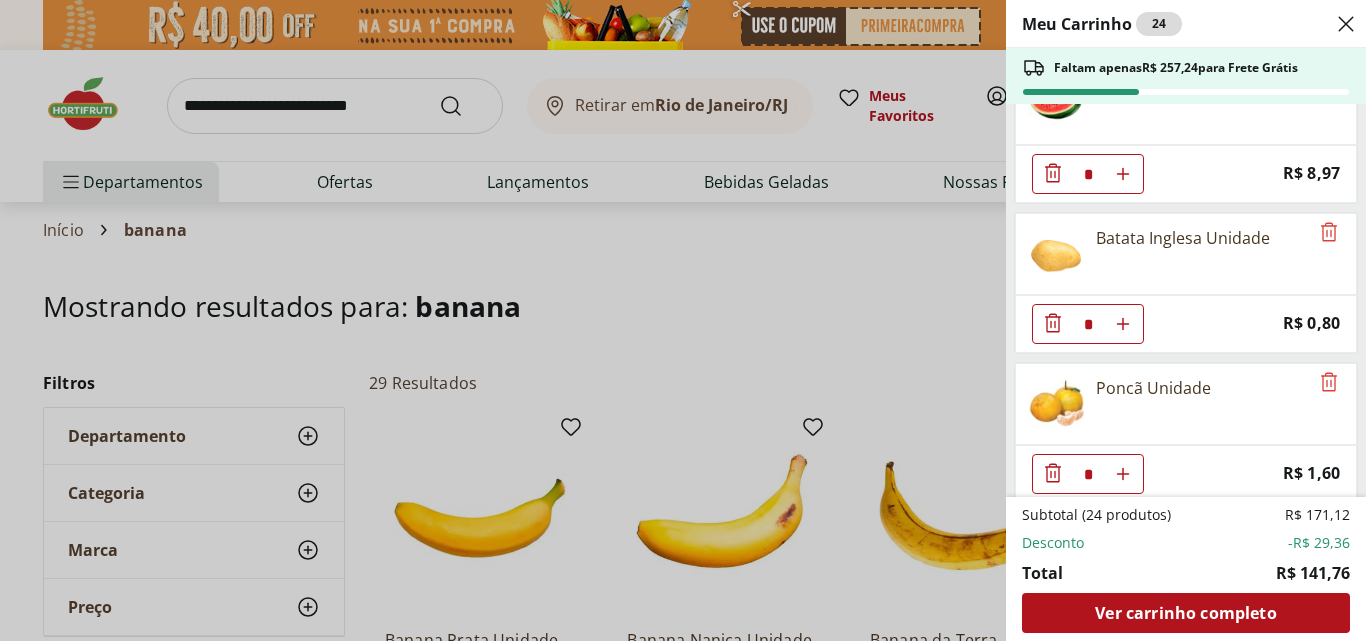 click on "Meu Carrinho 24 Faltam apenas  R$ 257,24  para Frete Grátis Alcatra Pedaço * Original price: R$ 66,41 Price: R$ 47,40 Cerveja Stella Artois 350ml * Original price: R$ 4,99 Price: R$ 3,99 Costela Suína Resfriada Unidade * Price: R$ 20,39 Alface Crespa Unidade * Original price: R$ 3,69 Price: R$ 1,99 Cebola Nacional Unidade * Original price: R$ 1,00 Price: R$ 0,75 Kiwi Gold Unidade * Original price: R$ 6,60 Price: R$ 5,40 Tomate Grape Fiorello 300g * Price: R$ 7,99 Melancia Pedaço * Price: R$ 8,97 Batata Inglesa Unidade * Price: R$ 0,80 Poncã Unidade * Price: R$ 1,60 Repolho Roxo Unidade * Price: R$ 3,84 Couve-Flor Unidade * Price: R$ 6,99 Alho Nacional Unidade * Original price: R$ 2,03 Price: R$ 1,79 Limão Tahity Unidade * Price: R$ 0,55 Banana Prata Unidade * Price: R$ 2,20 Subtotal (24 produtos) R$ 171,12 Desconto -R$ 29,36 Total R$ 141,76 Ver carrinho completo" at bounding box center [683, 320] 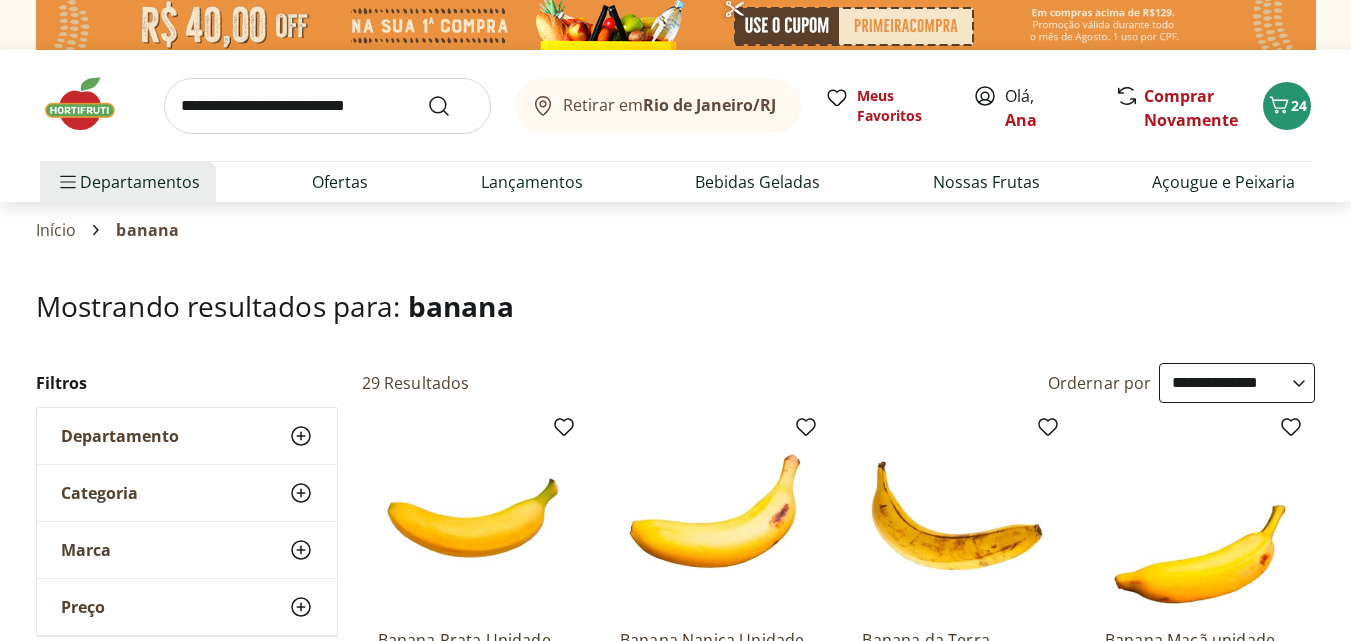 click at bounding box center (327, 106) 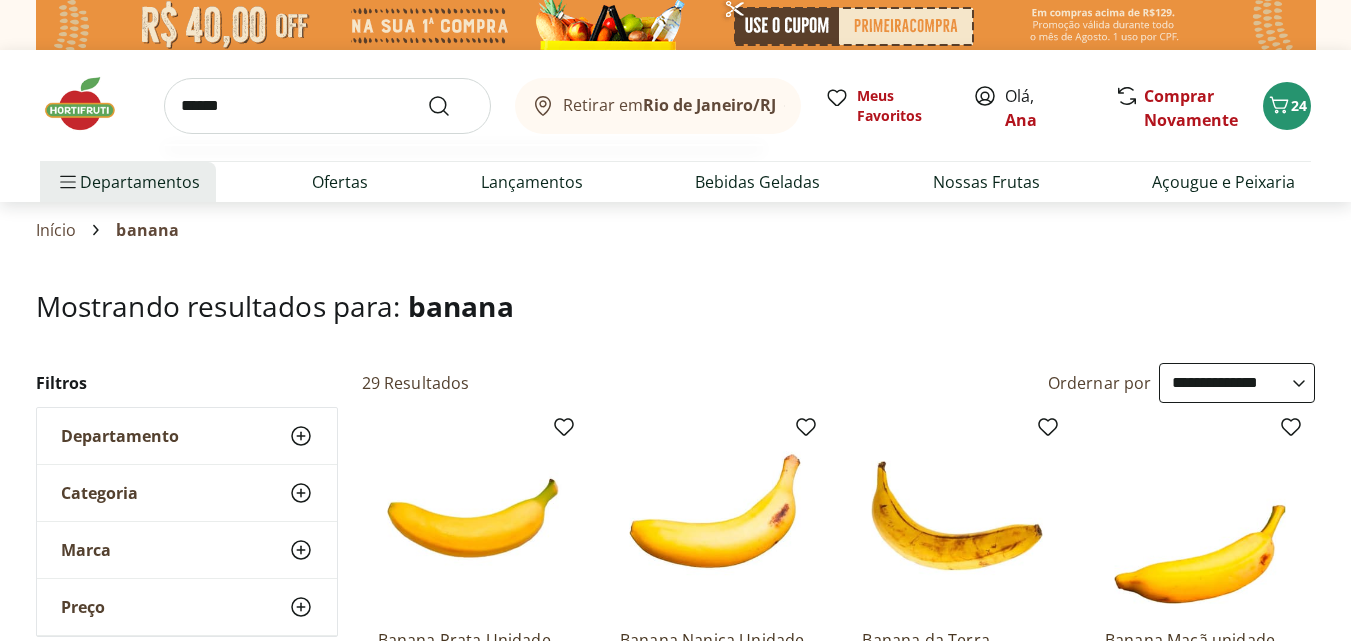 type on "******" 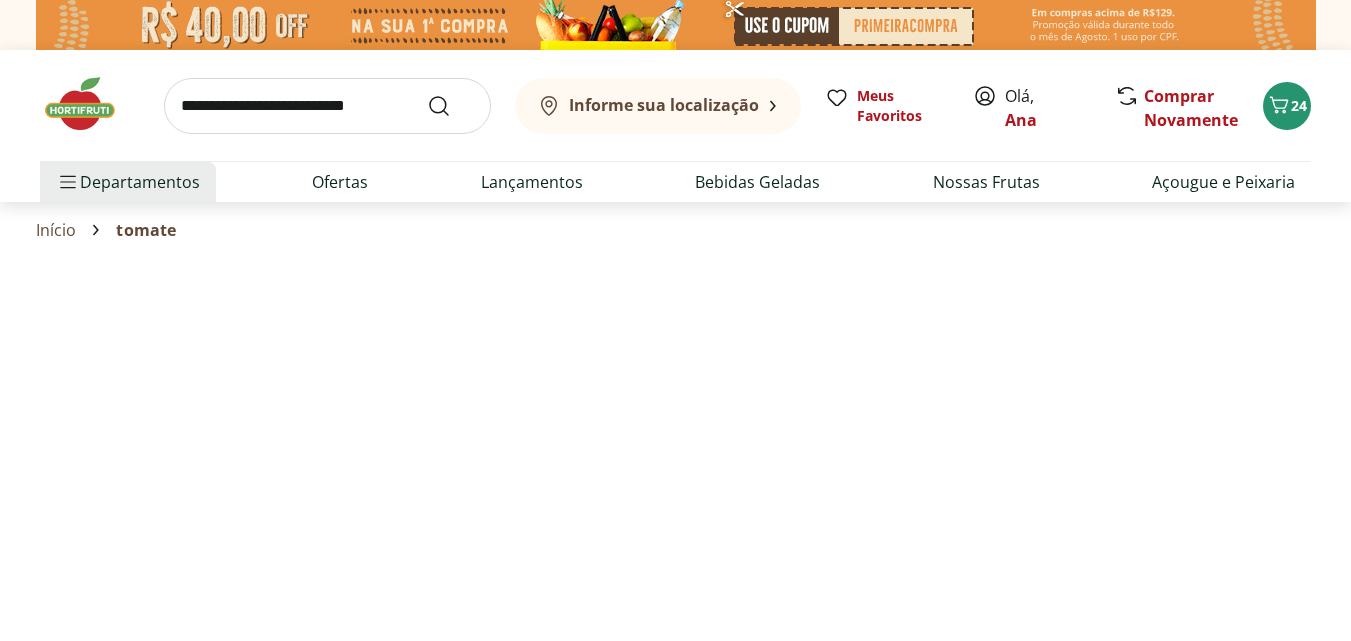 select on "**********" 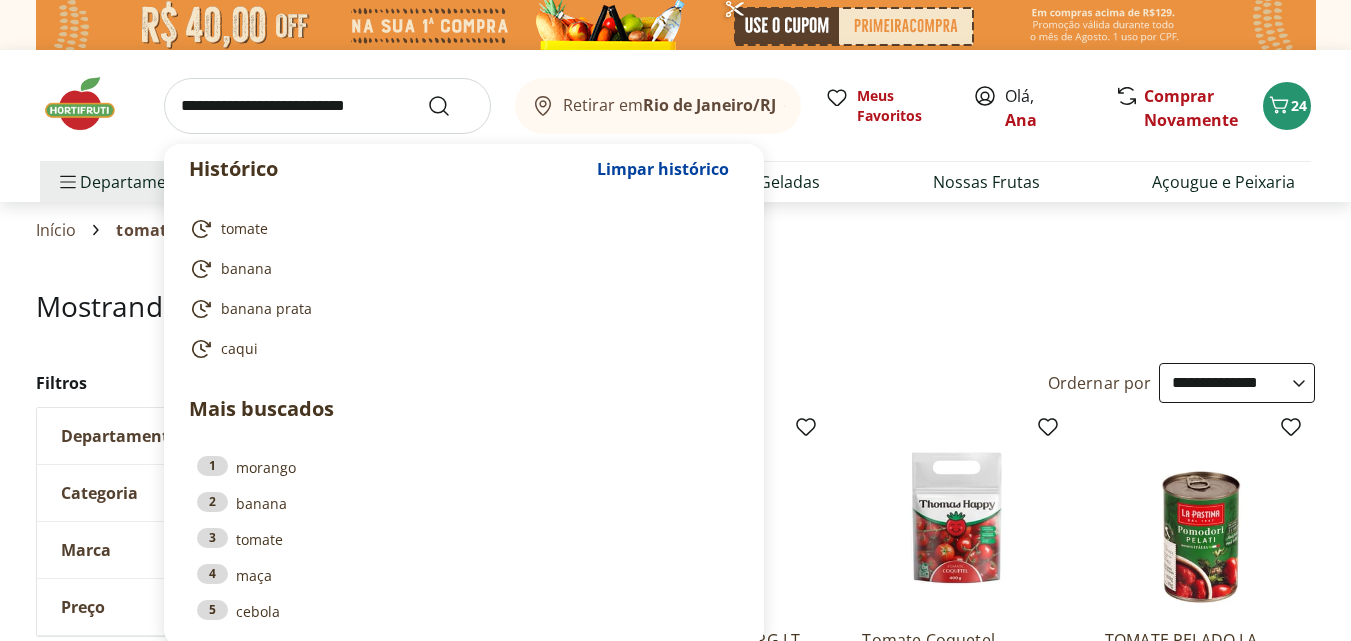 click at bounding box center (327, 106) 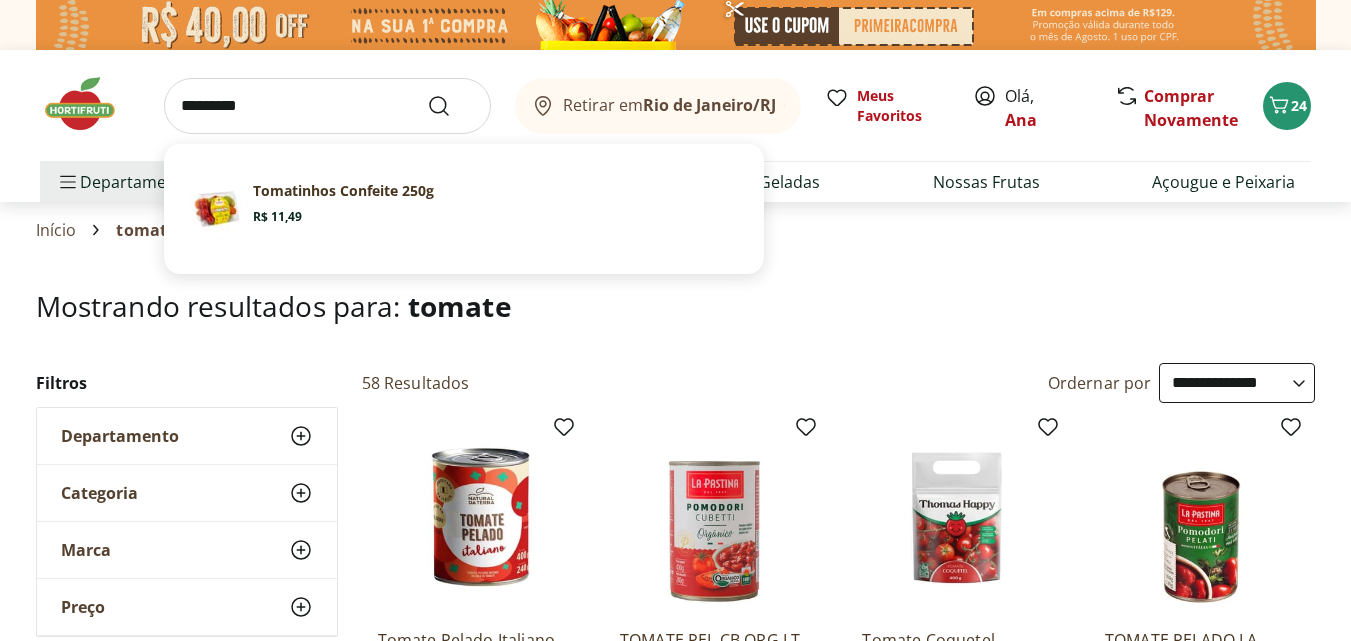 type on "*********" 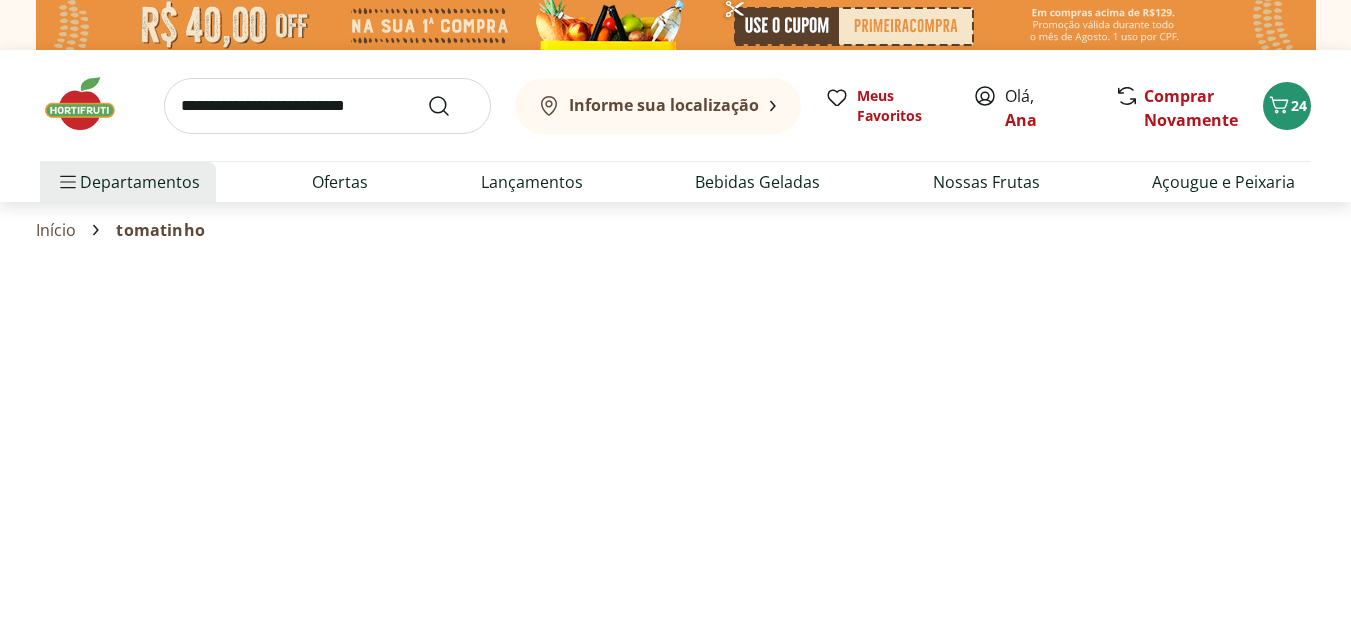 select on "**********" 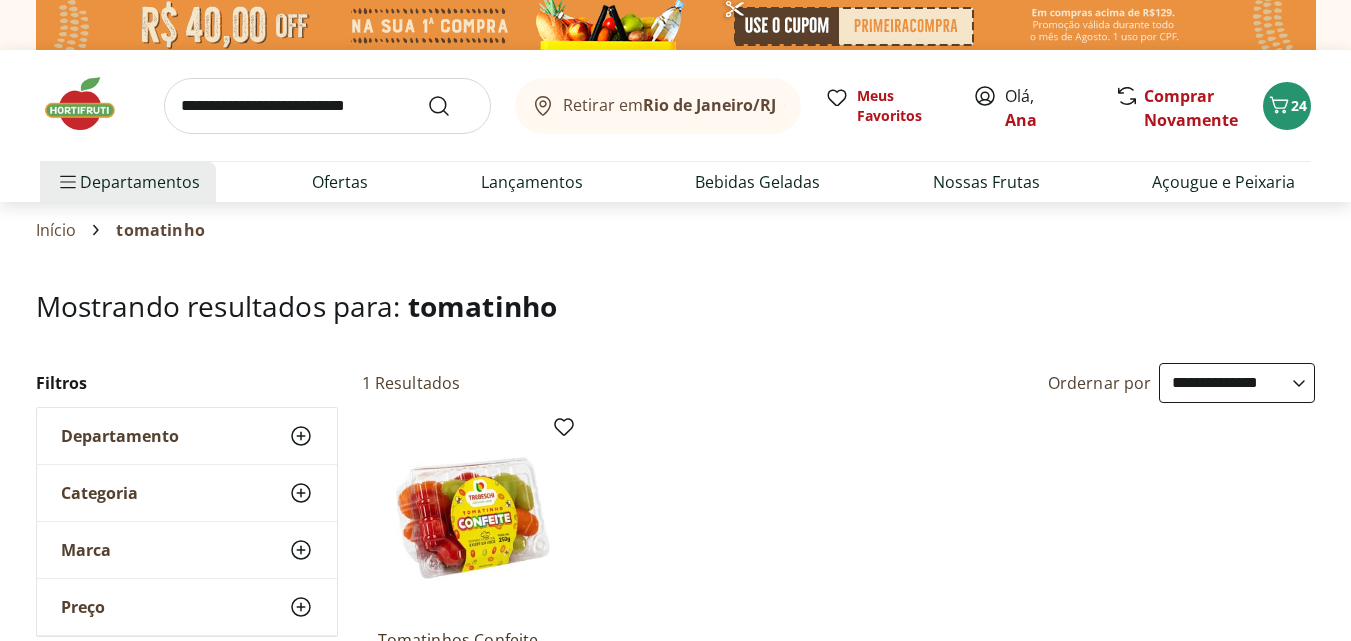 scroll, scrollTop: 200, scrollLeft: 0, axis: vertical 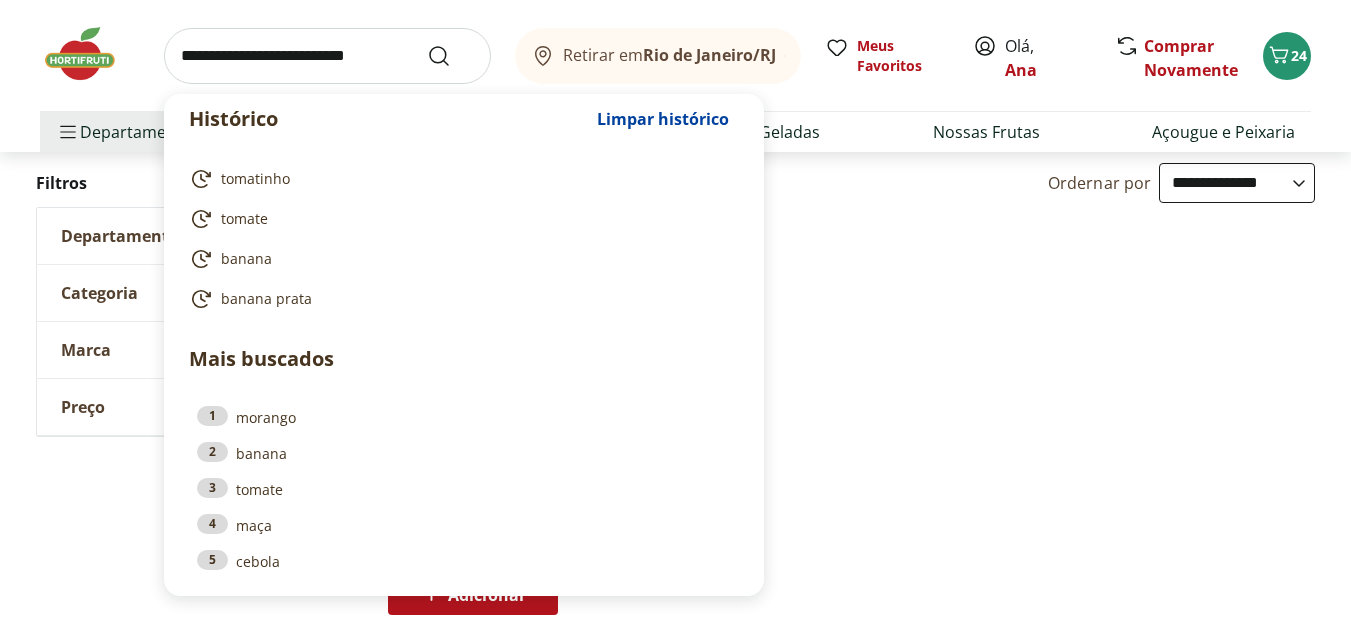 click at bounding box center (327, 56) 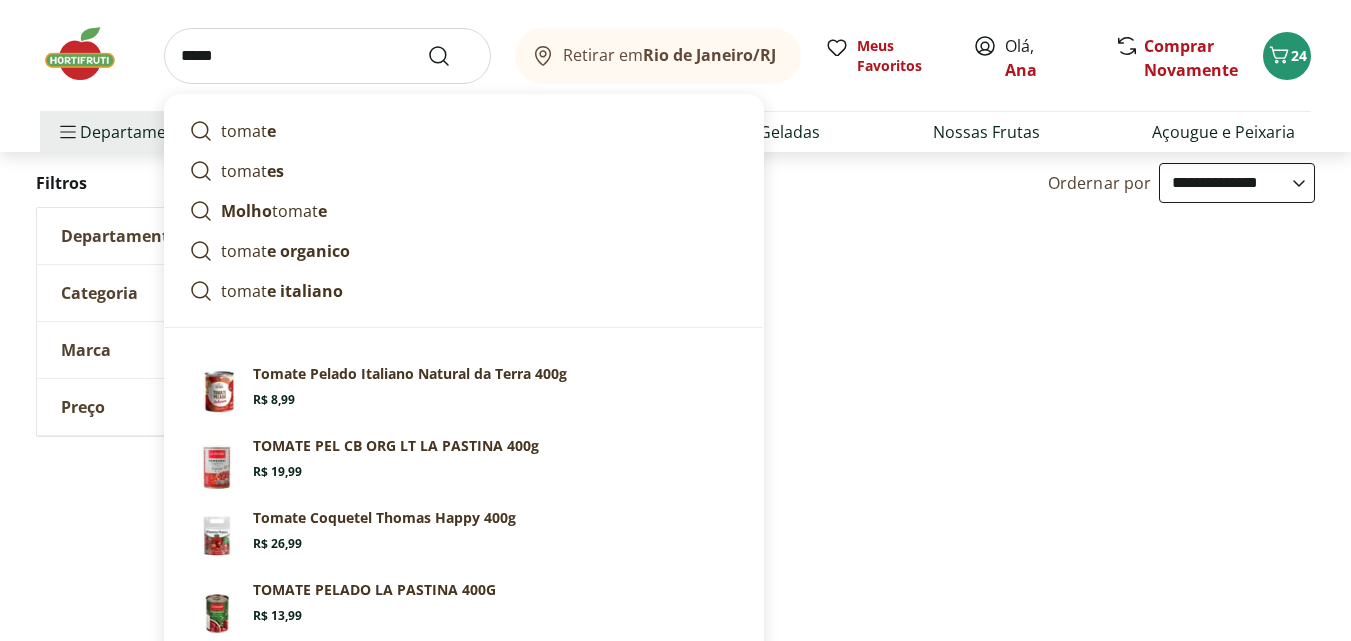 type on "******" 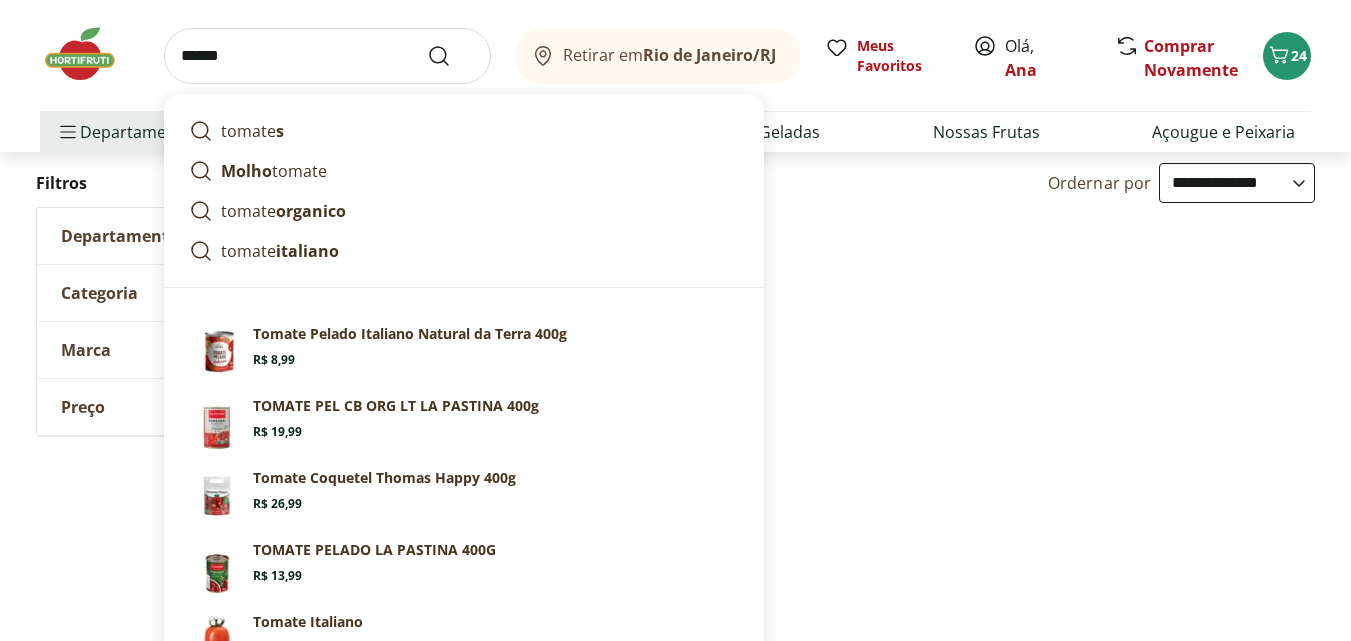 click at bounding box center (451, 56) 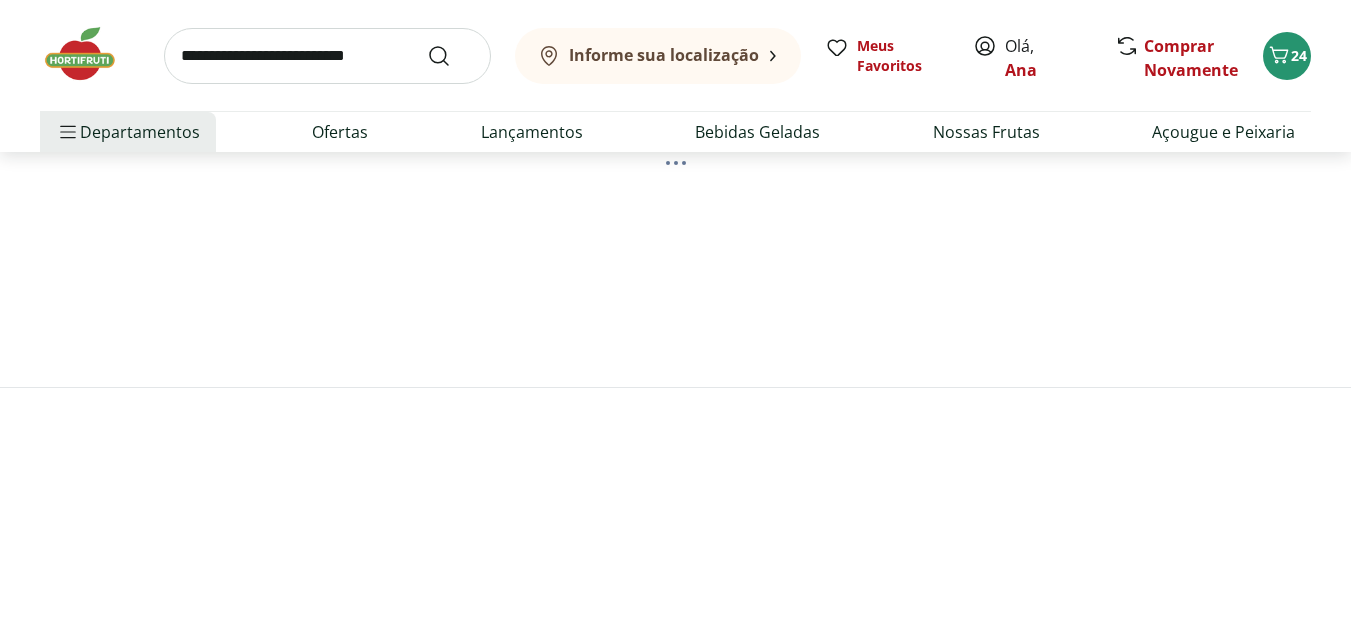 scroll, scrollTop: 0, scrollLeft: 0, axis: both 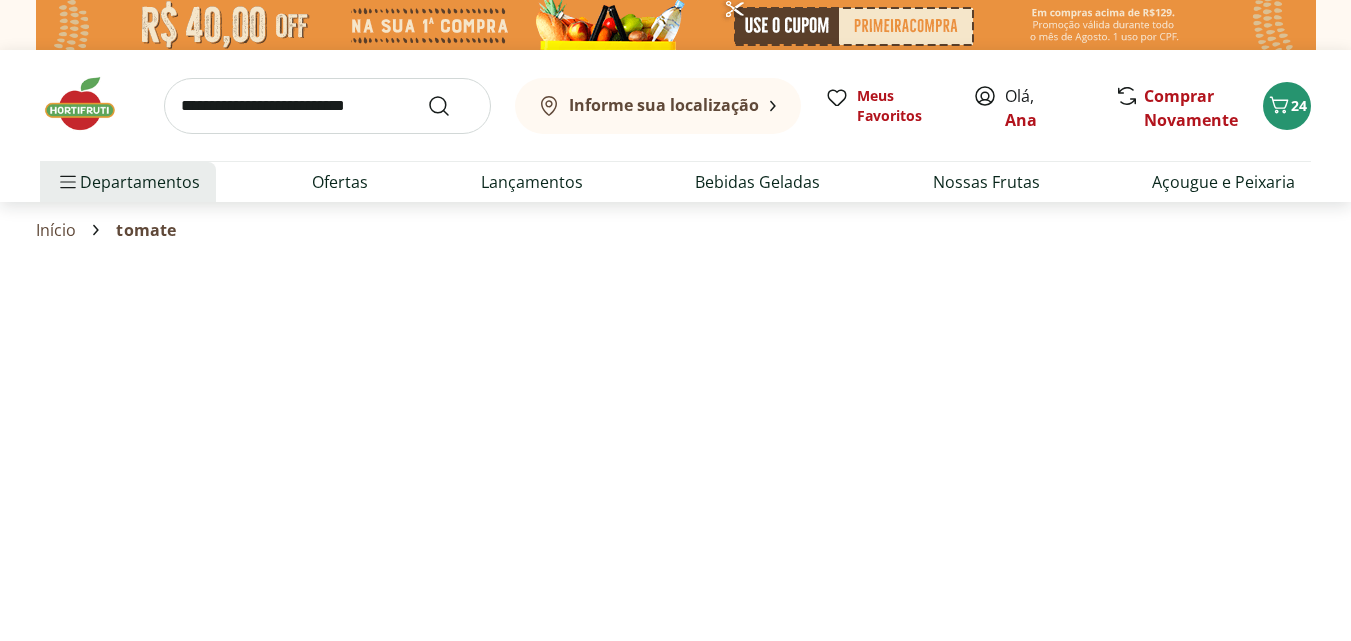 select on "**********" 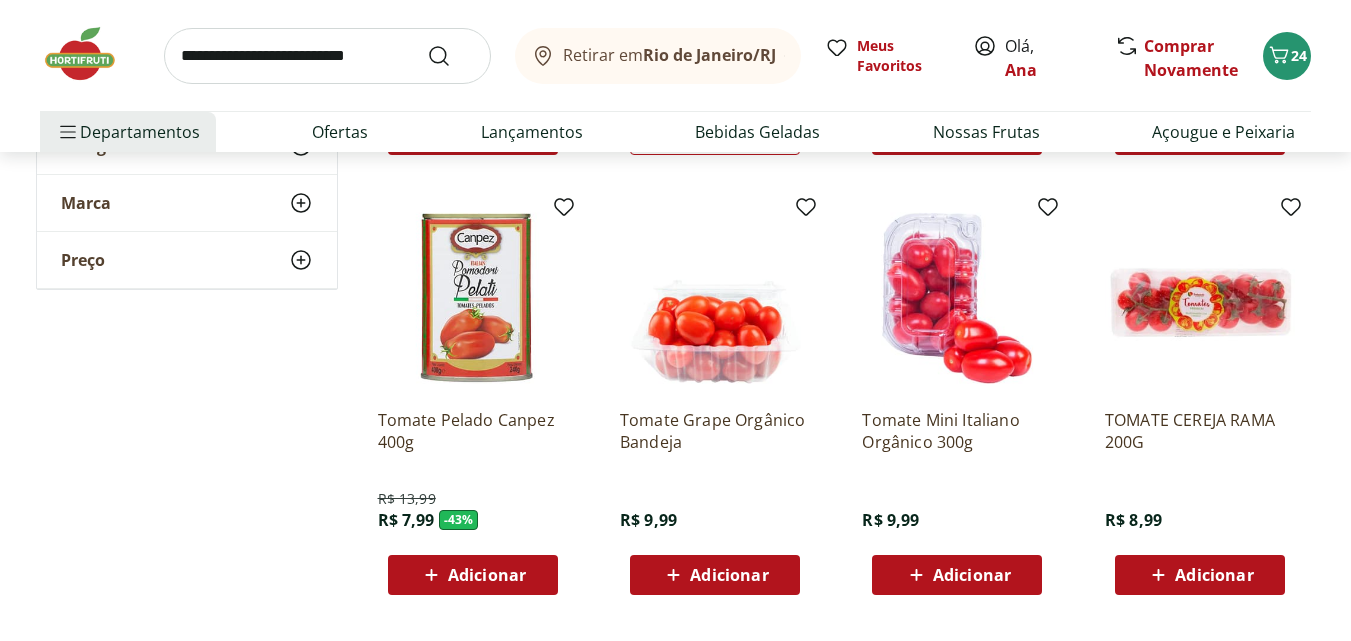 scroll, scrollTop: 1400, scrollLeft: 0, axis: vertical 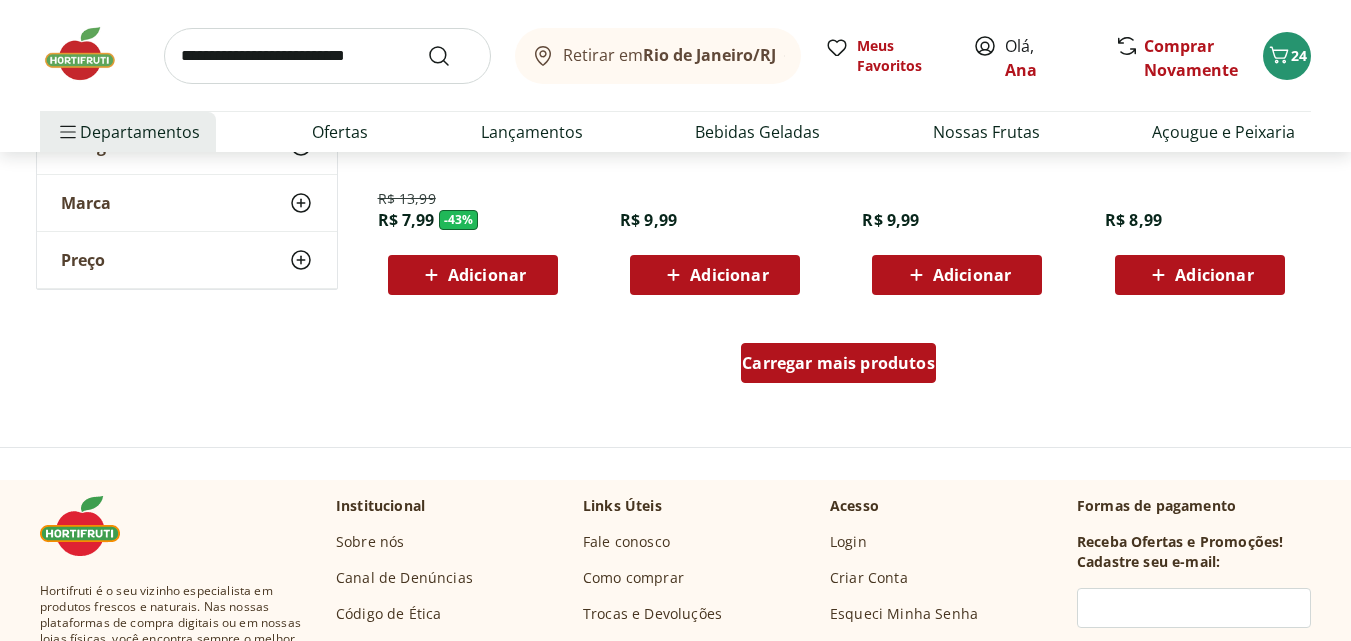 click on "Carregar mais produtos" at bounding box center [838, 363] 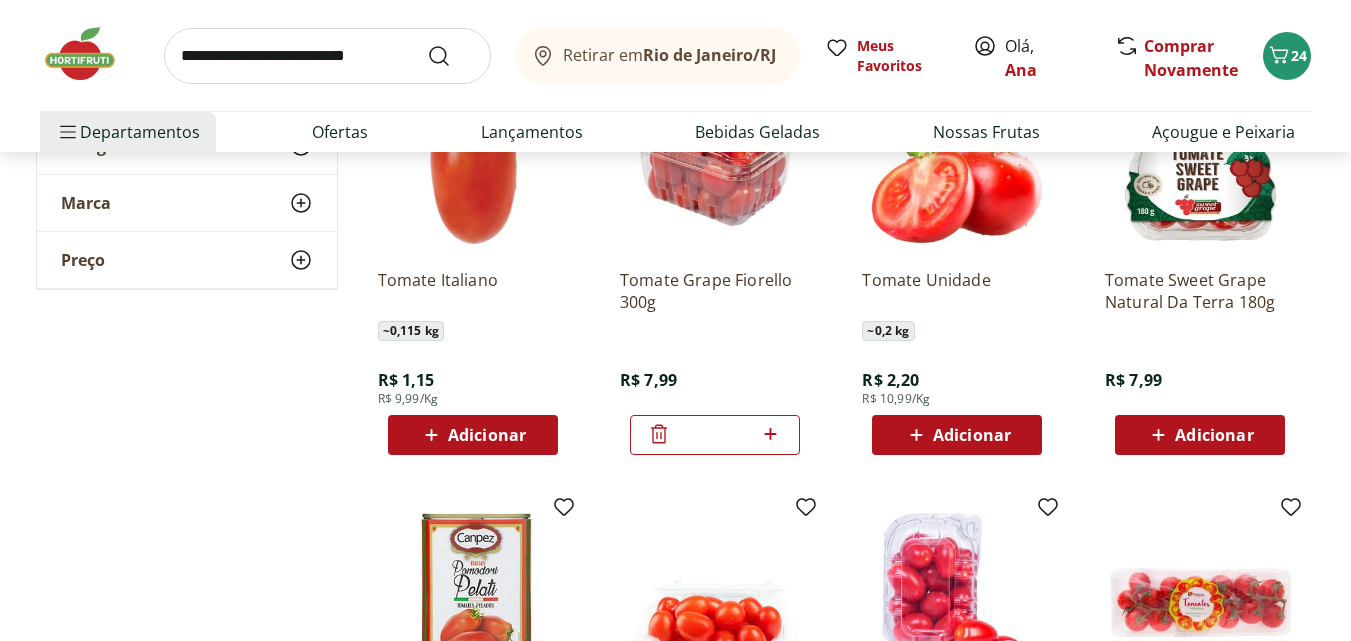 scroll, scrollTop: 700, scrollLeft: 0, axis: vertical 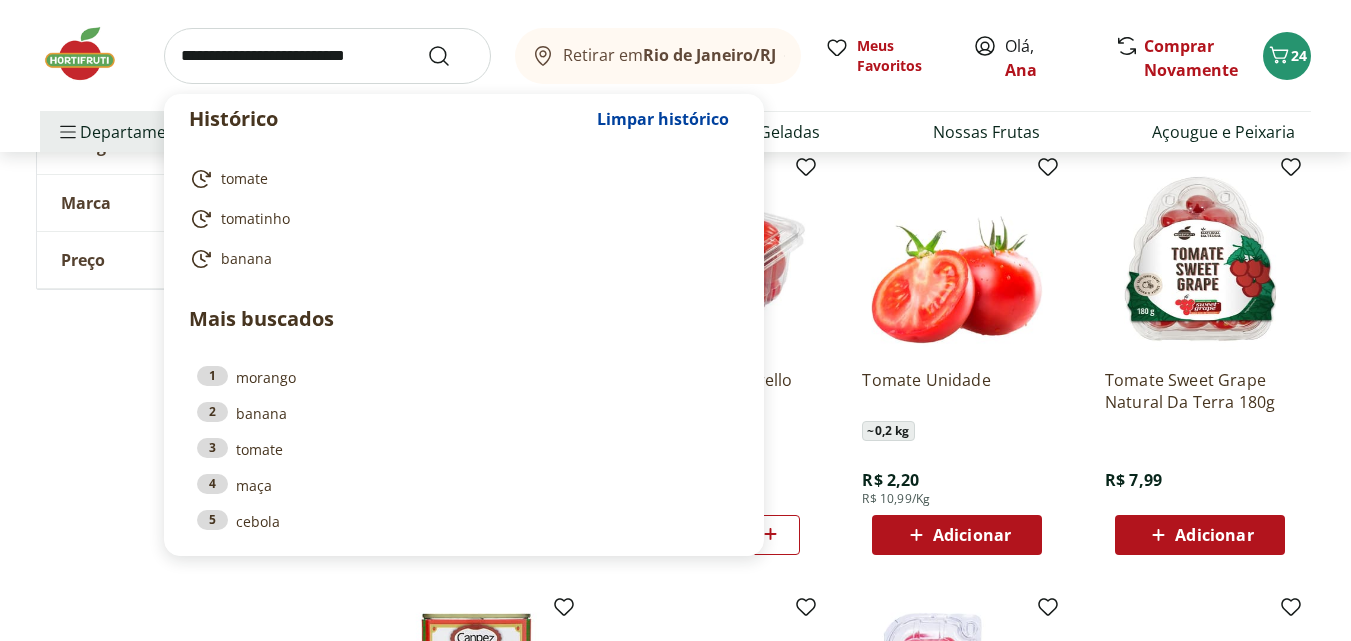 click at bounding box center (327, 56) 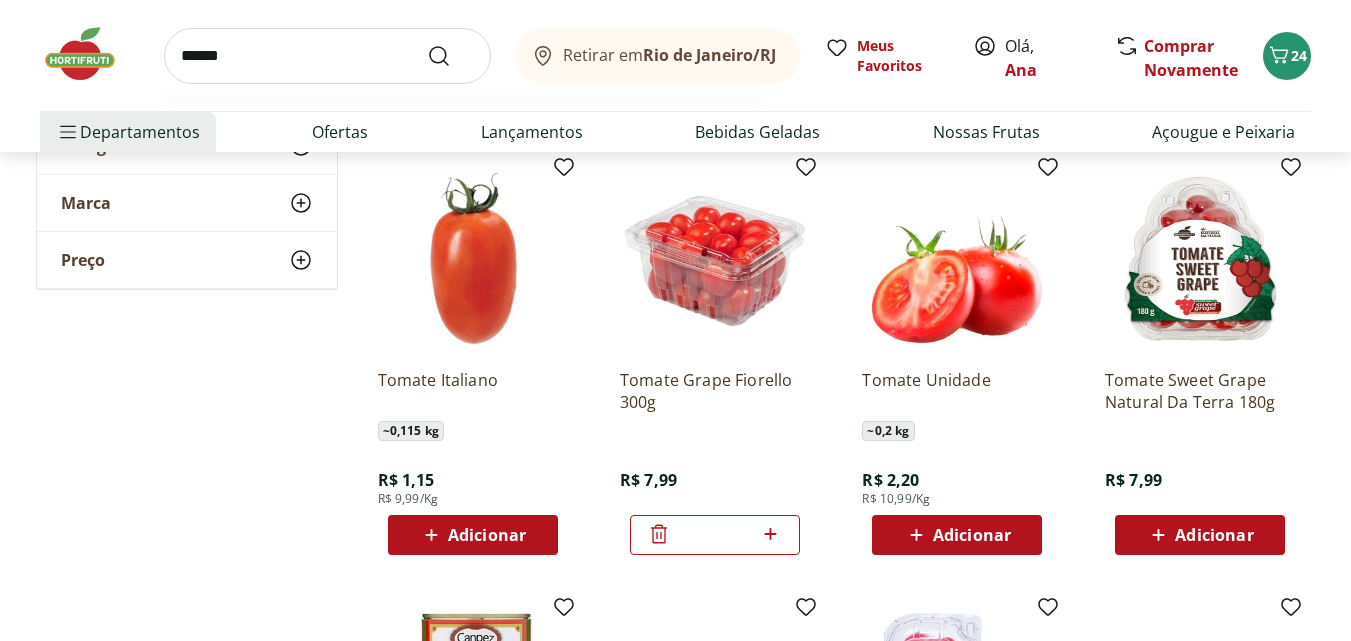 type on "******" 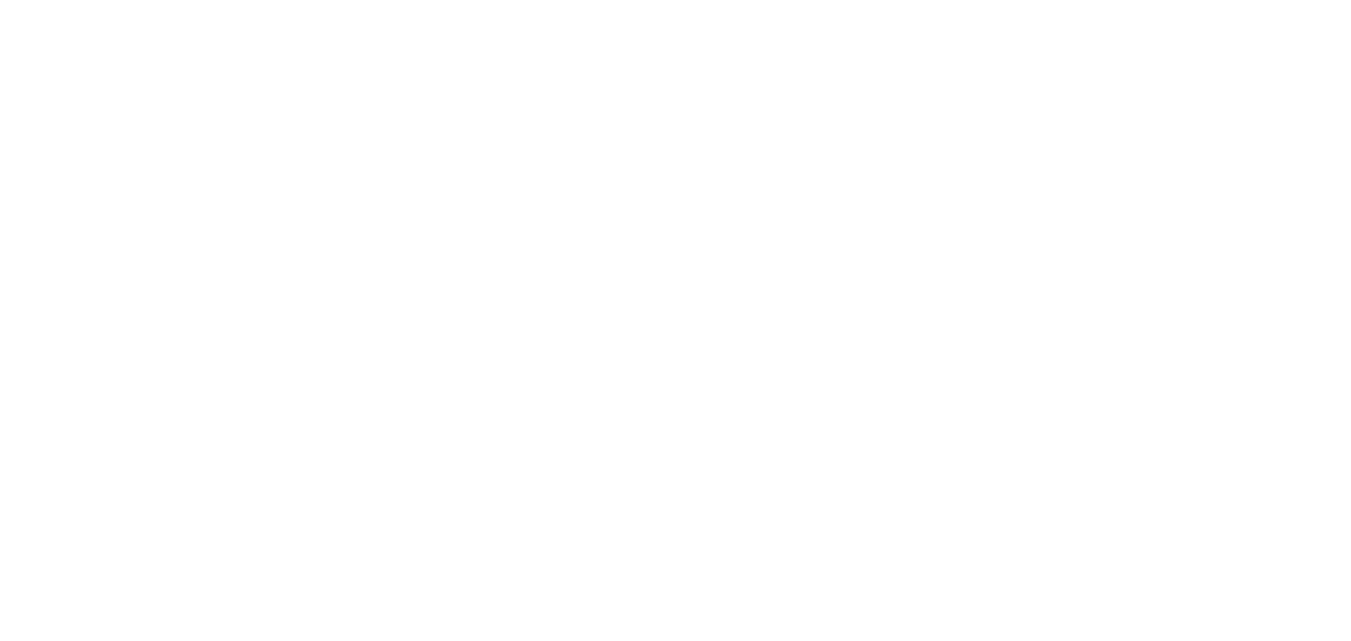 scroll, scrollTop: 0, scrollLeft: 0, axis: both 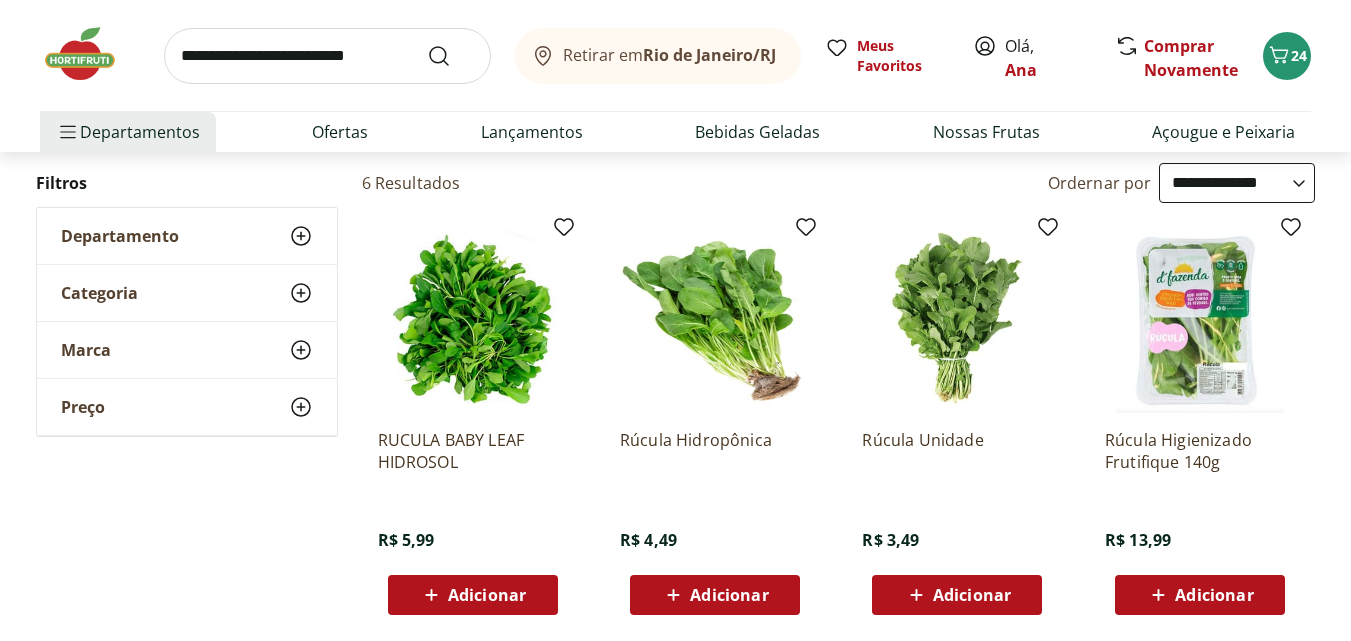 click on "Adicionar" at bounding box center [972, 595] 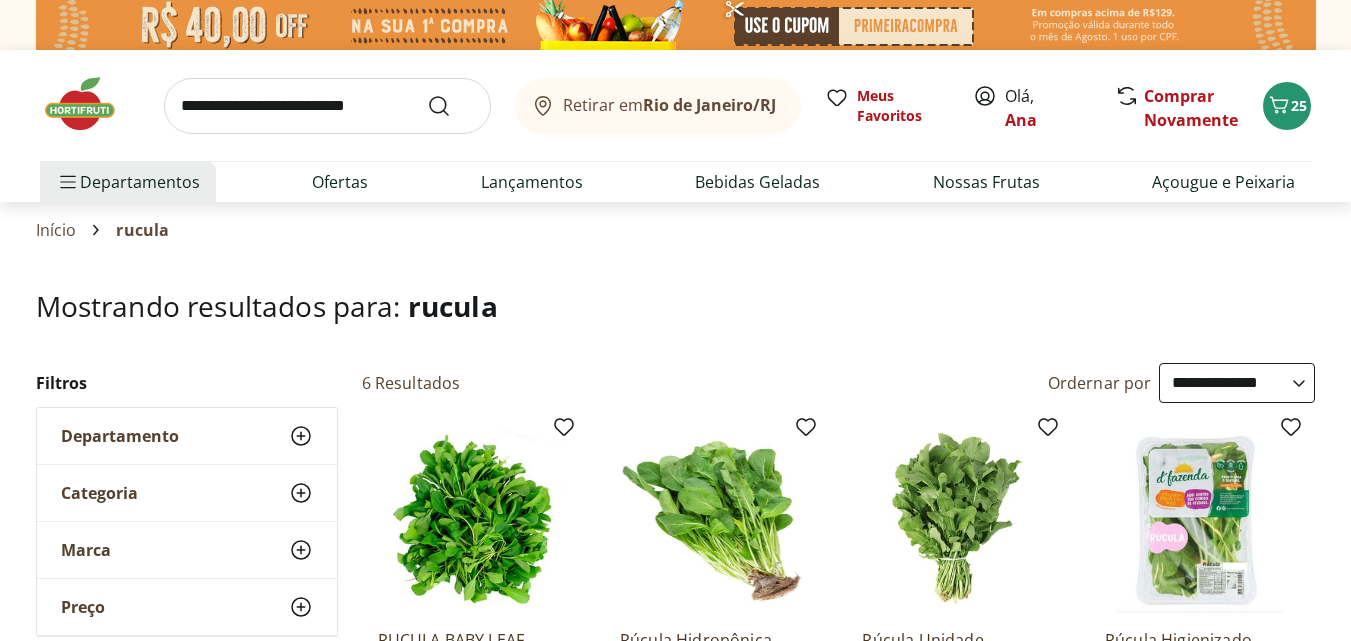 select on "**********" 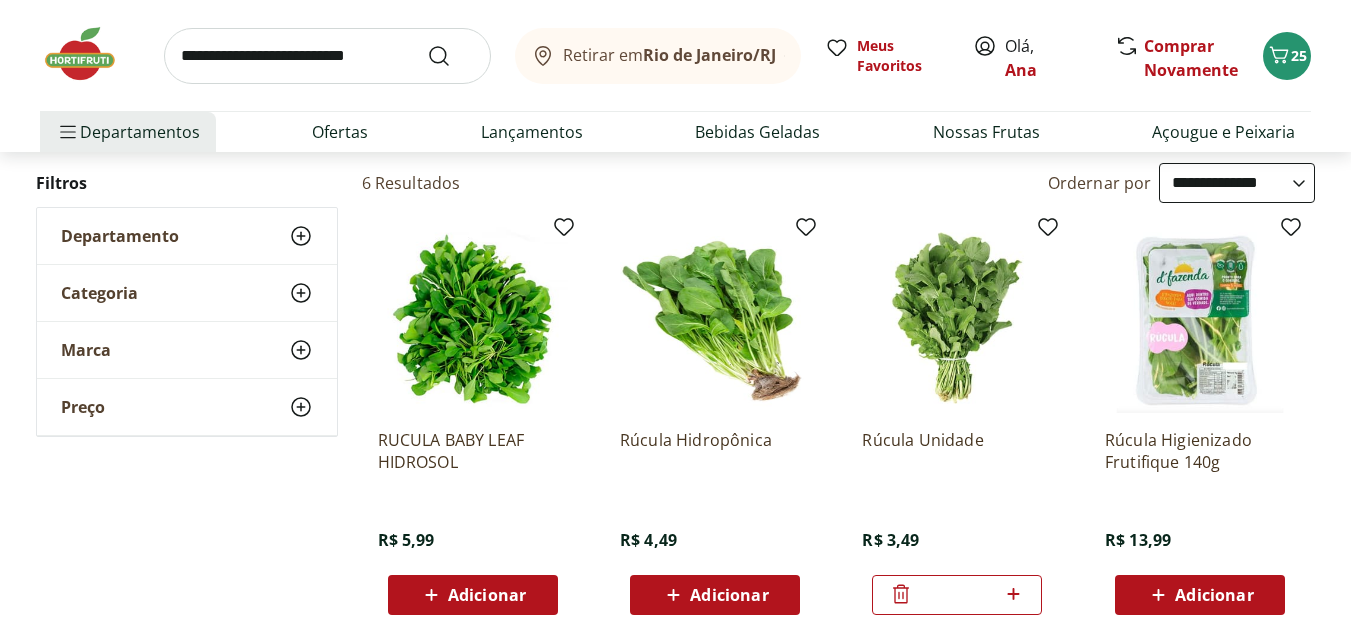 scroll, scrollTop: 0, scrollLeft: 0, axis: both 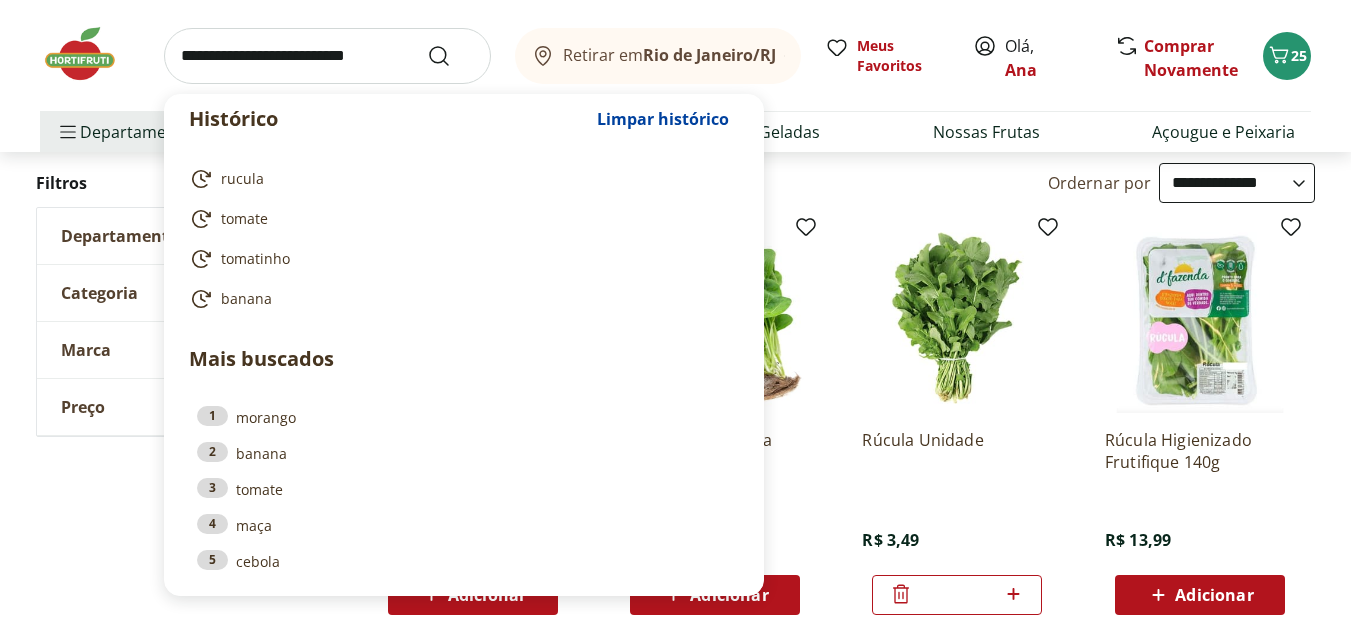 click at bounding box center [327, 56] 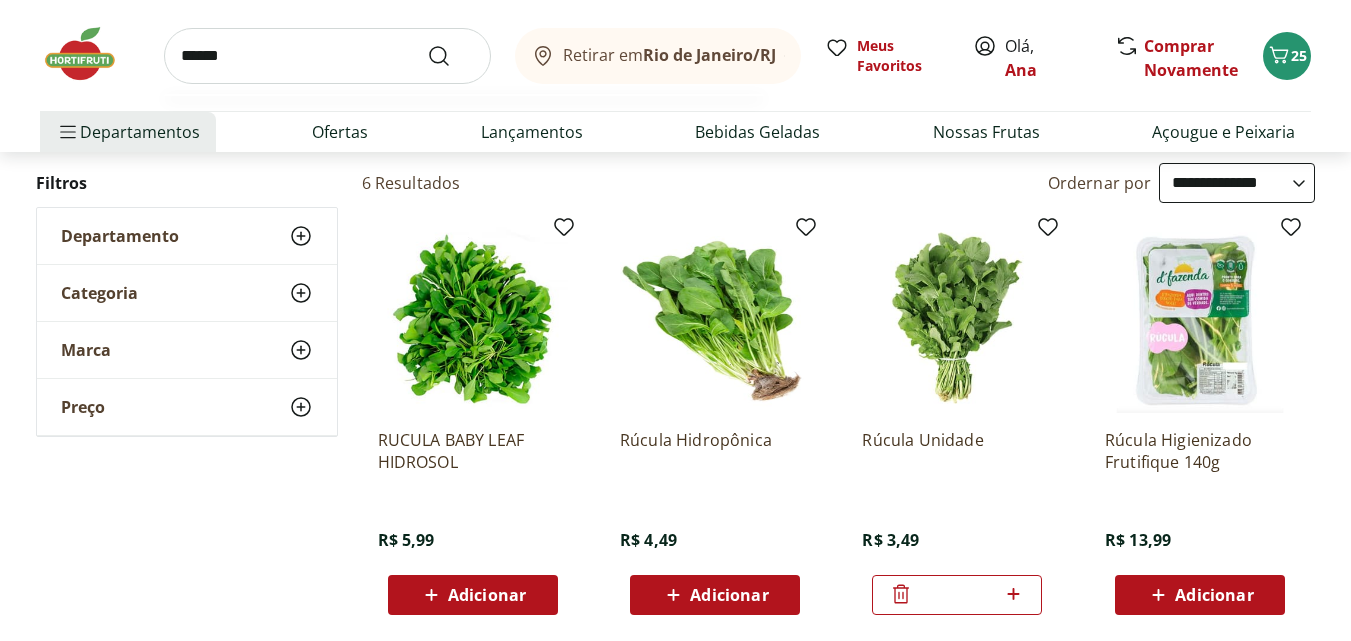 type on "******" 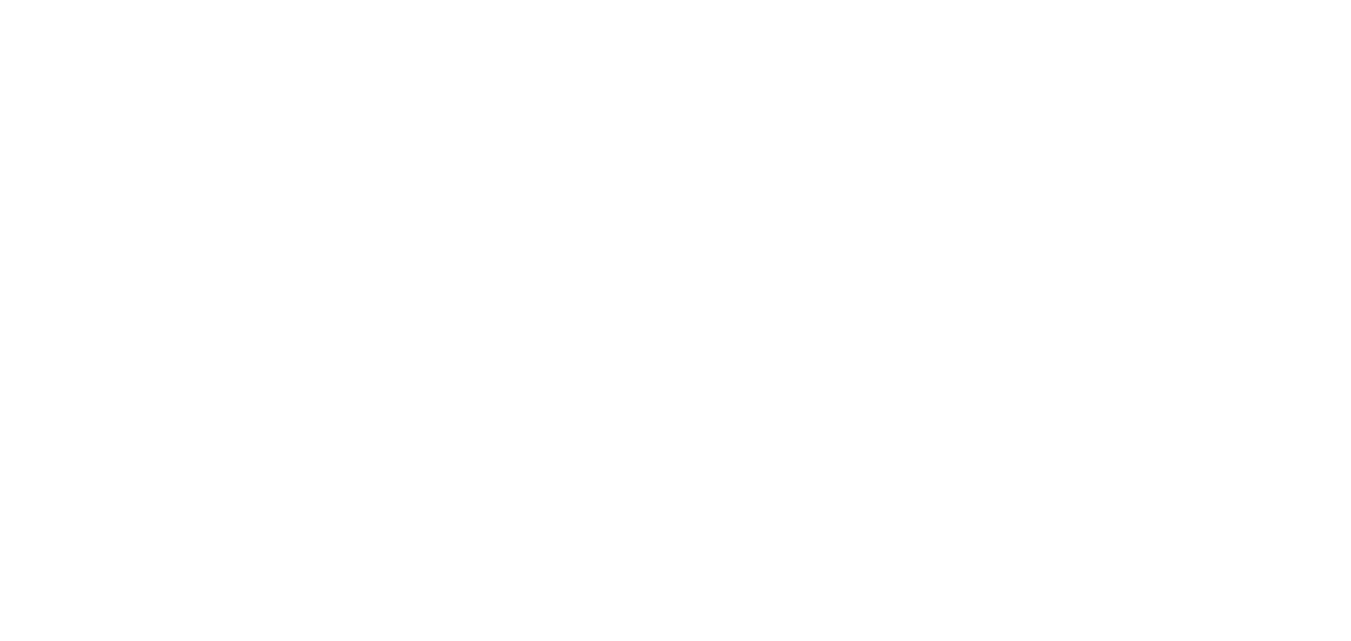 scroll, scrollTop: 0, scrollLeft: 0, axis: both 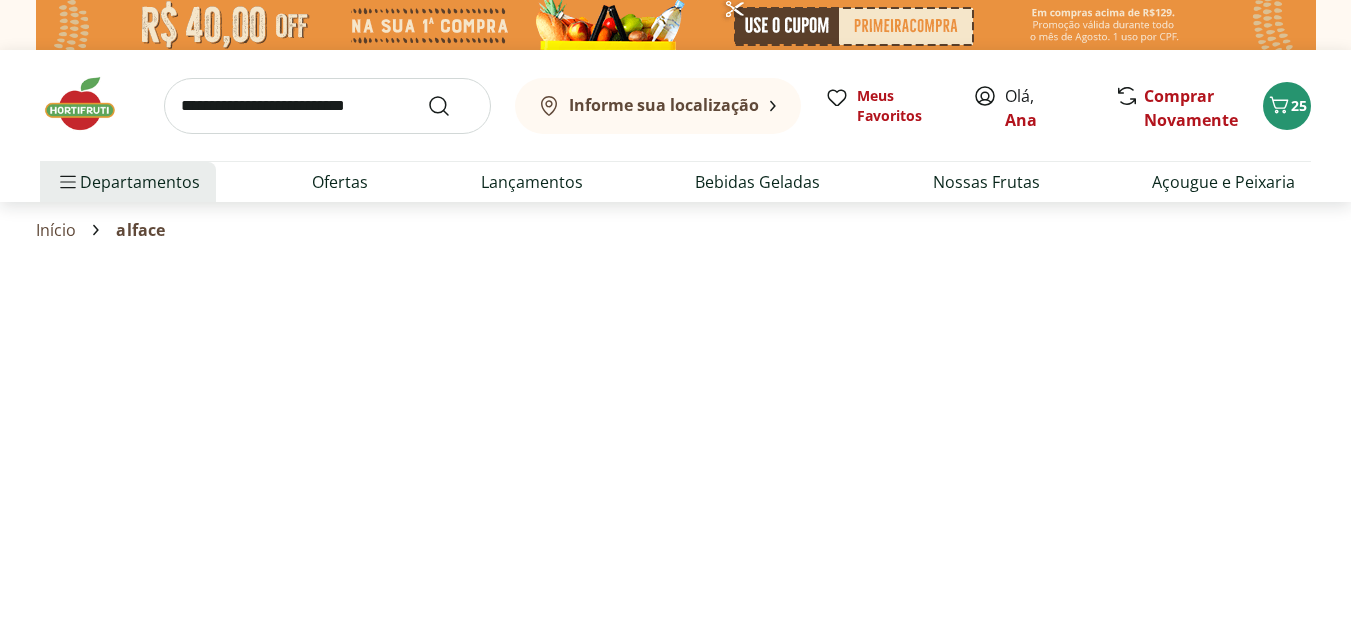 select on "**********" 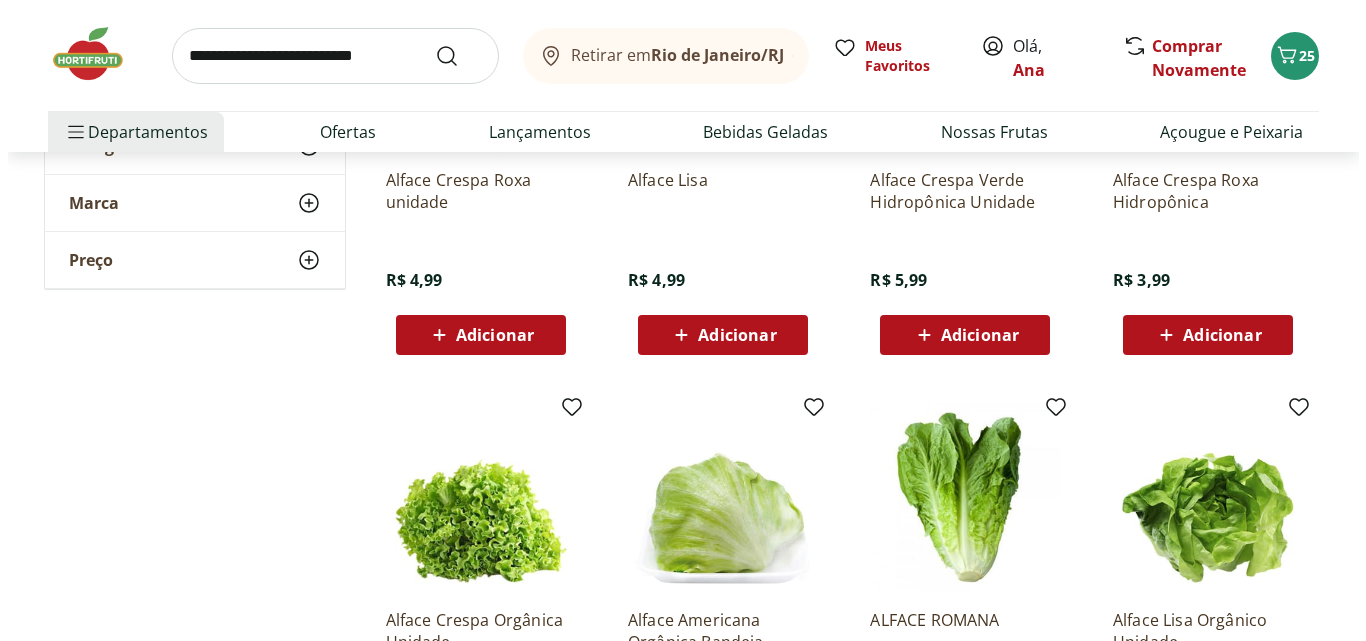 scroll, scrollTop: 800, scrollLeft: 0, axis: vertical 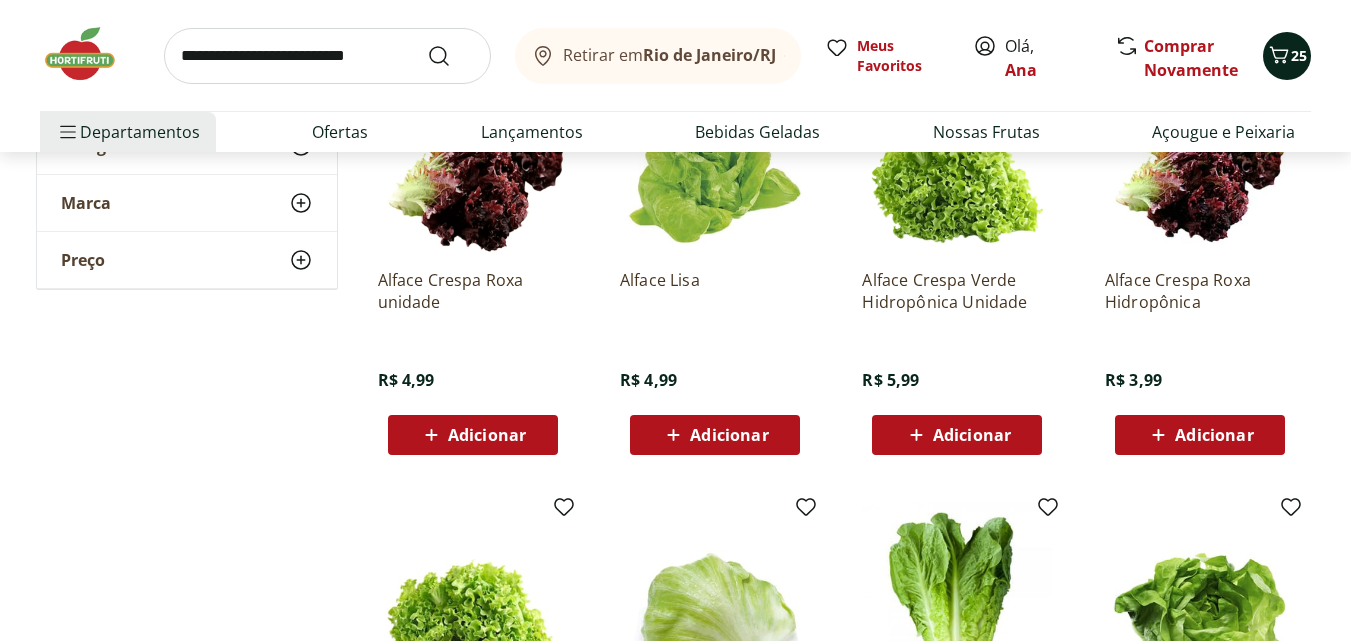 click 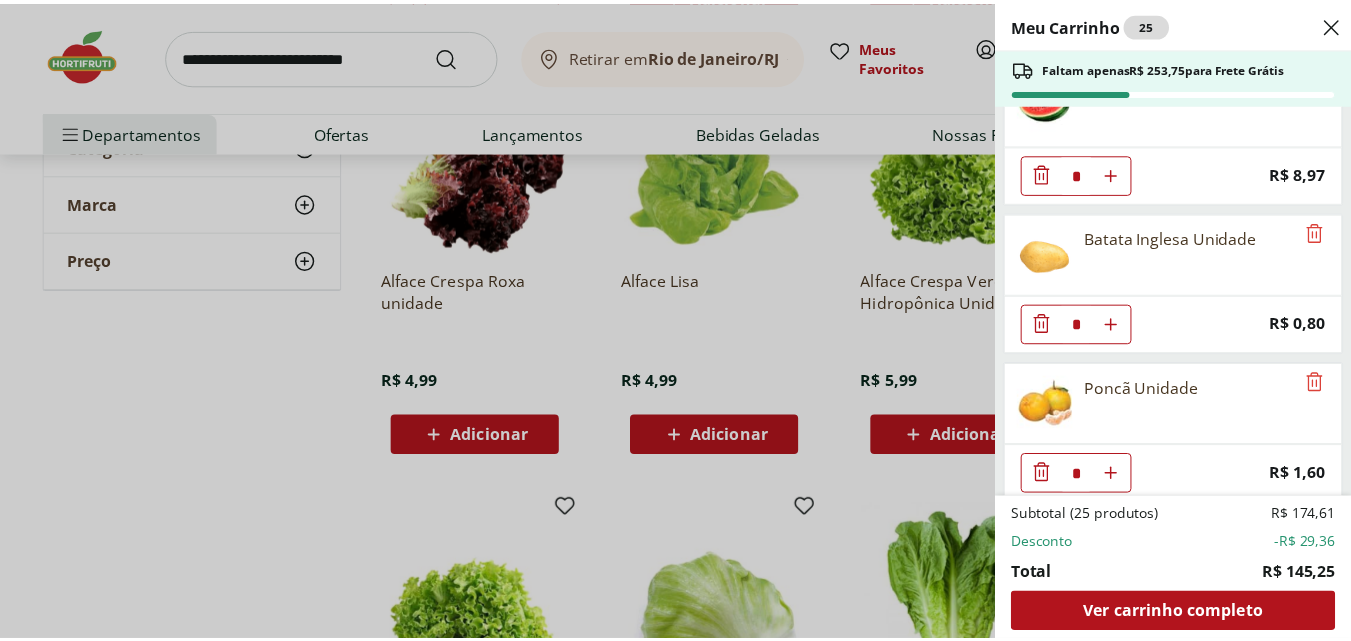 scroll, scrollTop: 1300, scrollLeft: 0, axis: vertical 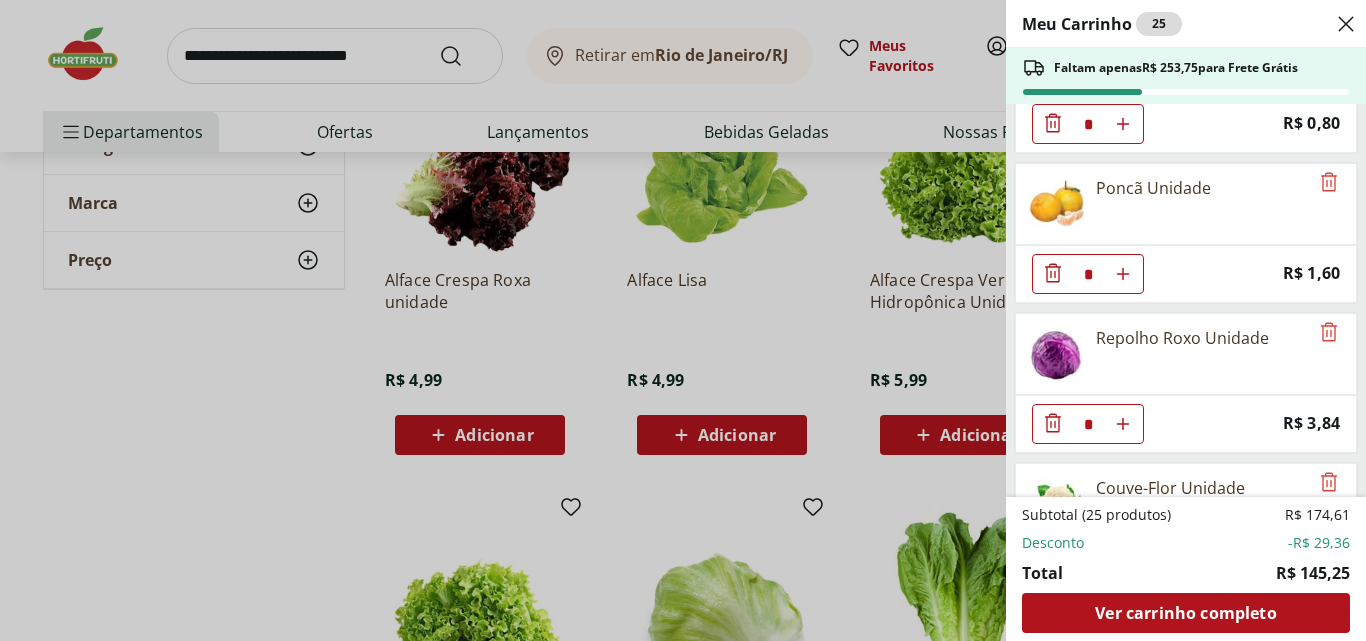 click on "Meu Carrinho 25 Faltam apenas  R$ [PRICE]  para Frete Grátis Alcatra Pedaço * Original price: R$ [PRICE] Price: R$ [PRICE] Cerveja Stella Artois 350ml * Original price: R$ [PRICE] Price: R$ [PRICE] Costela Suína Resfriada Unidade * Price: R$ [PRICE] Alface Crespa Unidade * Original price: R$ [PRICE] Price: R$ [PRICE] Cebola Nacional Unidade * Original price: R$ [PRICE] Price: R$ [PRICE] Kiwi Gold Unidade * Original price: R$ [PRICE] Price: R$ [PRICE] Tomate Grape Fiorello 300g * Price: R$ [PRICE] Melancia Pedaço * Price: R$ [PRICE] Batata Inglesa Unidade * Price: R$ [PRICE] Poncã Unidade * Price: R$ [PRICE] Repolho Roxo Unidade * Price: R$ [PRICE] Couve-Flor Unidade * Price: R$ [PRICE] Alho Nacional Unidade * Original price: R$ [PRICE] Price: R$ [PRICE] Limão Tahity Unidade * Price: R$ [PRICE] Banana Prata Unidade * Price: R$ [PRICE] Rúcula Unidade * Price: R$ [PRICE] Subtotal (25 produtos) R$ [PRICE] Desconto -R$ [PRICE] Total R$ [PRICE] Ver carrinho completo" at bounding box center [683, 320] 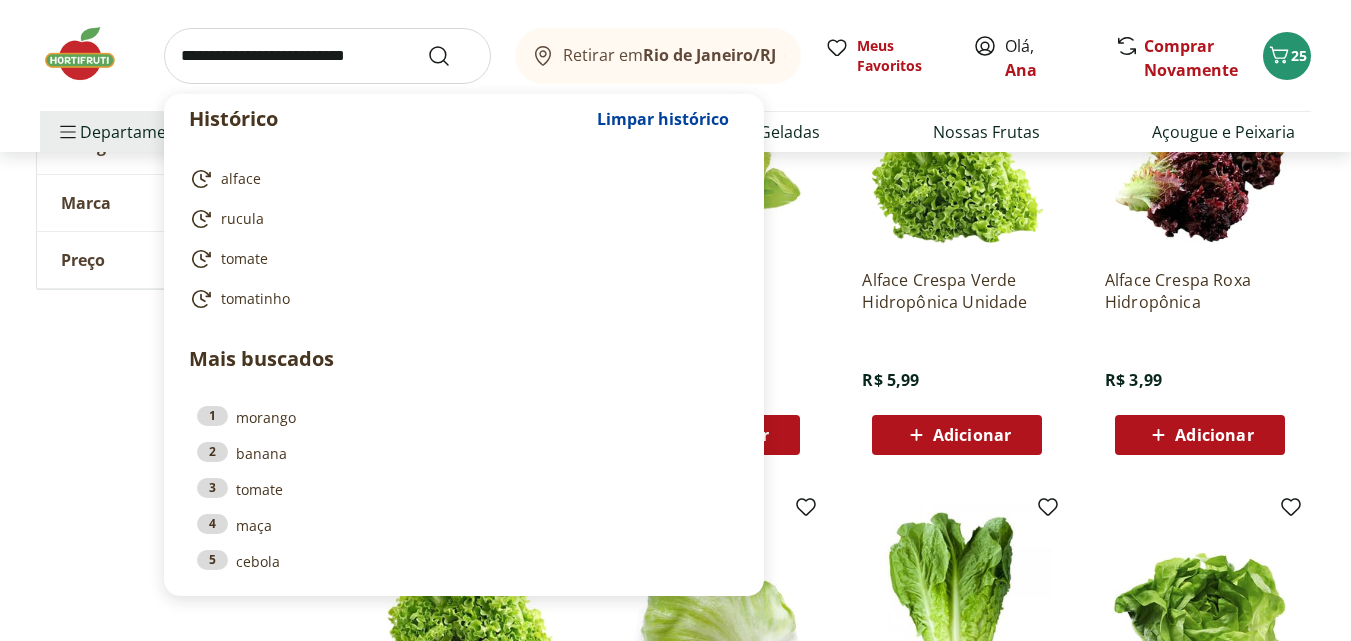 click at bounding box center [327, 56] 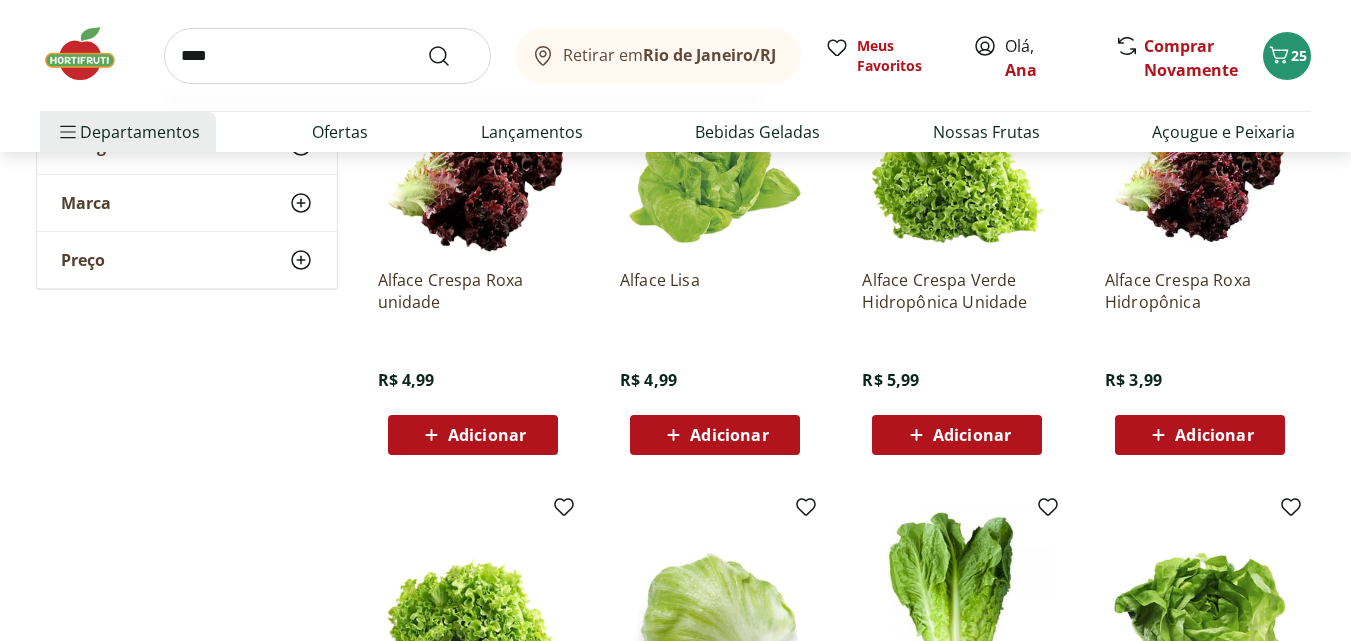 type on "****" 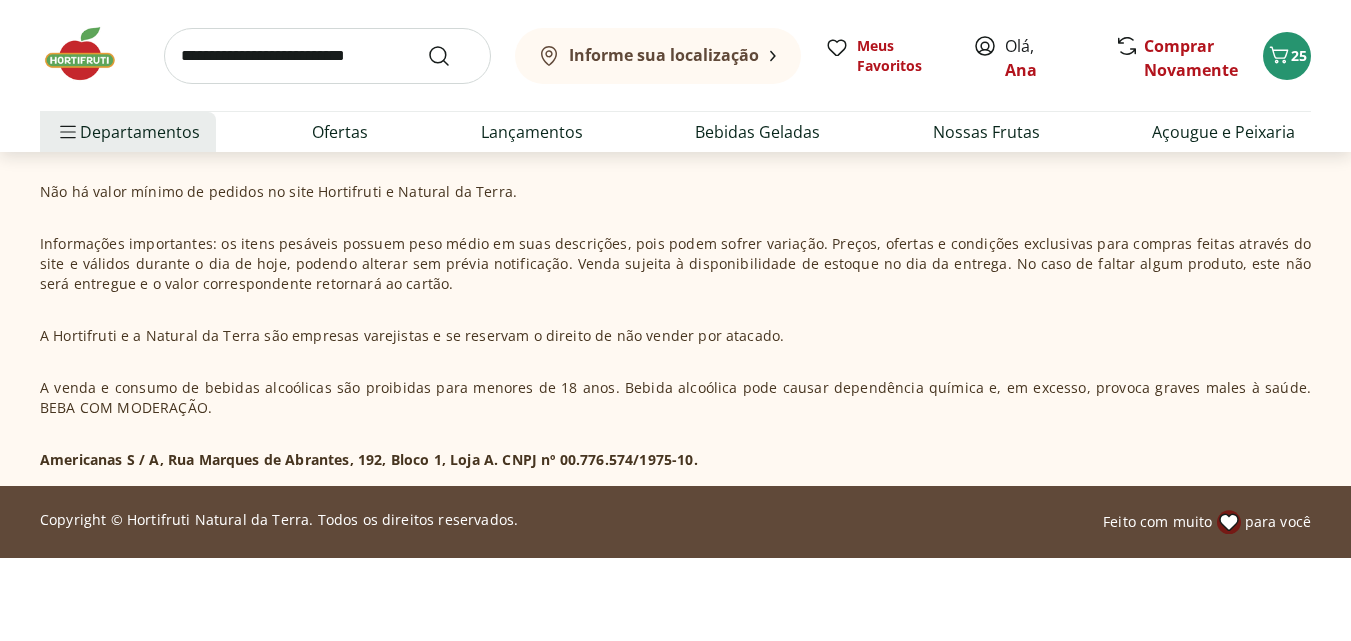 scroll, scrollTop: 0, scrollLeft: 0, axis: both 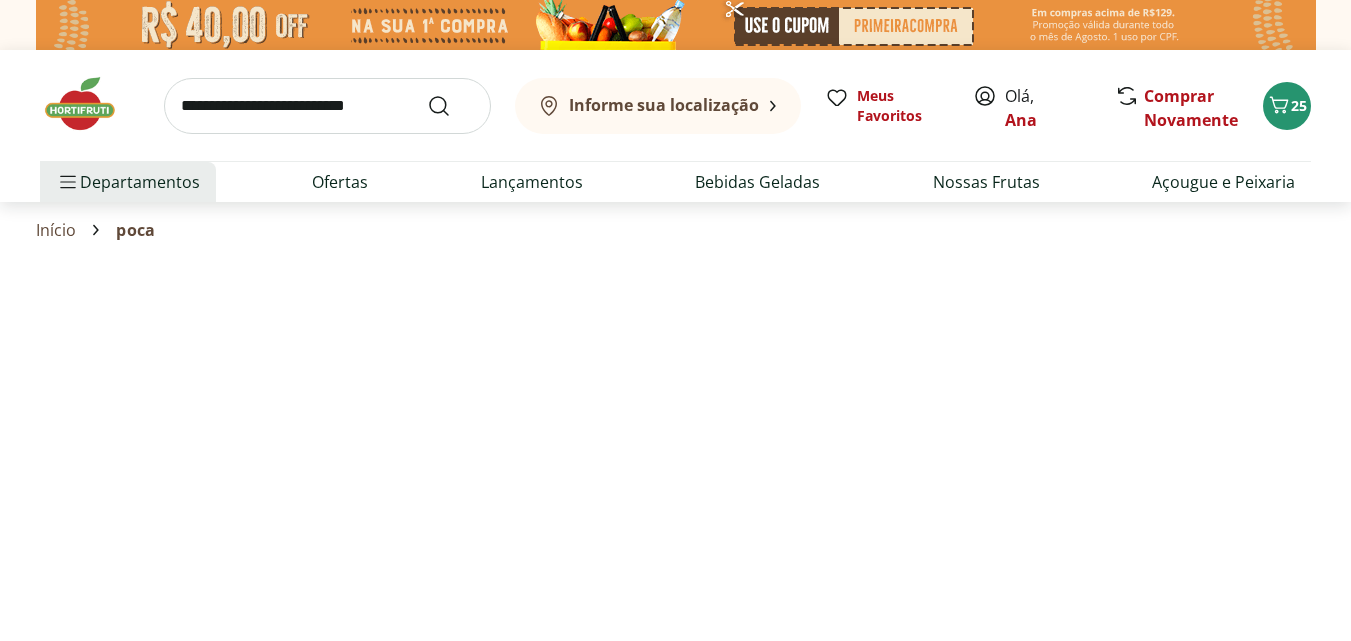 select on "**********" 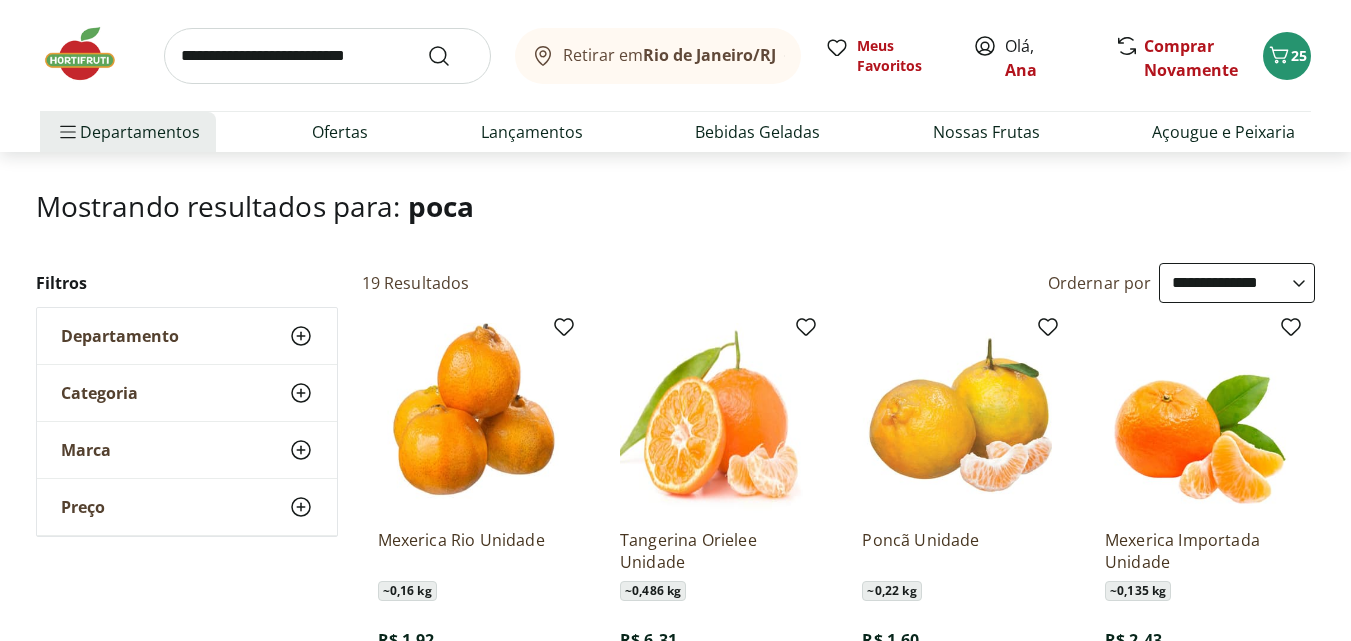 scroll, scrollTop: 0, scrollLeft: 0, axis: both 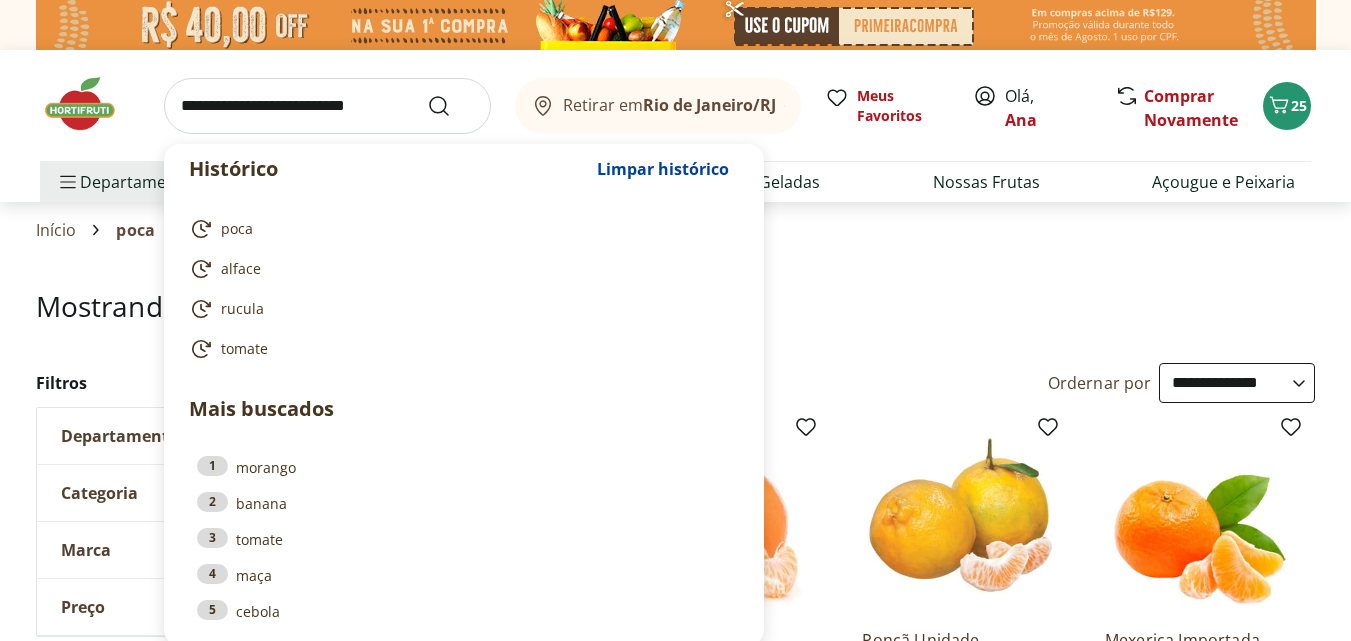 click at bounding box center [327, 106] 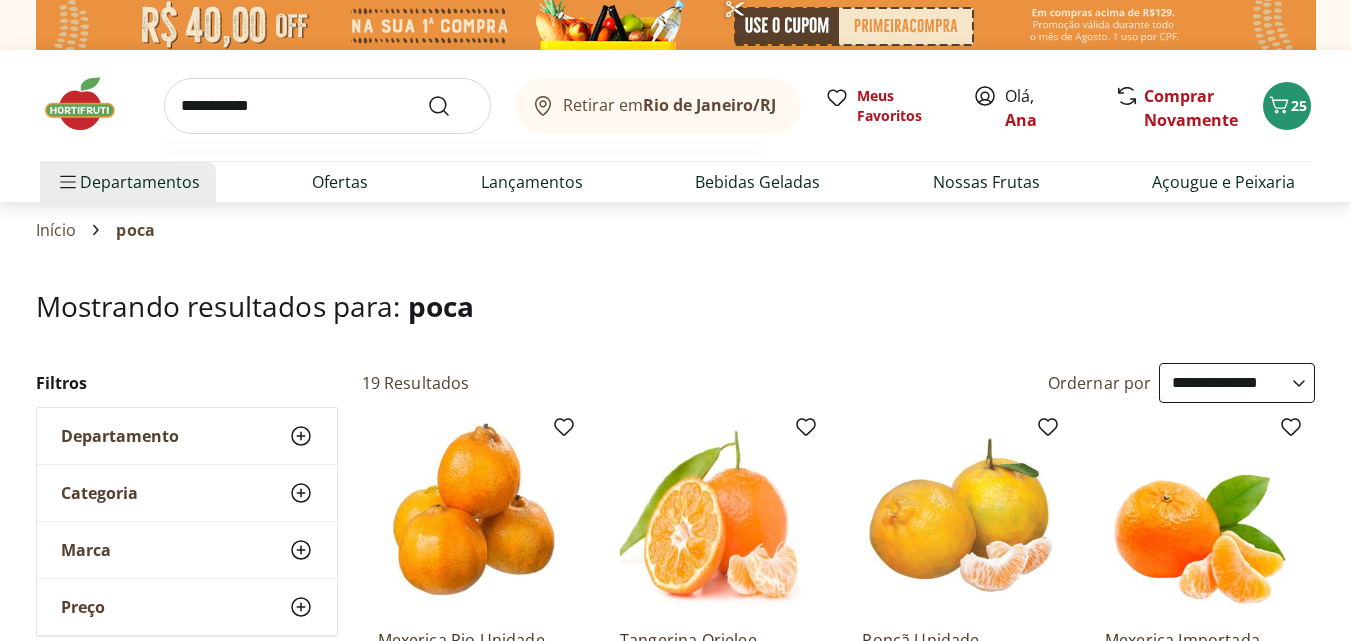 type on "**********" 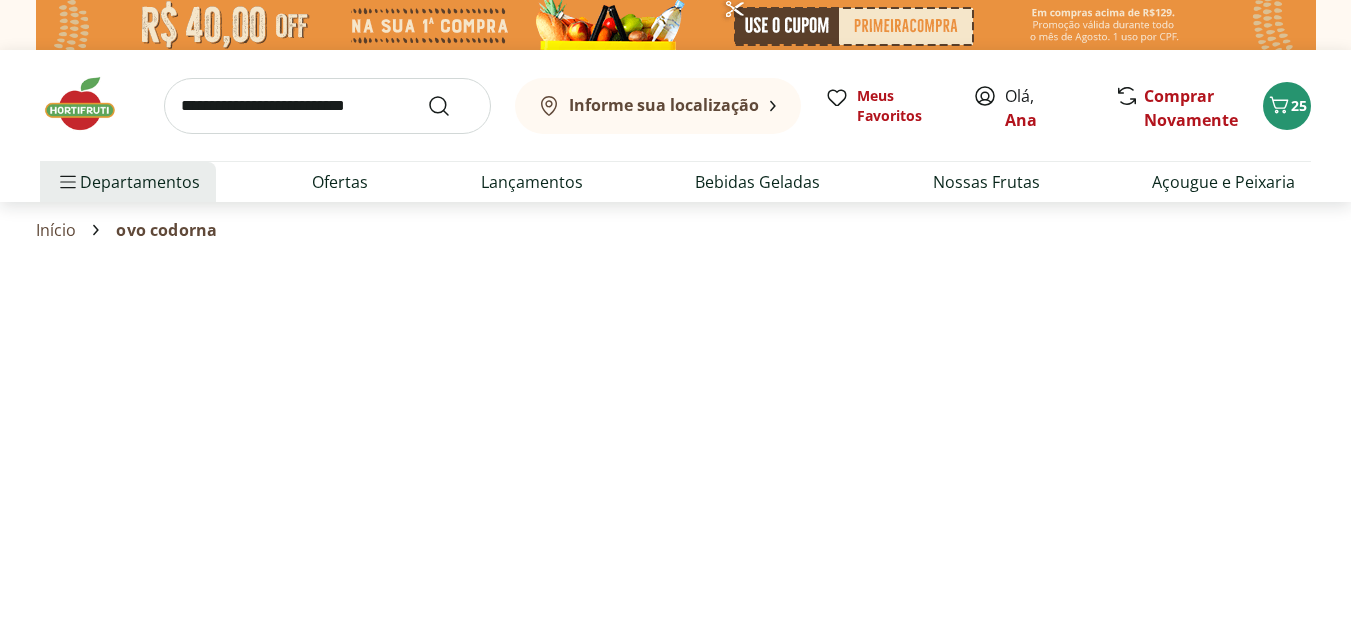 select on "**********" 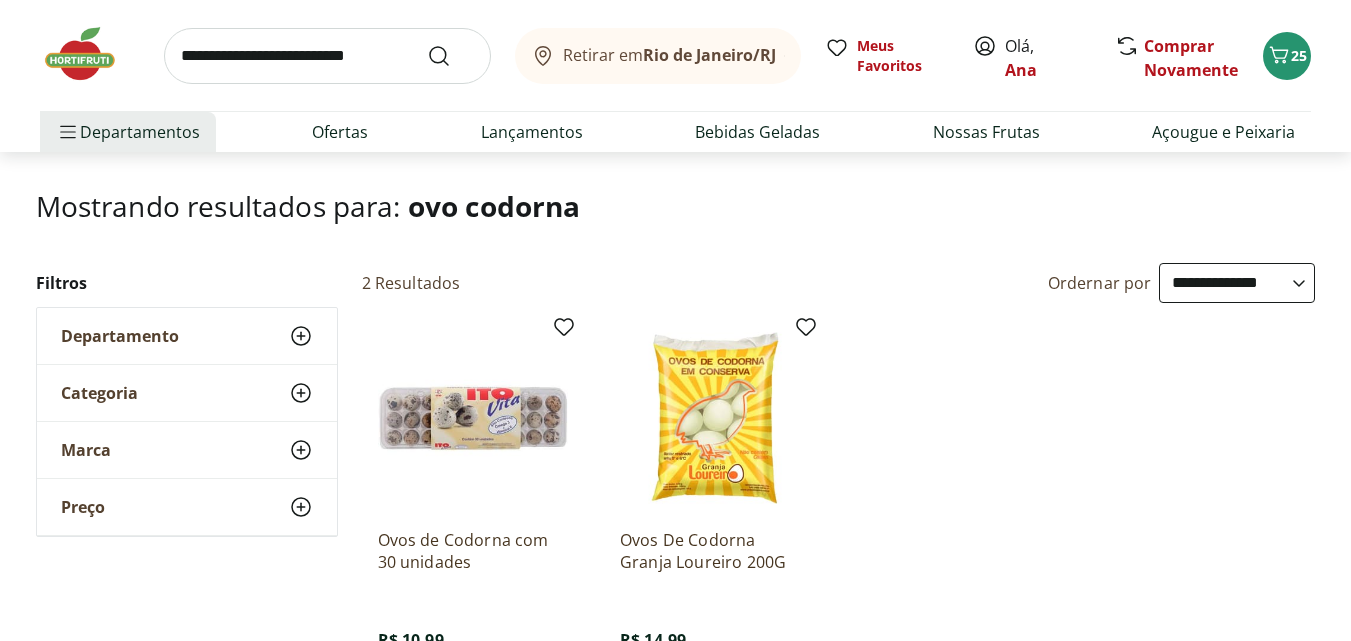 scroll, scrollTop: 200, scrollLeft: 0, axis: vertical 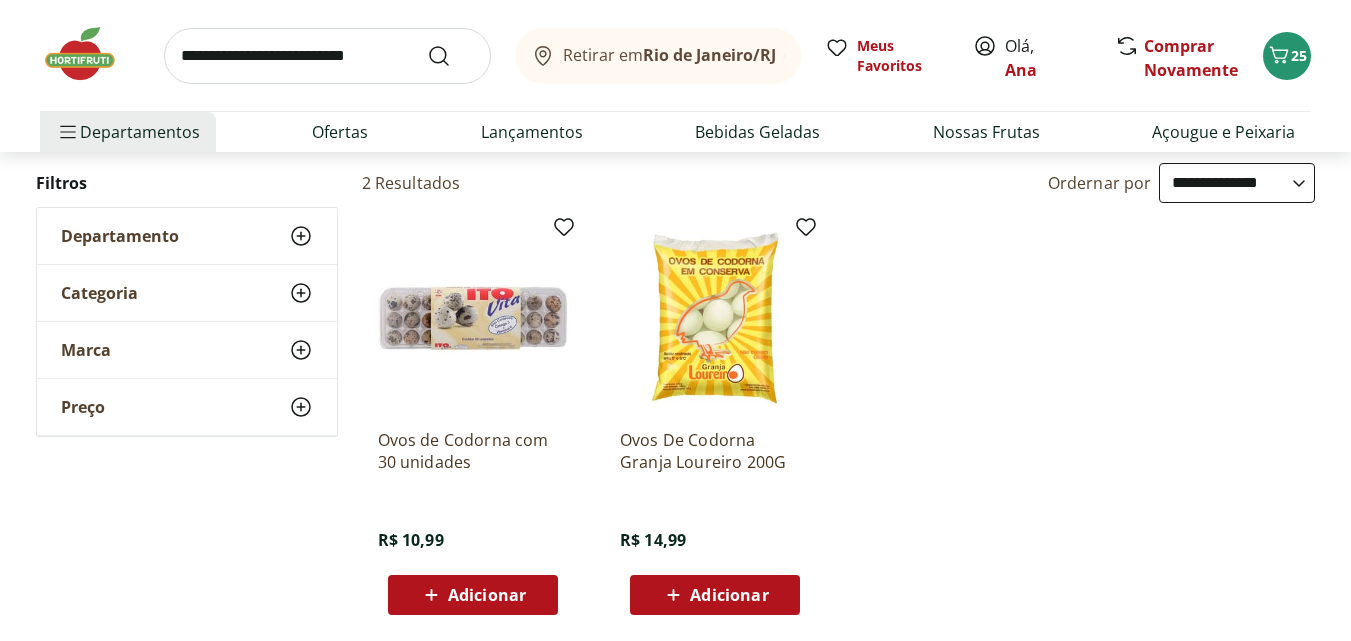 click 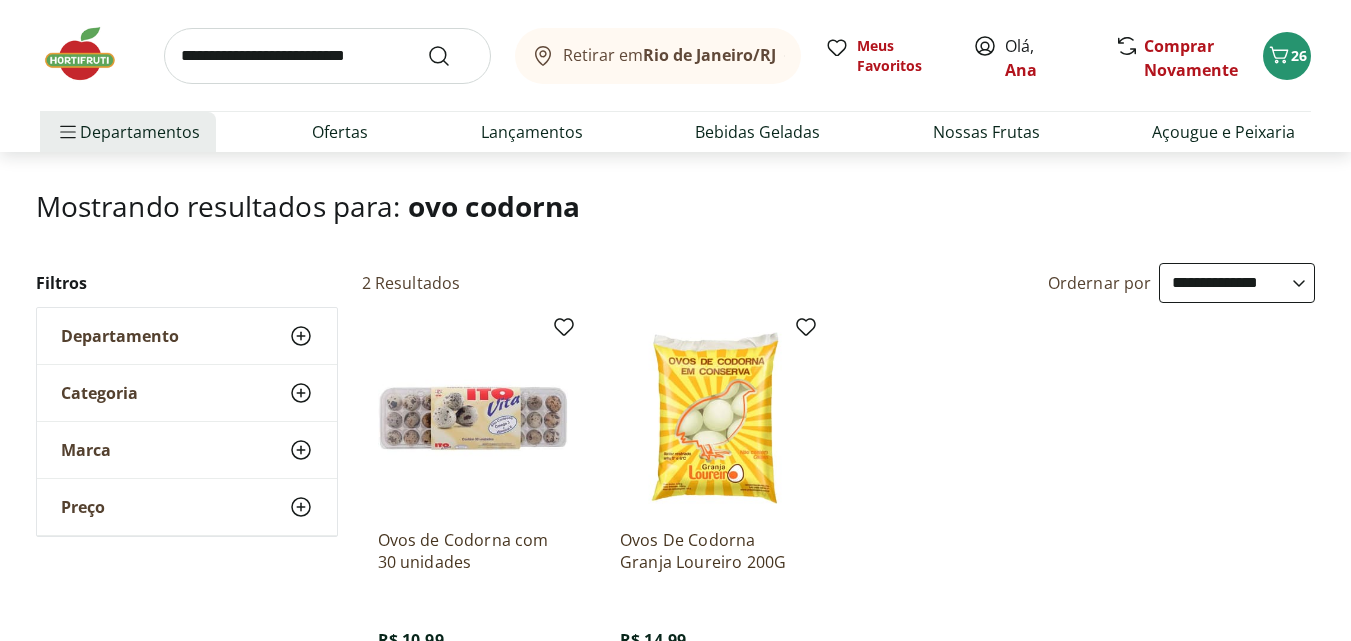 scroll, scrollTop: 0, scrollLeft: 0, axis: both 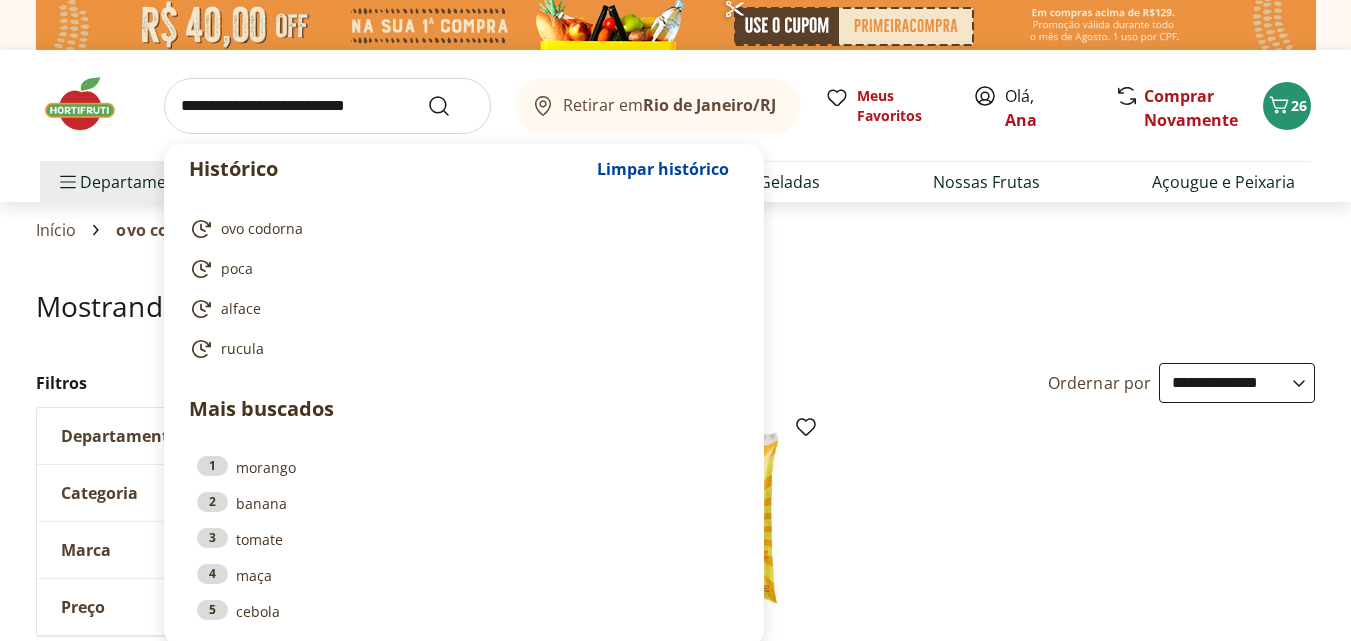 click at bounding box center [327, 106] 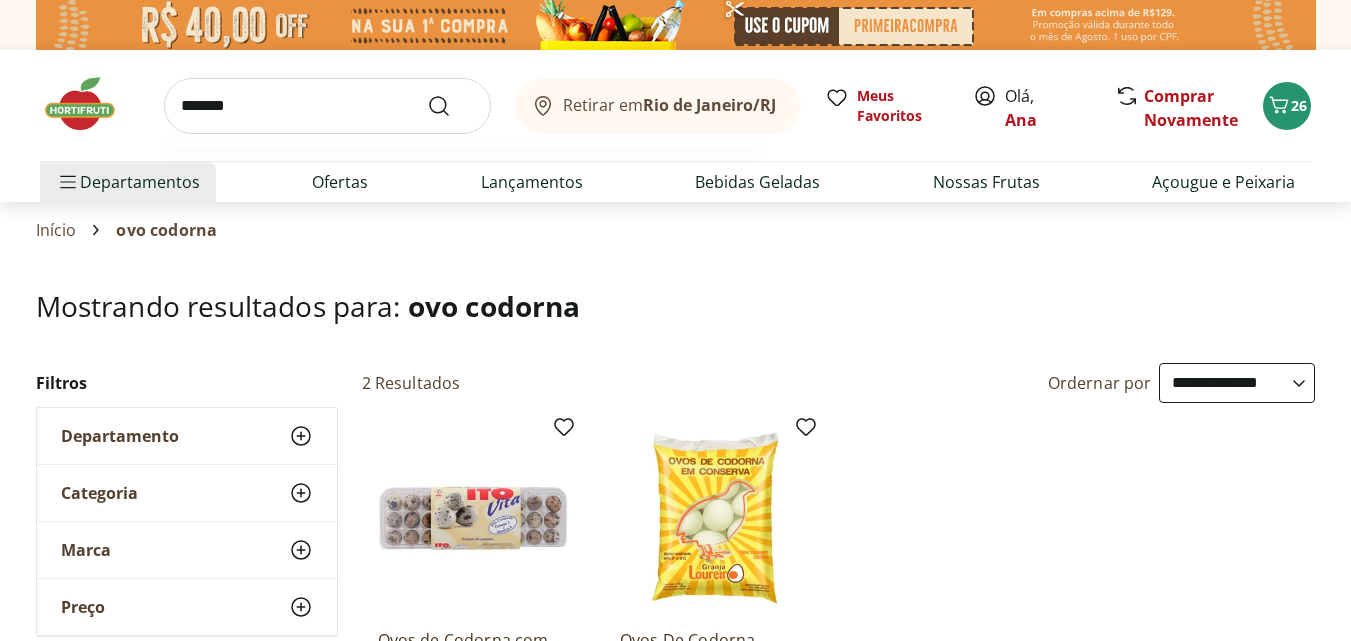 type on "*******" 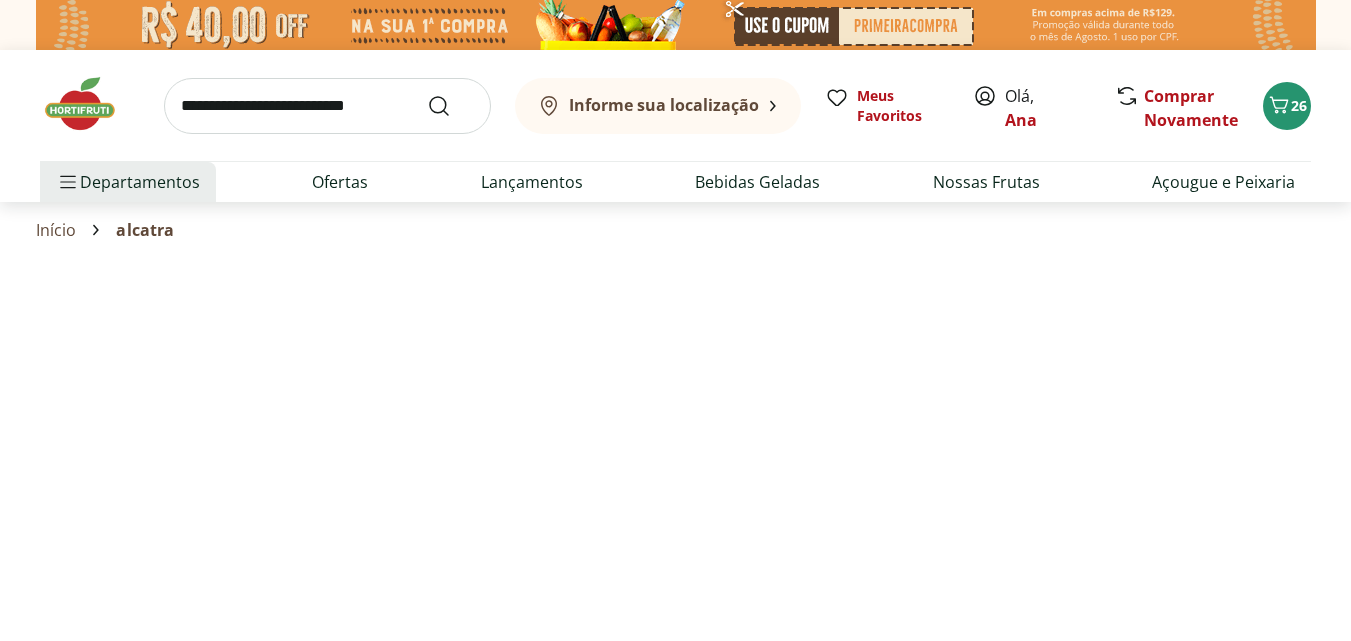 select on "**********" 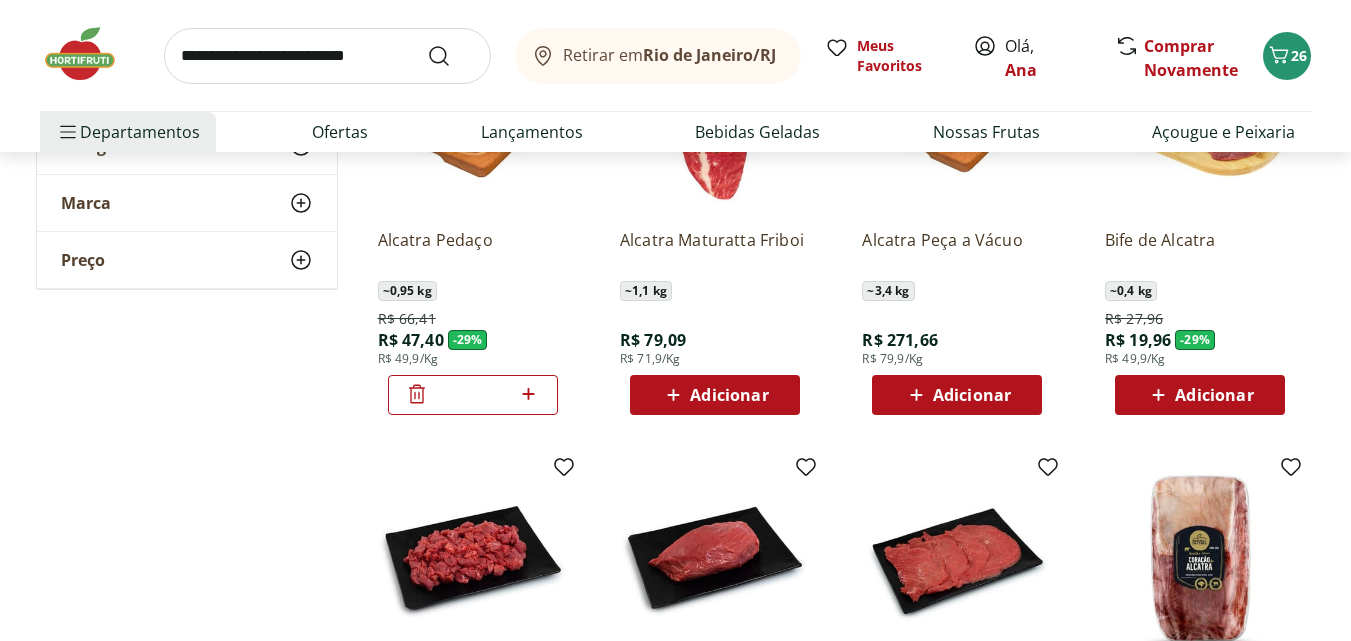 scroll, scrollTop: 0, scrollLeft: 0, axis: both 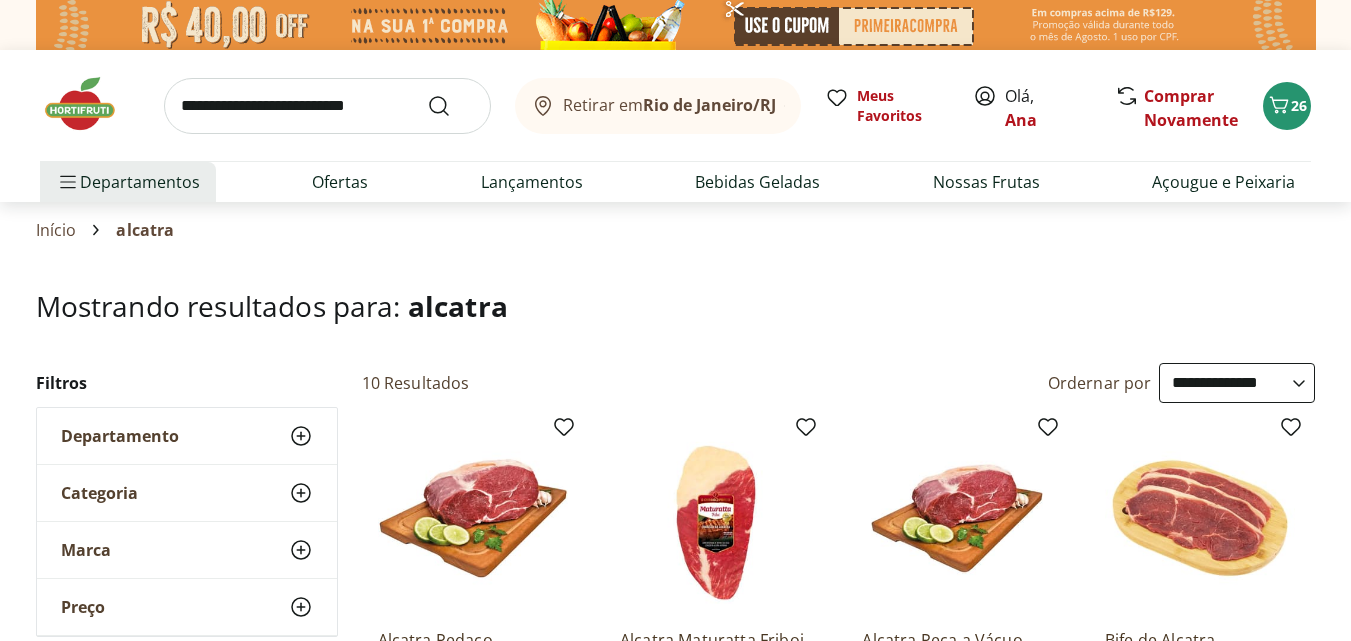 click at bounding box center [327, 106] 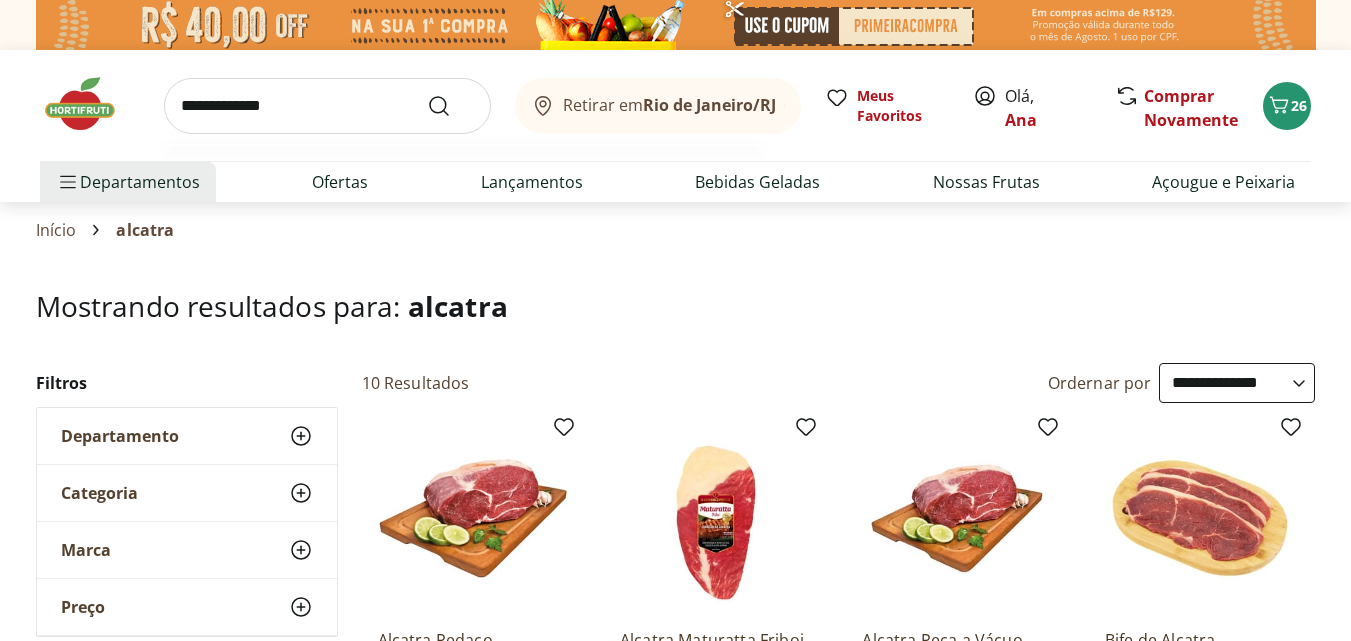 type on "**********" 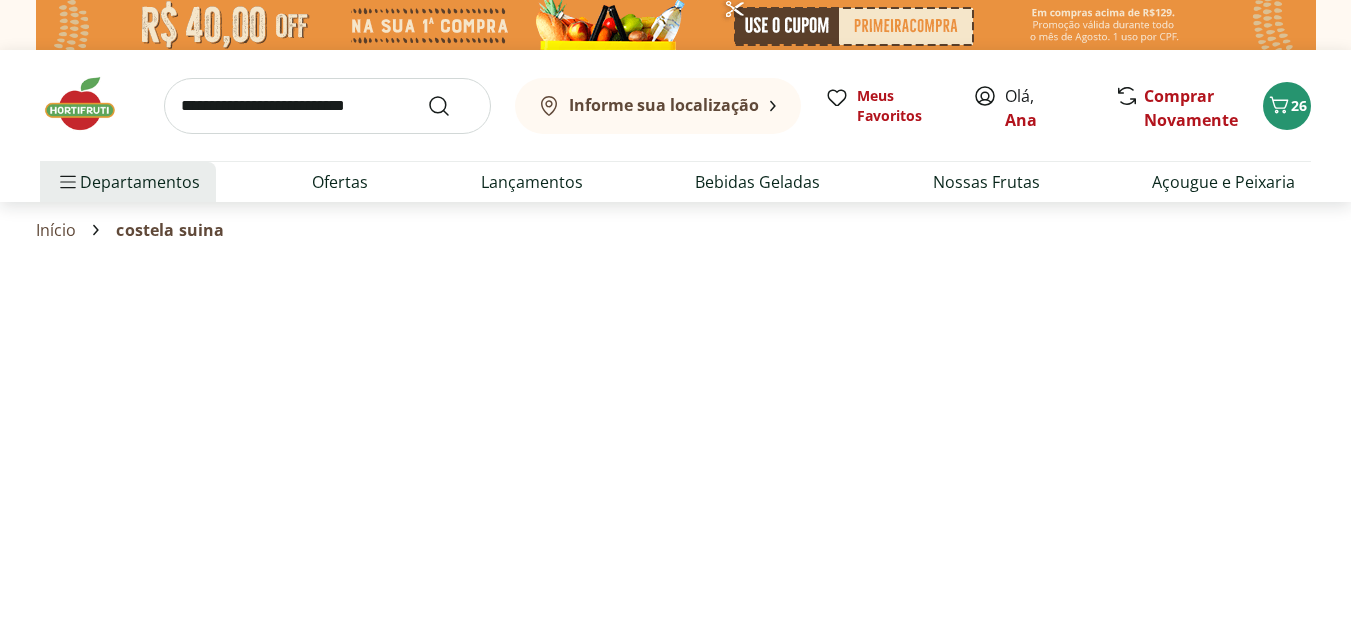 select on "**********" 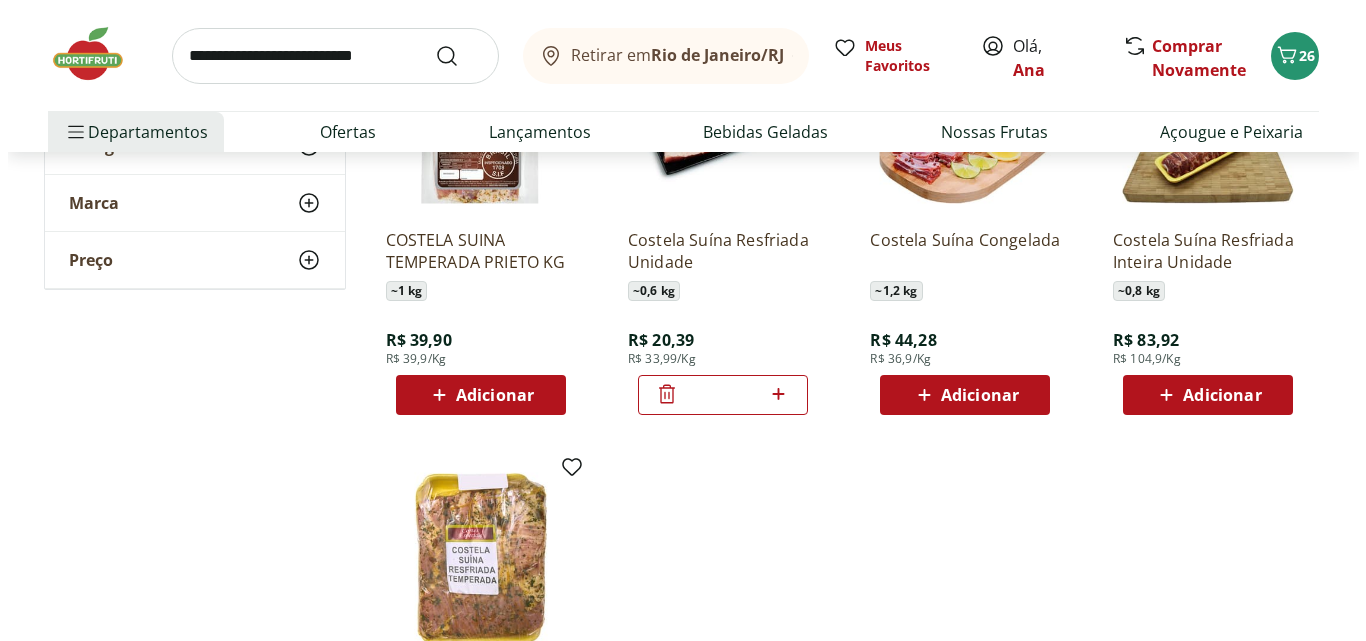 scroll, scrollTop: 500, scrollLeft: 0, axis: vertical 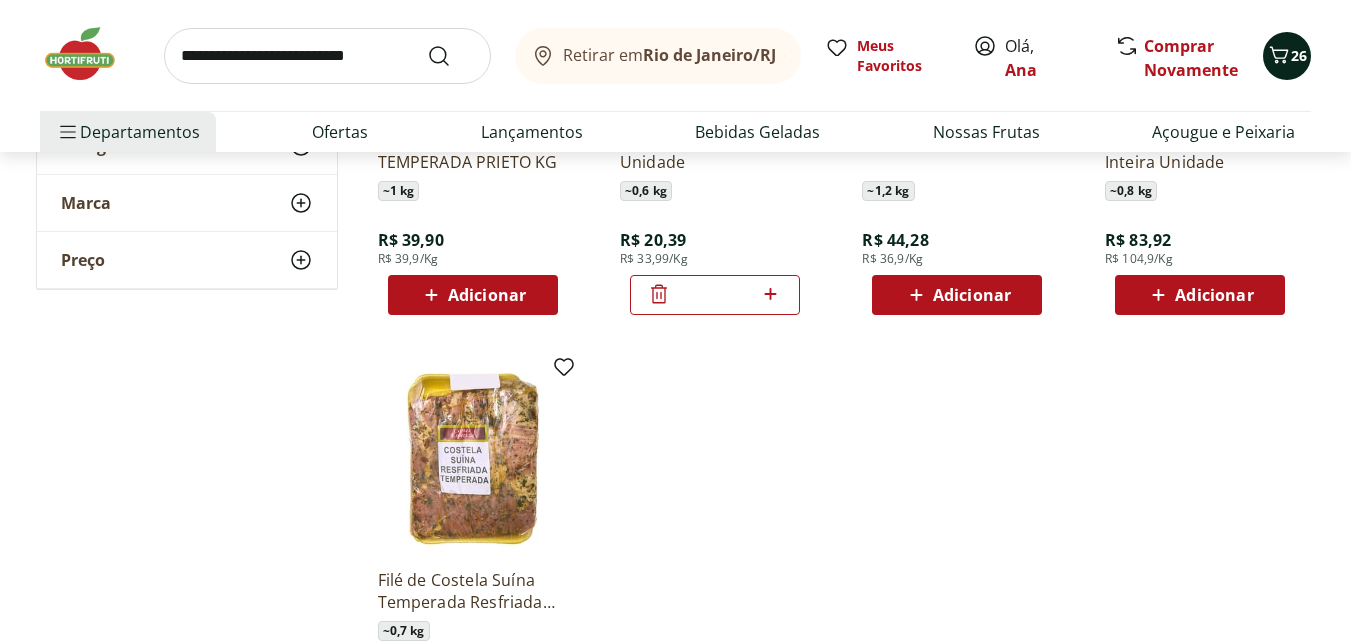 click on "26" at bounding box center [1287, 56] 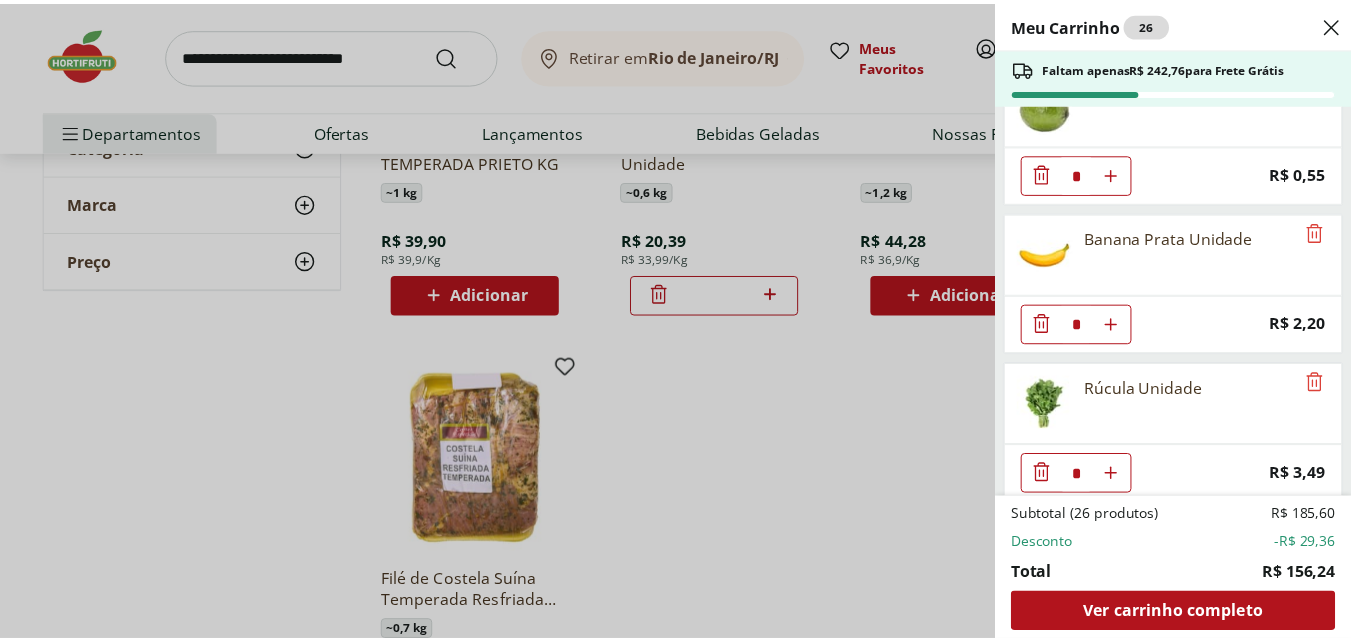 scroll, scrollTop: 2165, scrollLeft: 0, axis: vertical 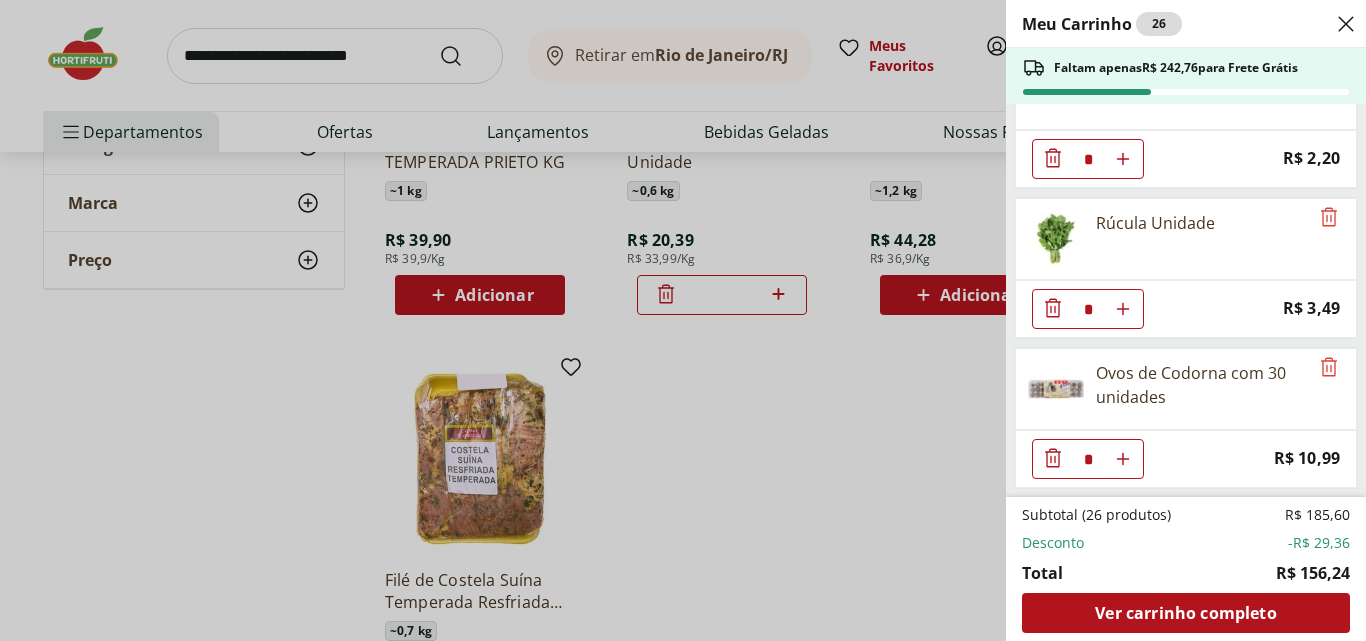 click on "Meu Carrinho 26 Faltam apenas  R$ [PRICE]  para Frete Grátis Alcatra Pedaço * Original price: R$ [PRICE] Price: R$ [PRICE] Cerveja Stella Artois 350ml * Original price: R$ [PRICE] Price: R$ [PRICE] Costela Suína Resfriada Unidade * Price: R$ [PRICE] Alface Crespa Unidade * Original price: R$ [PRICE] Price: R$ [PRICE] Cebola Nacional Unidade * Original price: R$ [PRICE] Price: R$ [PRICE] Kiwi Gold Unidade * Original price: R$ [PRICE] Price: R$ [PRICE] Tomate Grape Fiorello 300g * Price: R$ [PRICE] Melancia Pedaço * Price: R$ [PRICE] Batata Inglesa Unidade * Price: R$ [PRICE] Poncã Unidade * Price: R$ [PRICE] Repolho Roxo Unidade * Price: R$ [PRICE] Couve-Flor Unidade * Price: R$ [PRICE] Alho Nacional Unidade * Original price: R$ [PRICE] Price: R$ [PRICE] Limão Tahity Unidade * Price: R$ [PRICE] Banana Prata Unidade * Price: R$ [PRICE] Rúcula Unidade * Price: R$ [PRICE] Ovos de Codorna com 30 unidades * Price: R$ [PRICE] Subtotal (26 produtos) R$ [PRICE] Desconto -R$ [PRICE] Total R$ [PRICE] Ver carrinho completo" at bounding box center (683, 320) 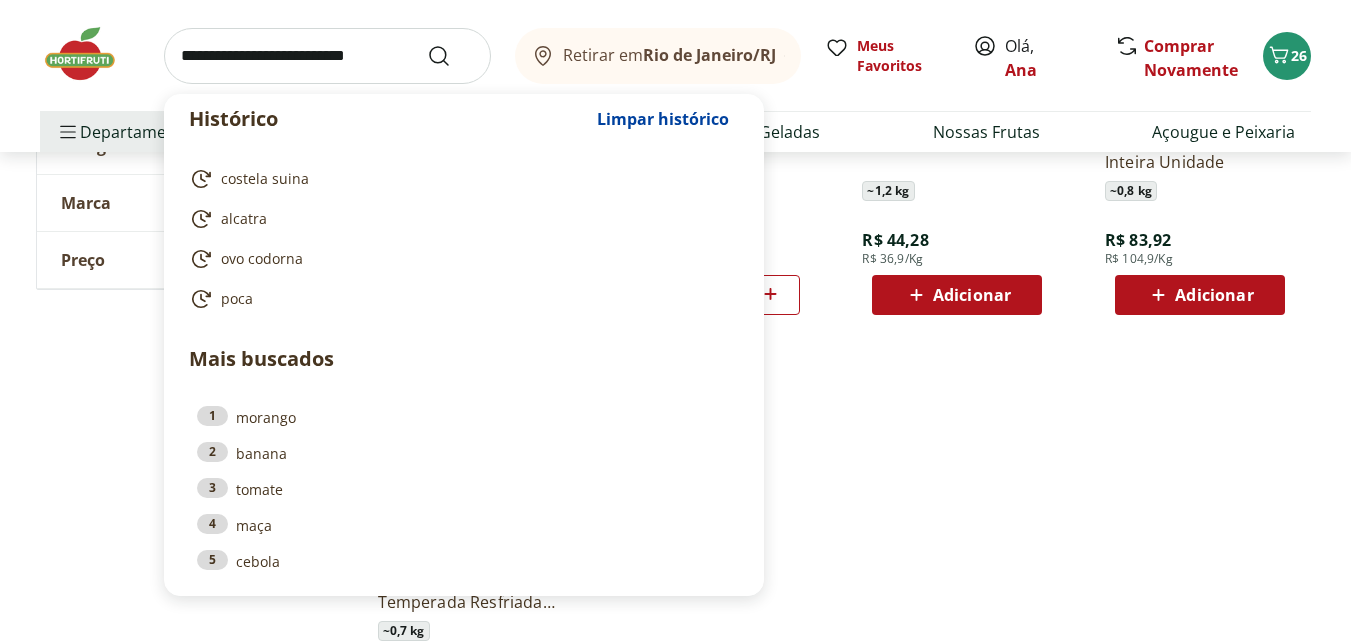 click at bounding box center [327, 56] 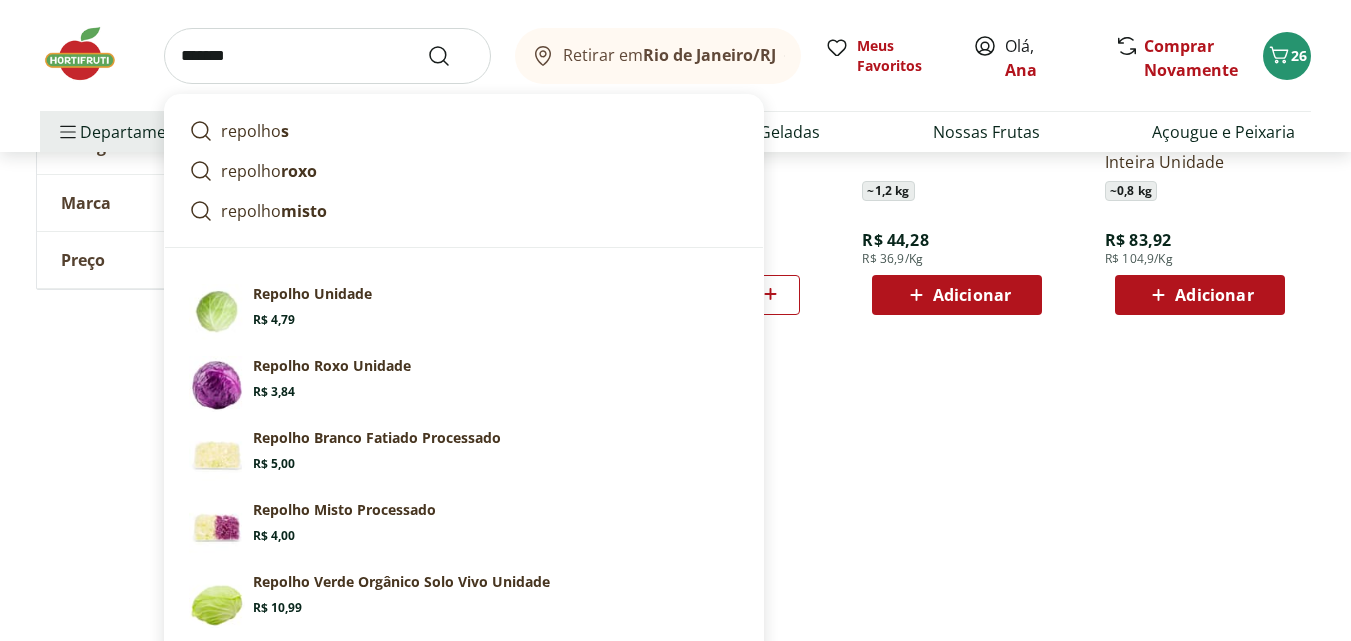 type on "*******" 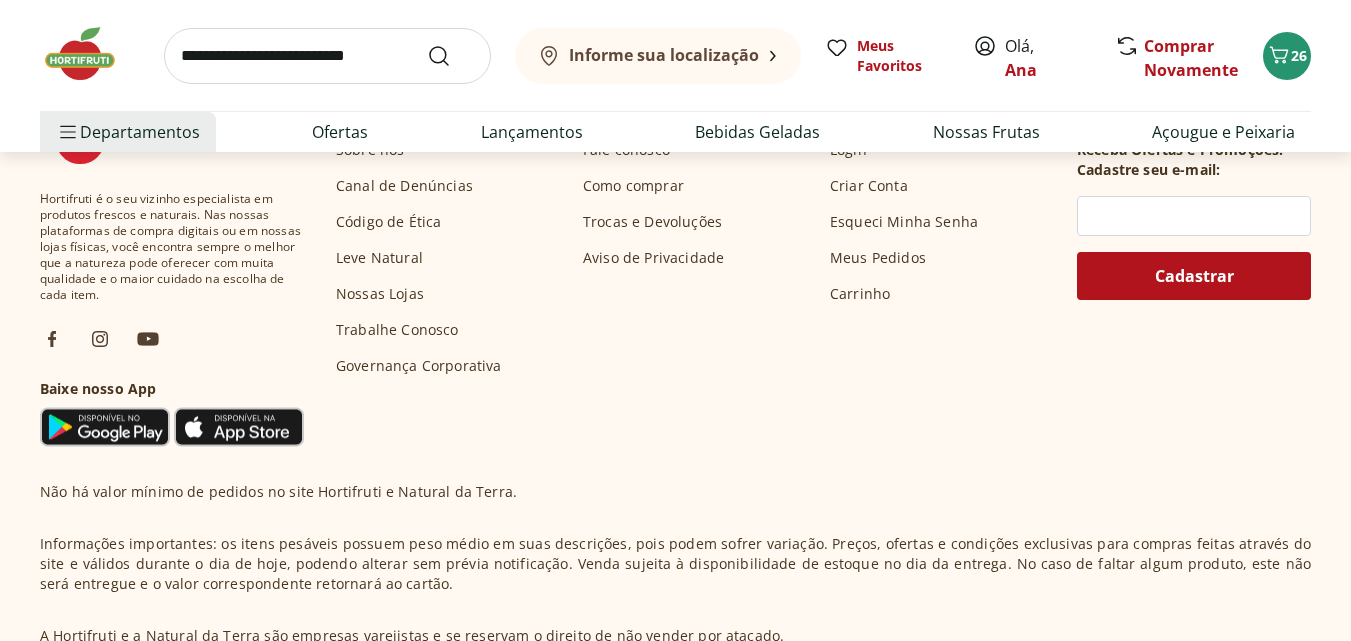 scroll, scrollTop: 0, scrollLeft: 0, axis: both 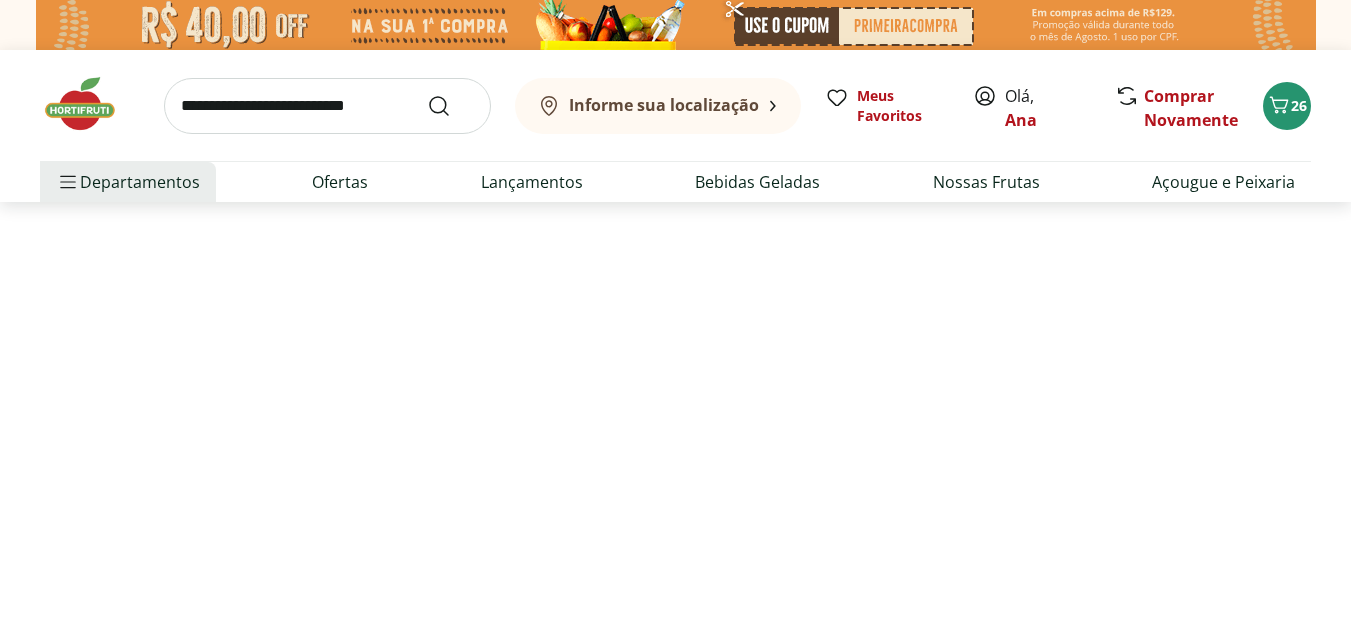 select on "**********" 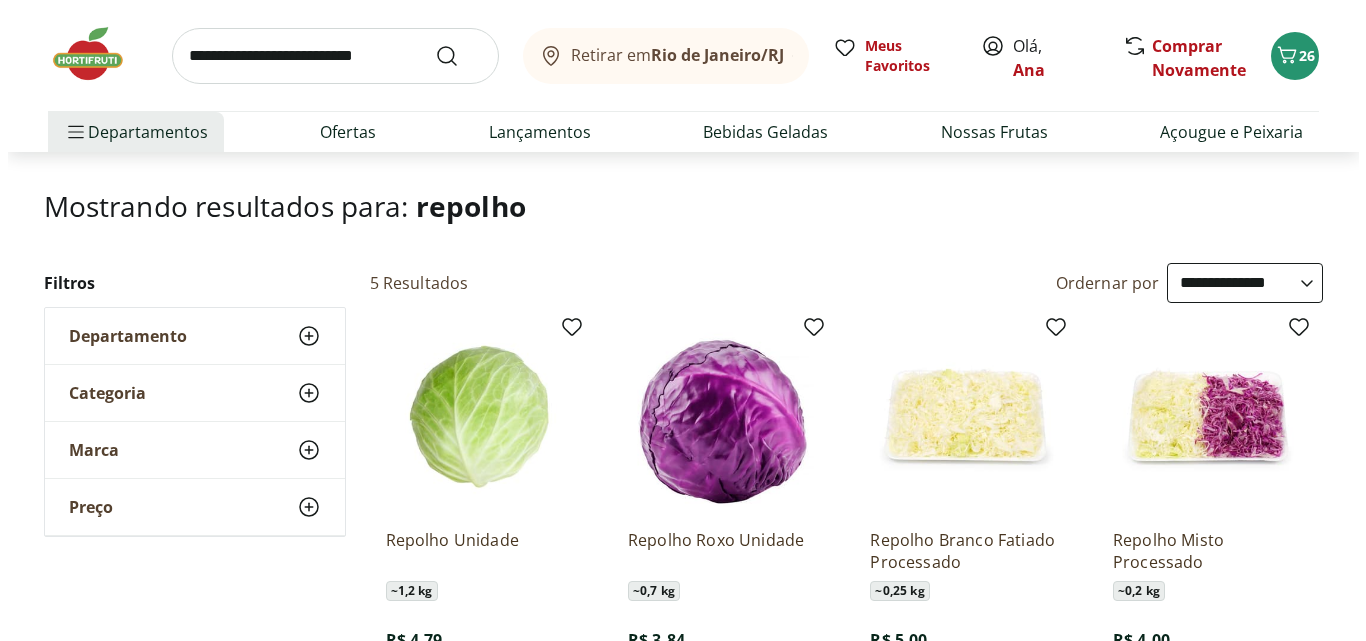 scroll, scrollTop: 300, scrollLeft: 0, axis: vertical 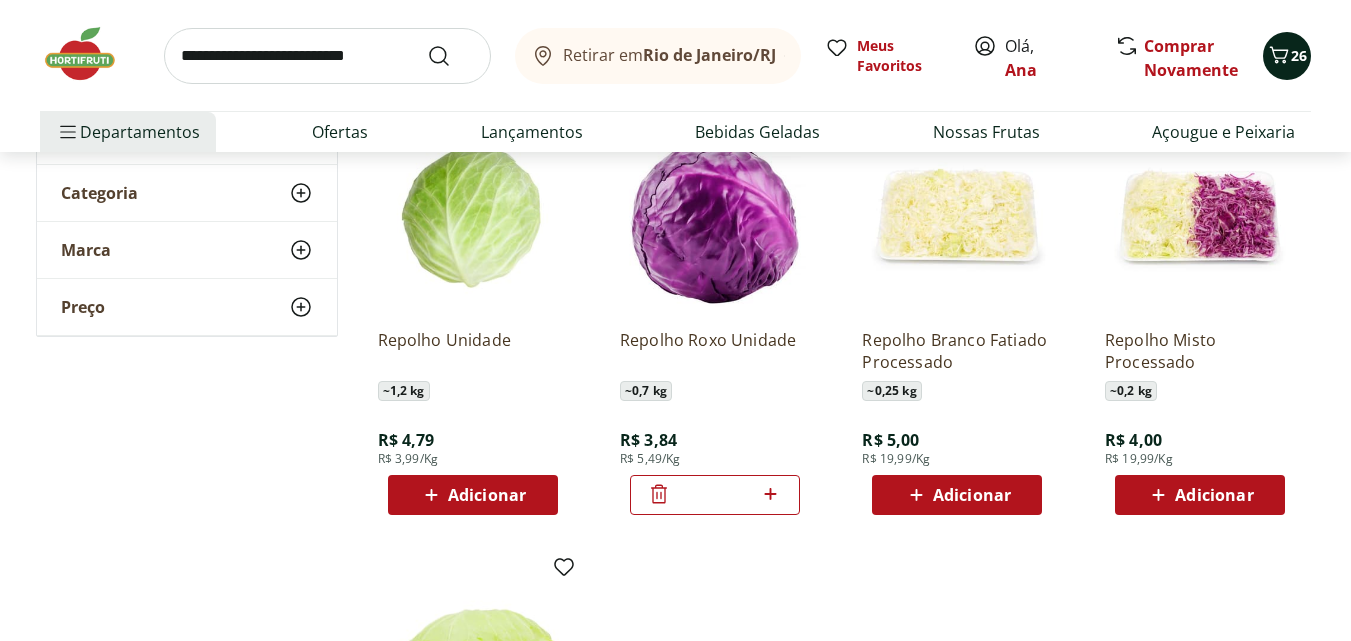 click on "26" at bounding box center [1299, 55] 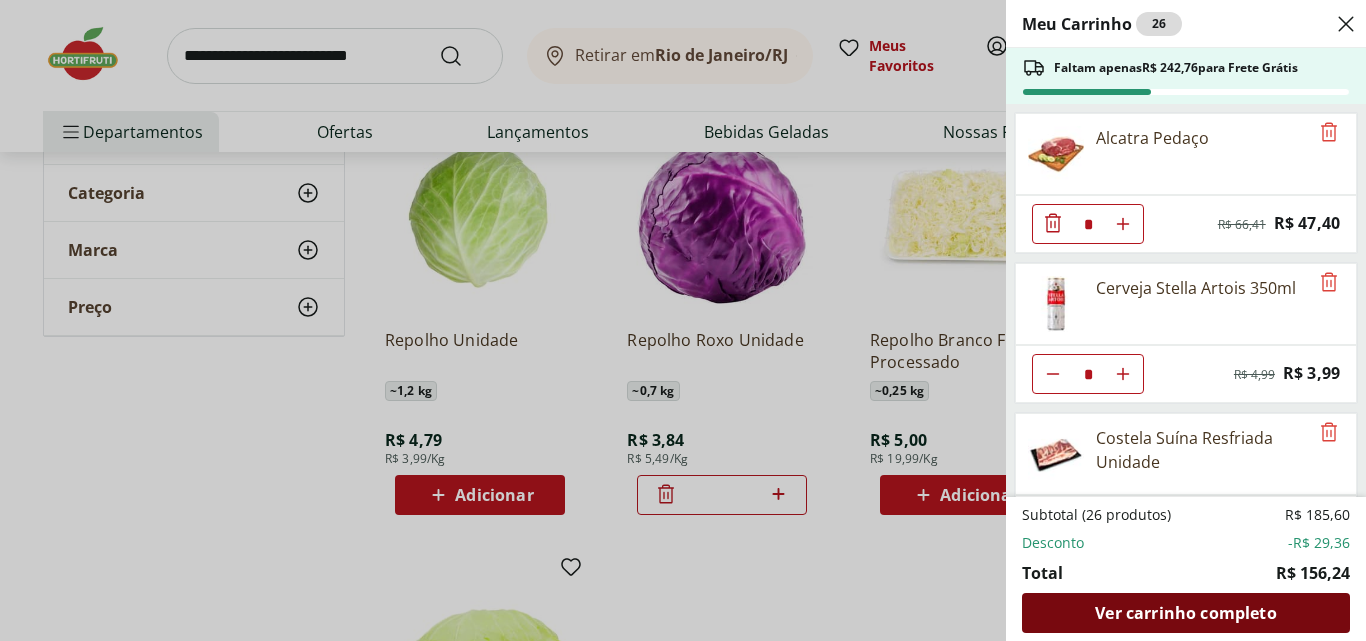 click on "Ver carrinho completo" at bounding box center (1185, 613) 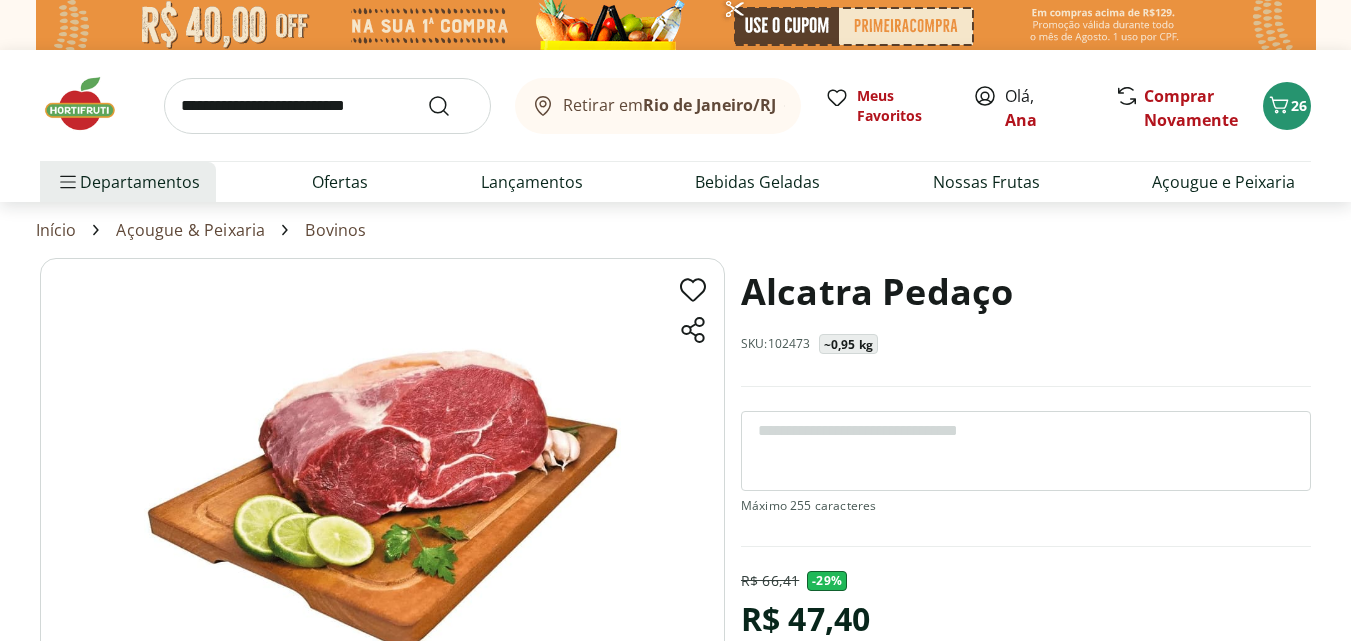 scroll, scrollTop: 0, scrollLeft: 0, axis: both 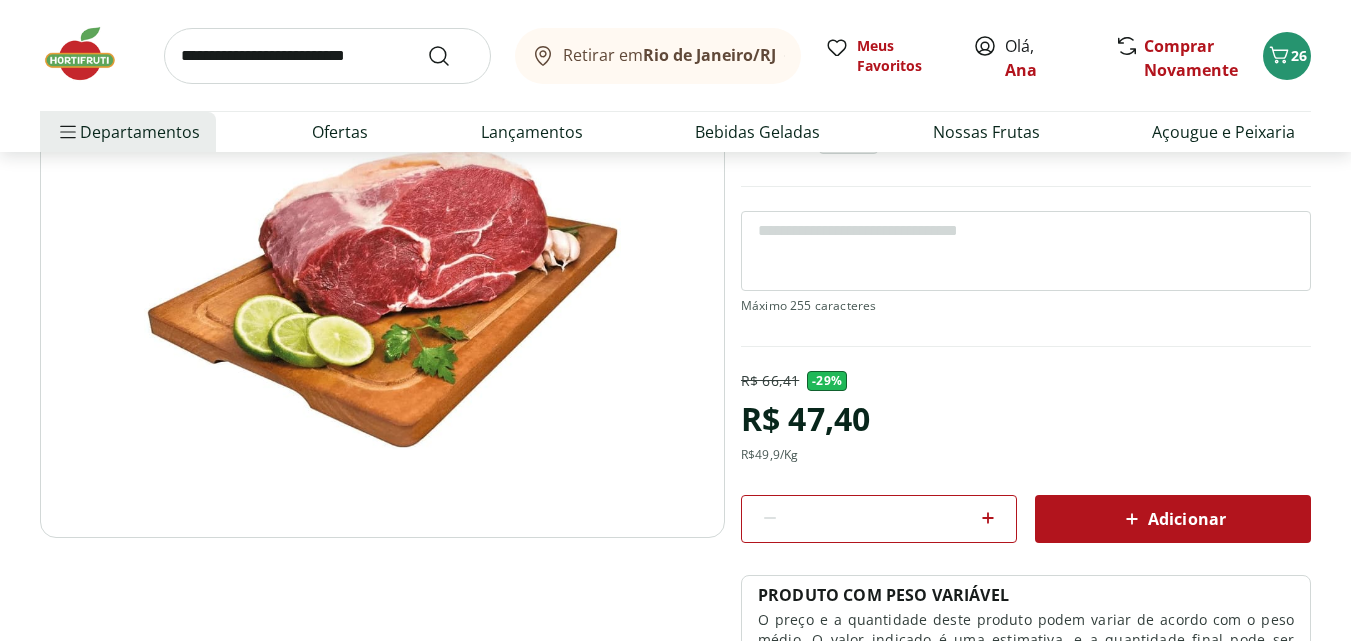 click 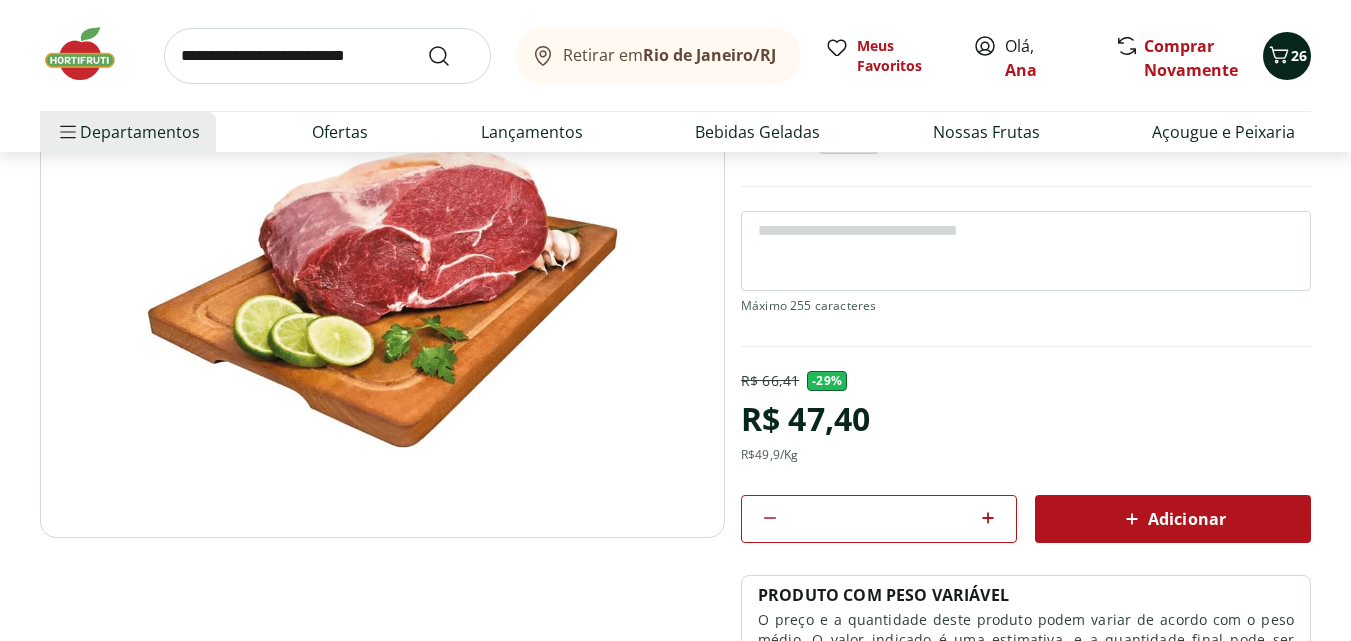 click on "26" at bounding box center [1299, 55] 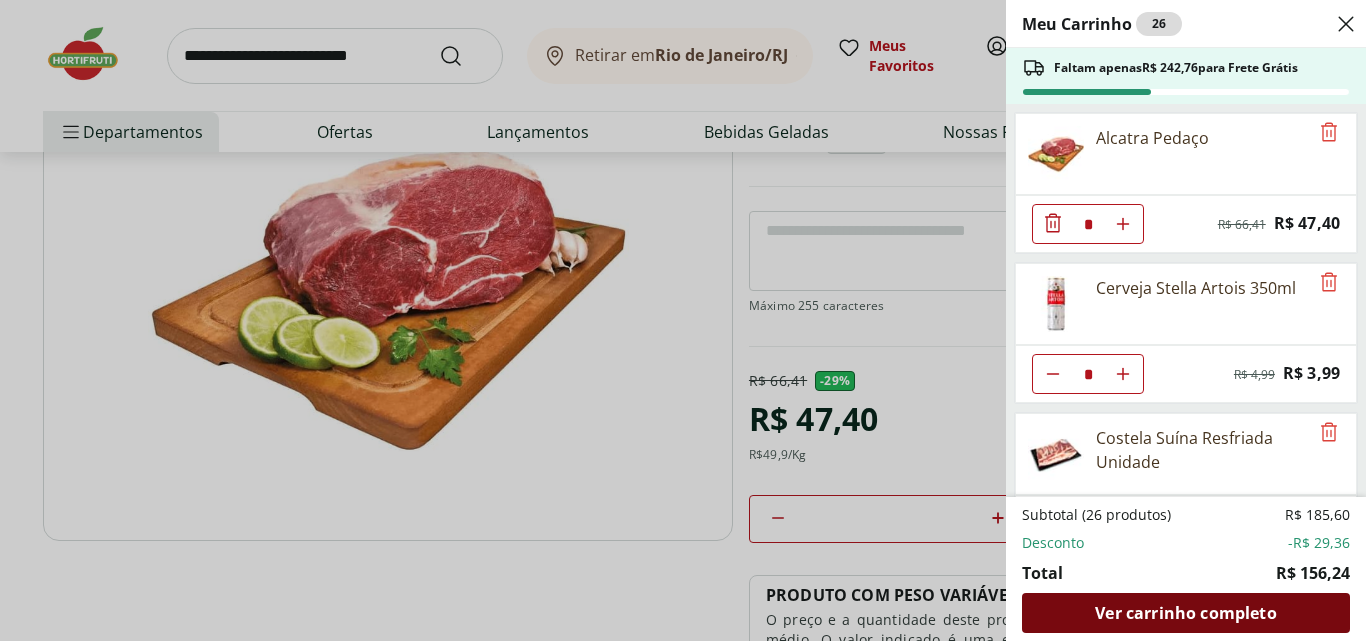 click on "Ver carrinho completo" at bounding box center (1185, 613) 